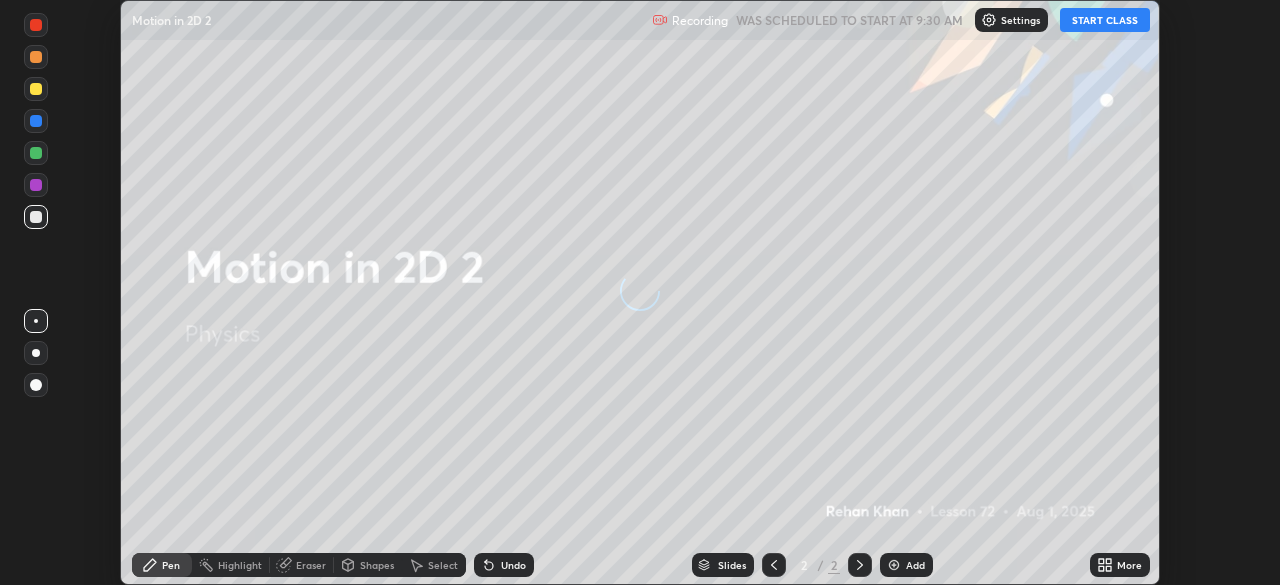 scroll, scrollTop: 0, scrollLeft: 0, axis: both 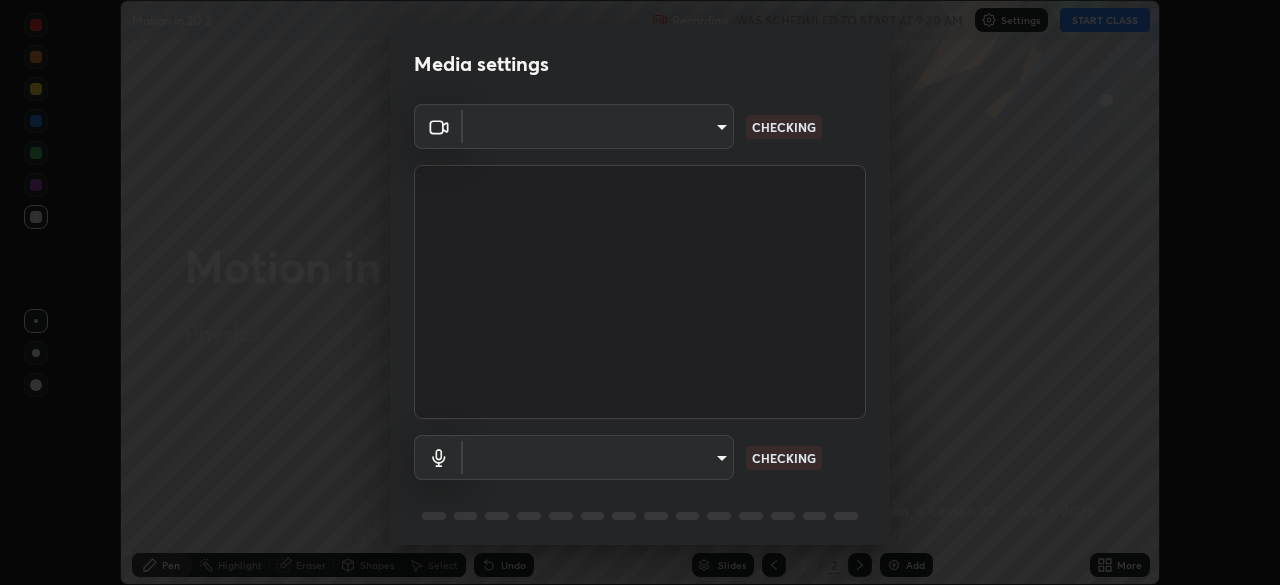 type on "219a49c928e9c0b46faffe4f39ef64d047ff4b9bef24b59344cfd42c927ef79e" 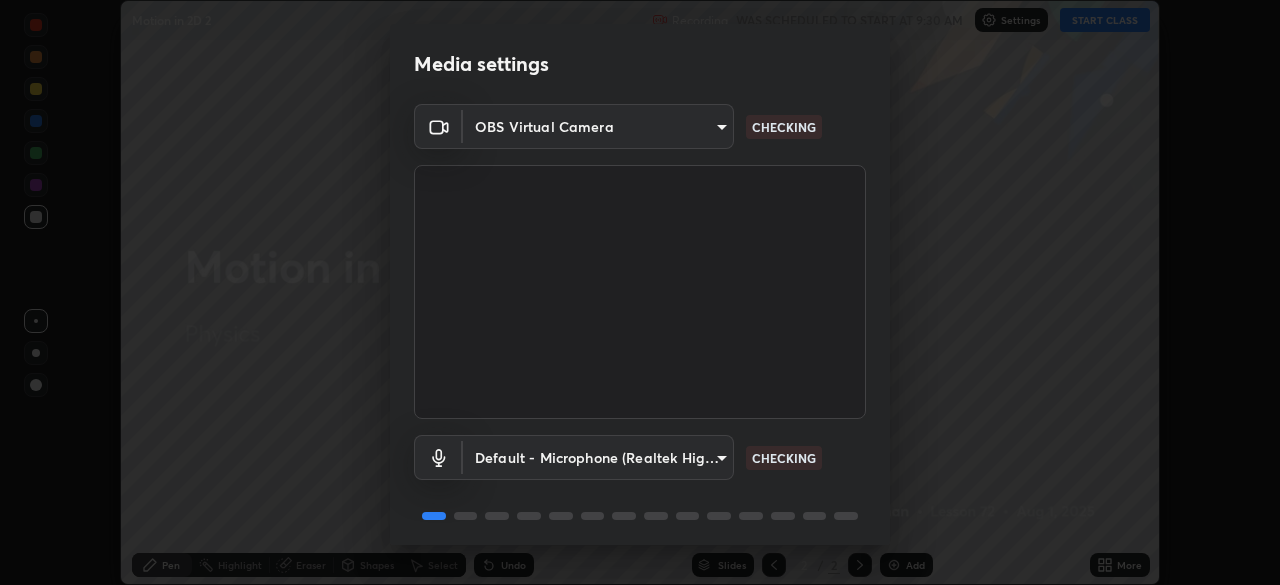 scroll, scrollTop: 71, scrollLeft: 0, axis: vertical 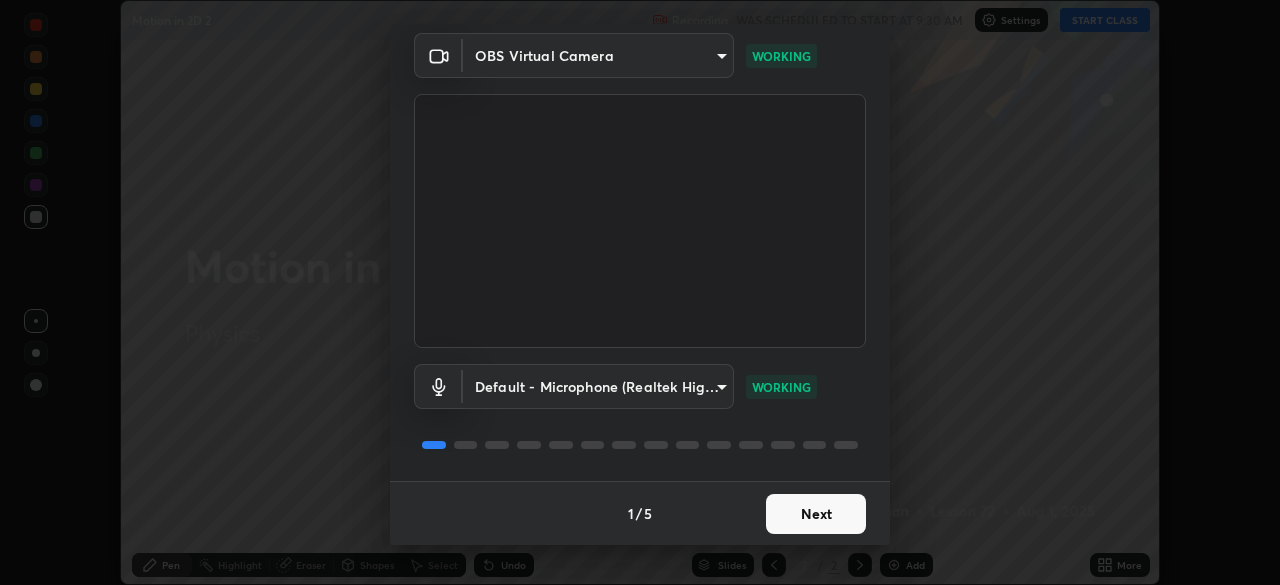 click on "Next" at bounding box center [816, 514] 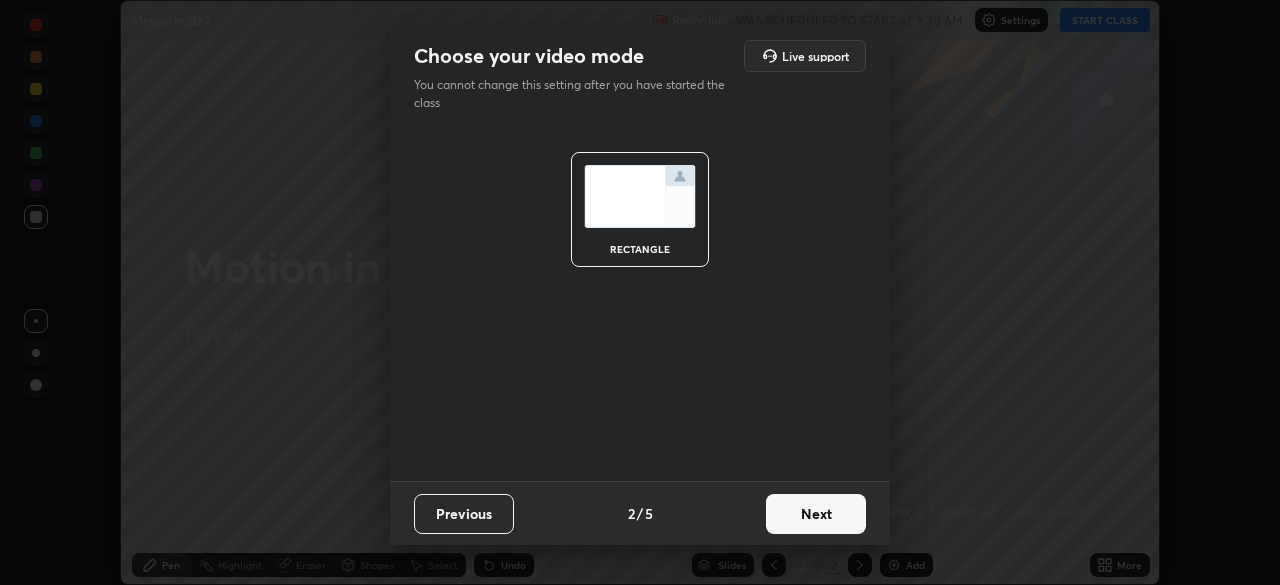 click on "Next" at bounding box center [816, 514] 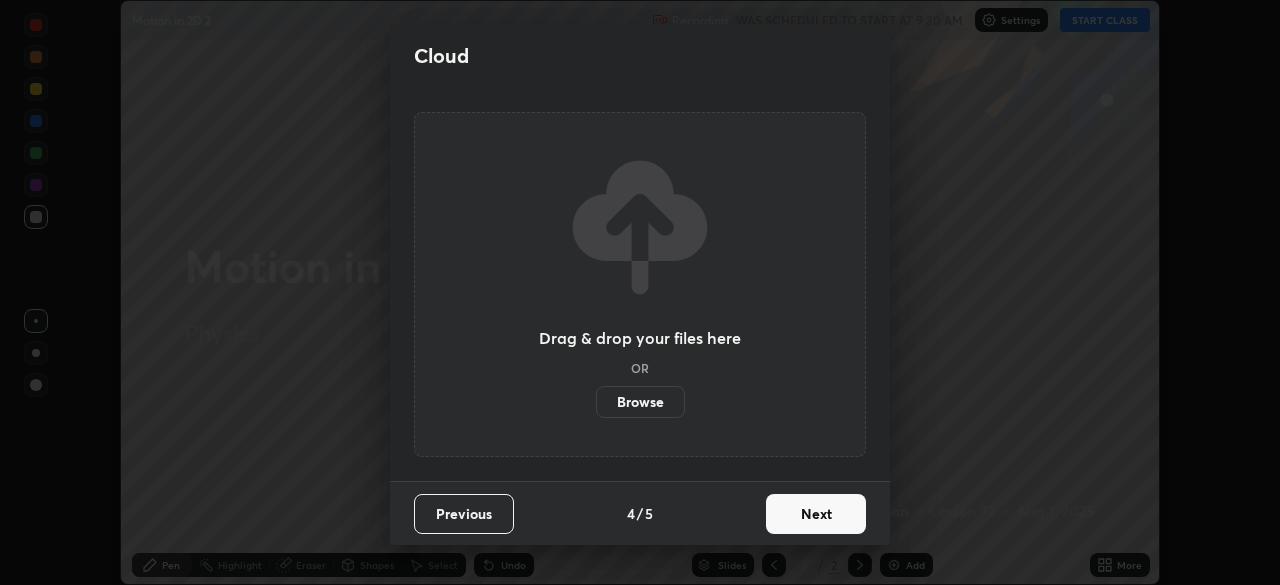 click on "Next" at bounding box center (816, 514) 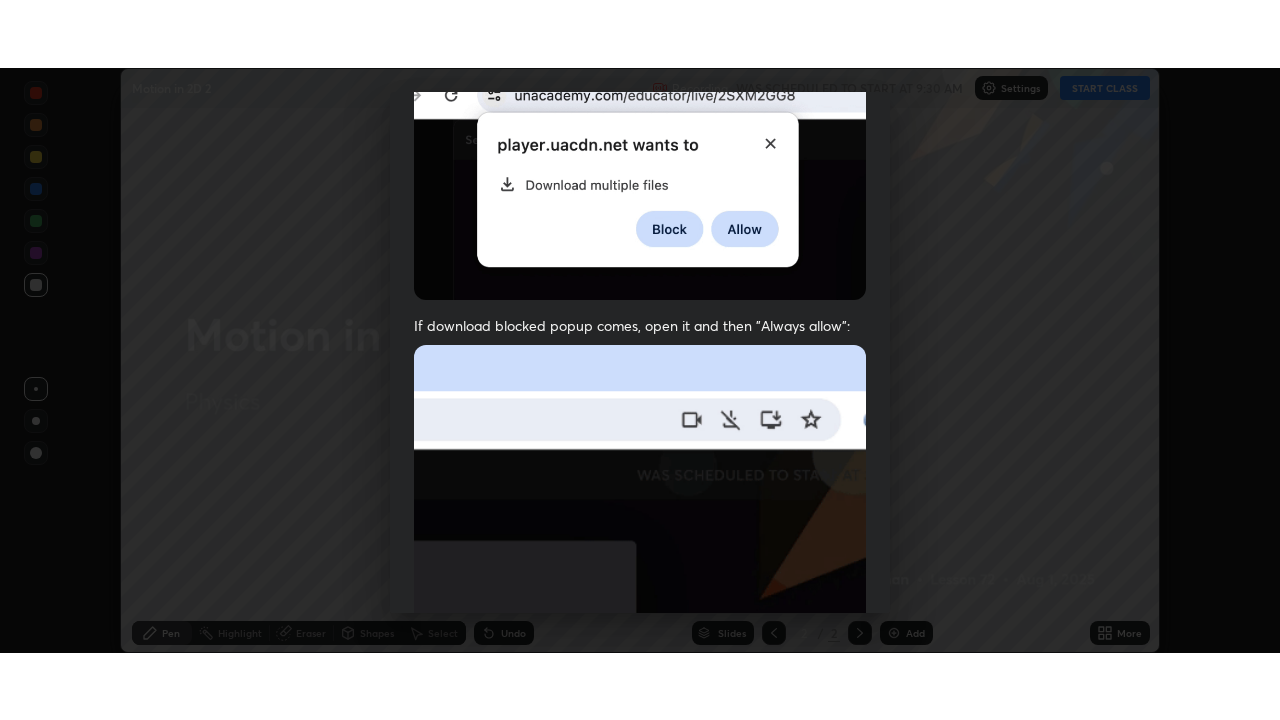 scroll, scrollTop: 479, scrollLeft: 0, axis: vertical 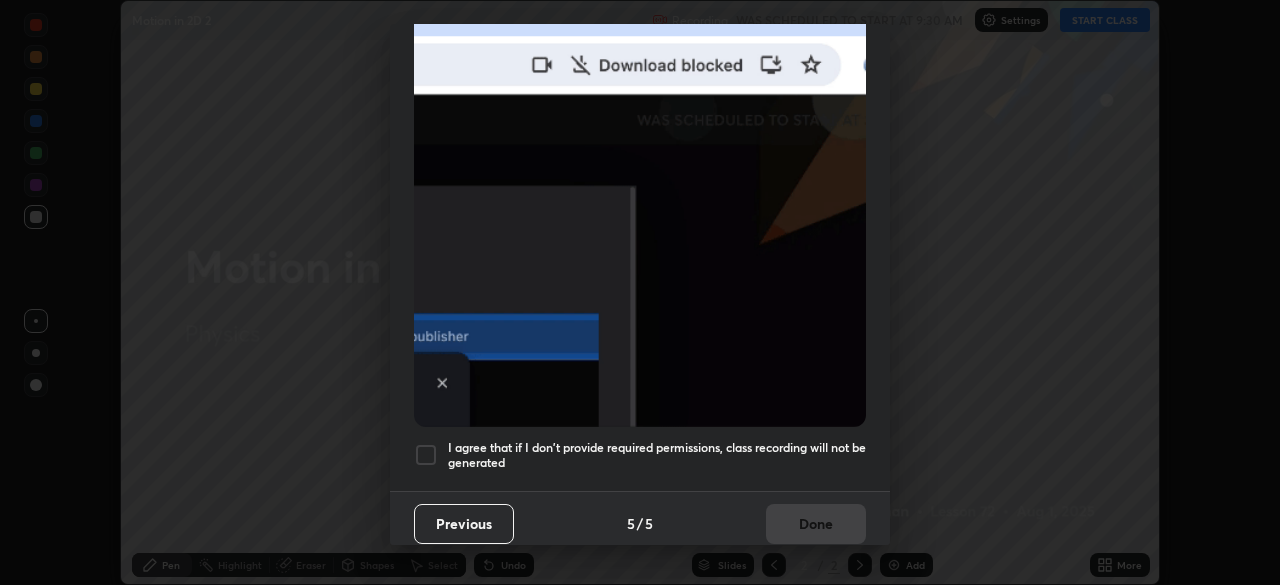 click at bounding box center (426, 455) 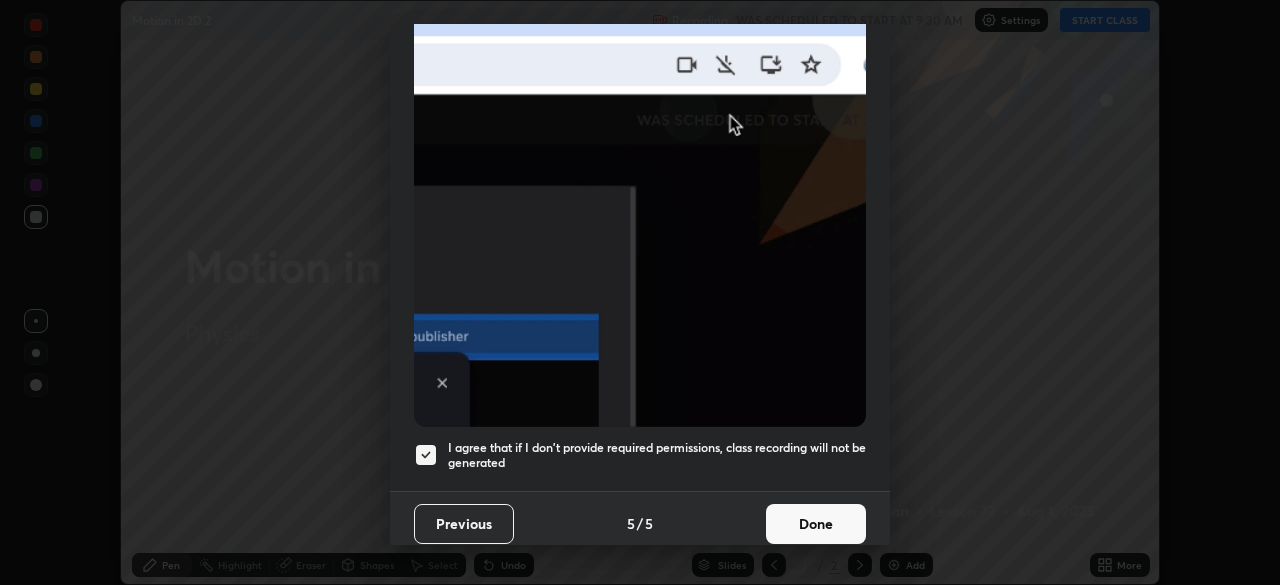 click on "Done" at bounding box center (816, 524) 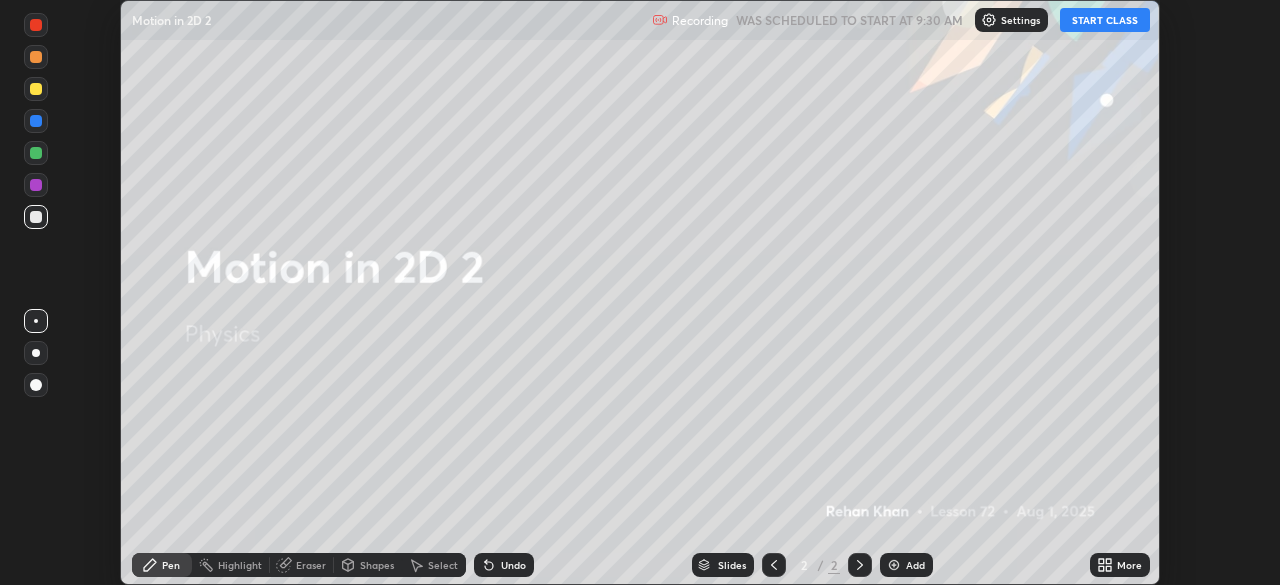 click on "START CLASS" at bounding box center [1105, 20] 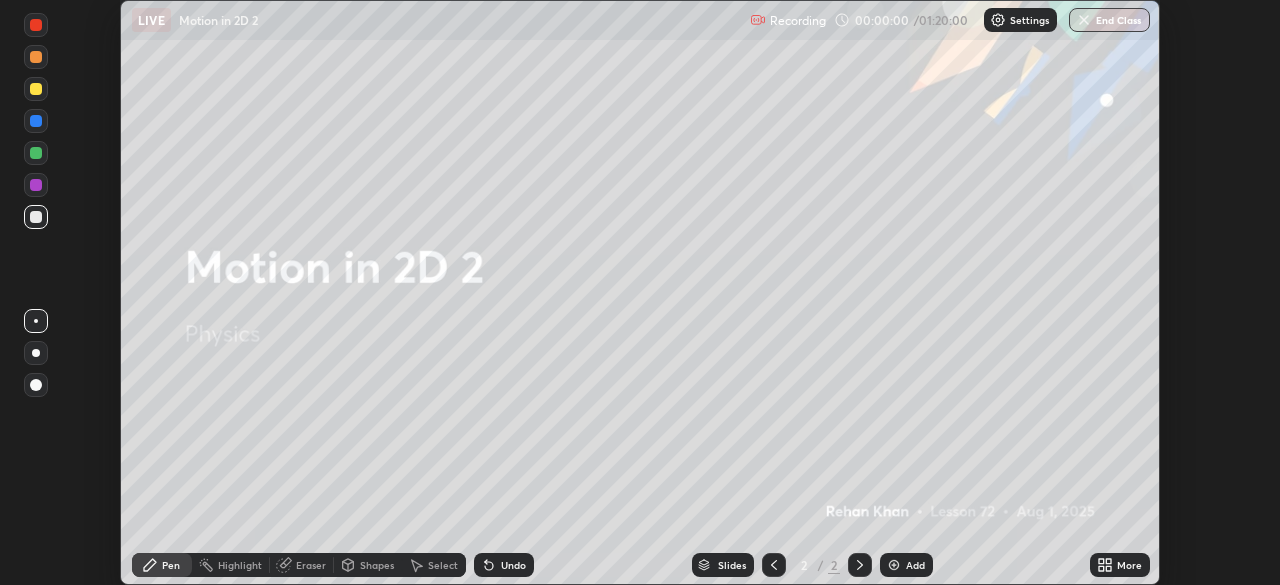 click on "More" at bounding box center (1129, 565) 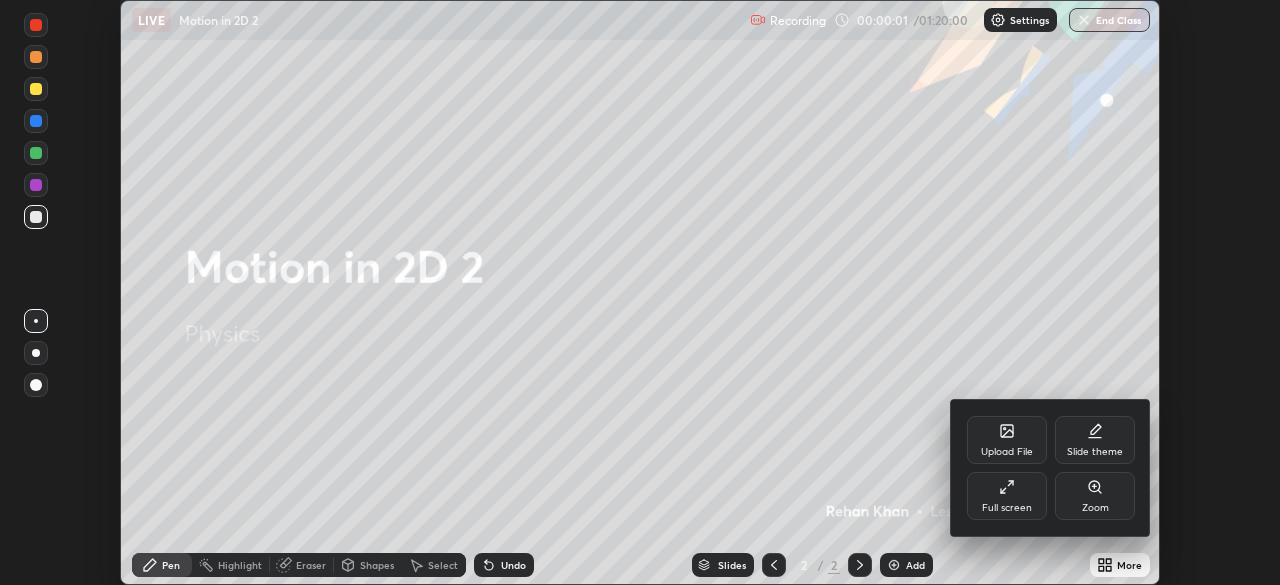 click on "Full screen" at bounding box center (1007, 508) 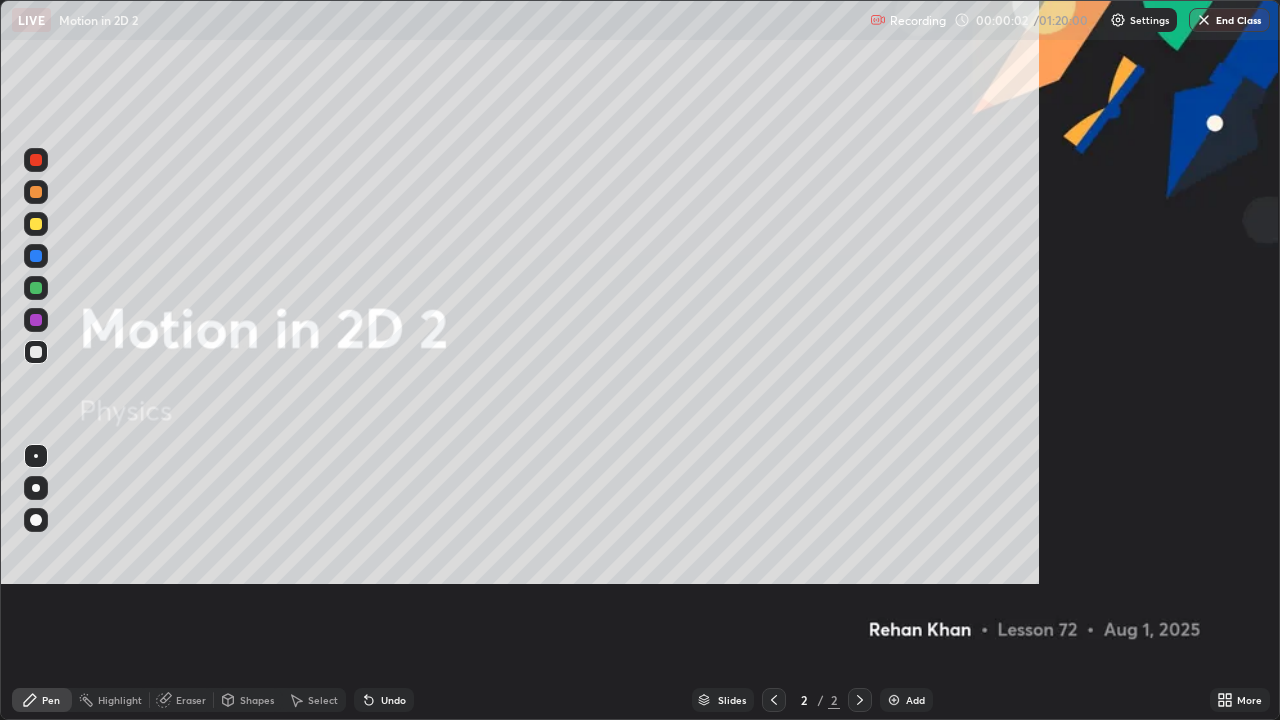 scroll, scrollTop: 99280, scrollLeft: 98720, axis: both 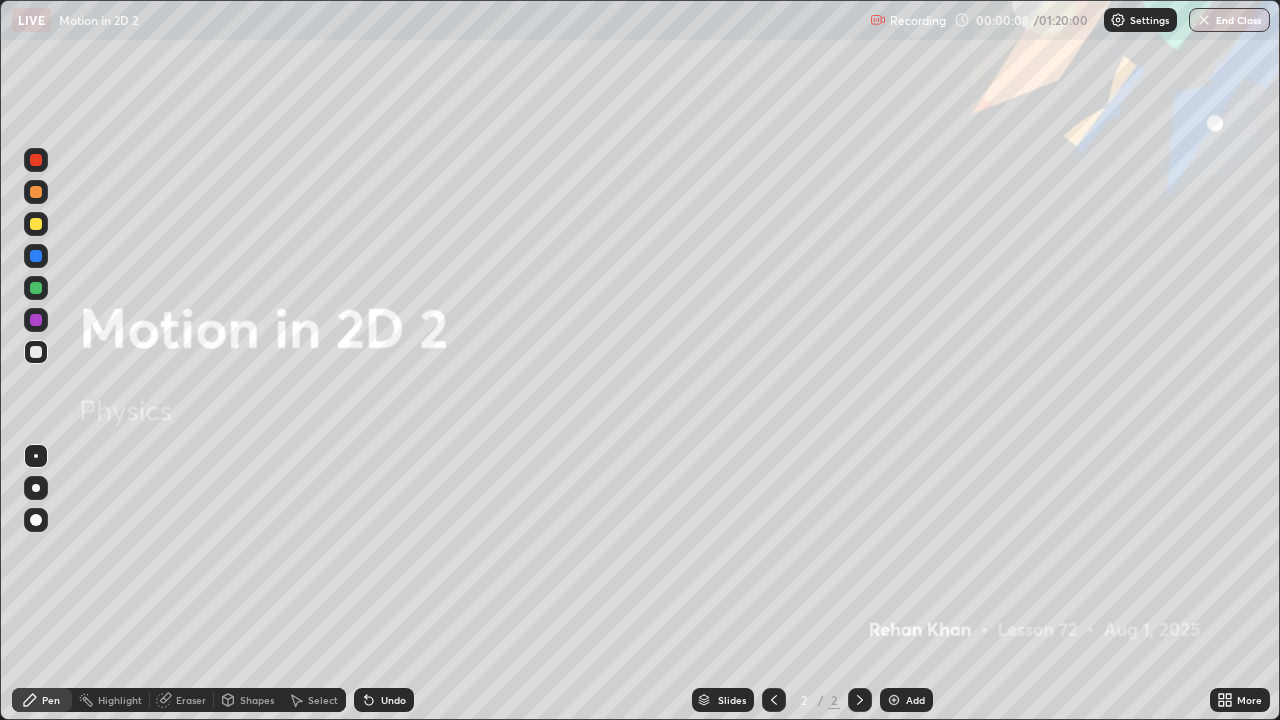 click on "Add" at bounding box center [906, 700] 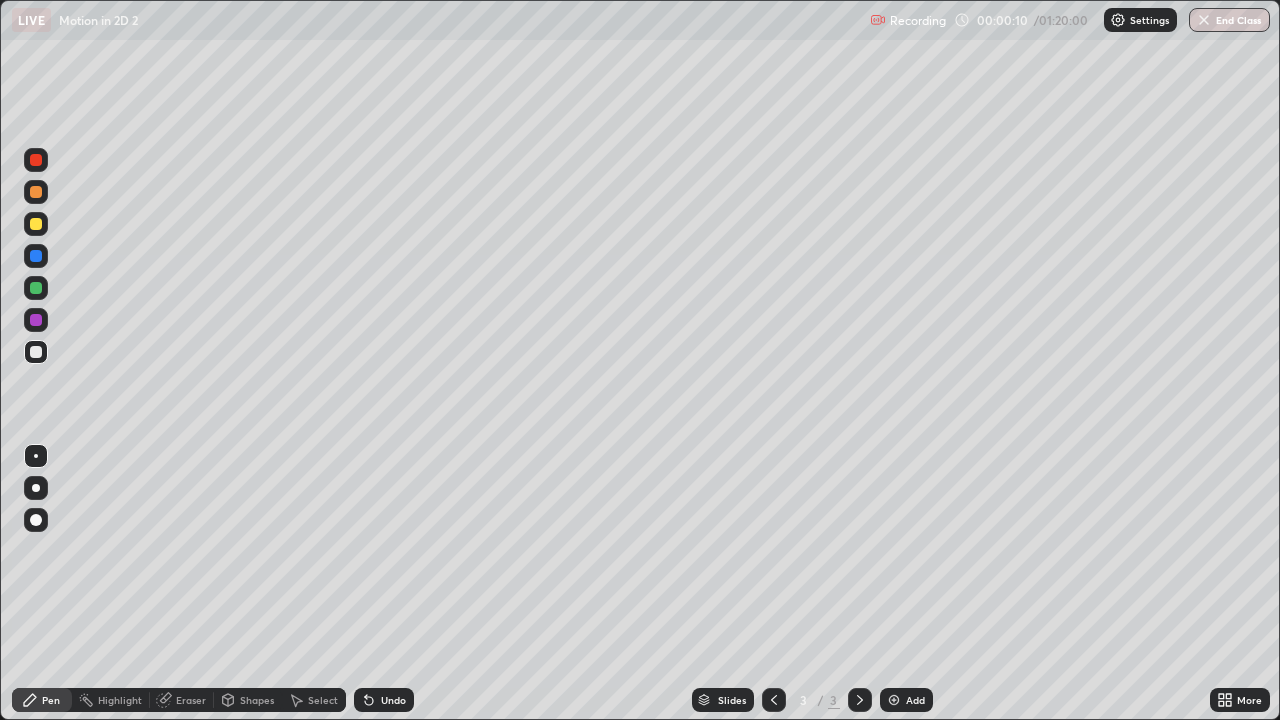 click at bounding box center (36, 488) 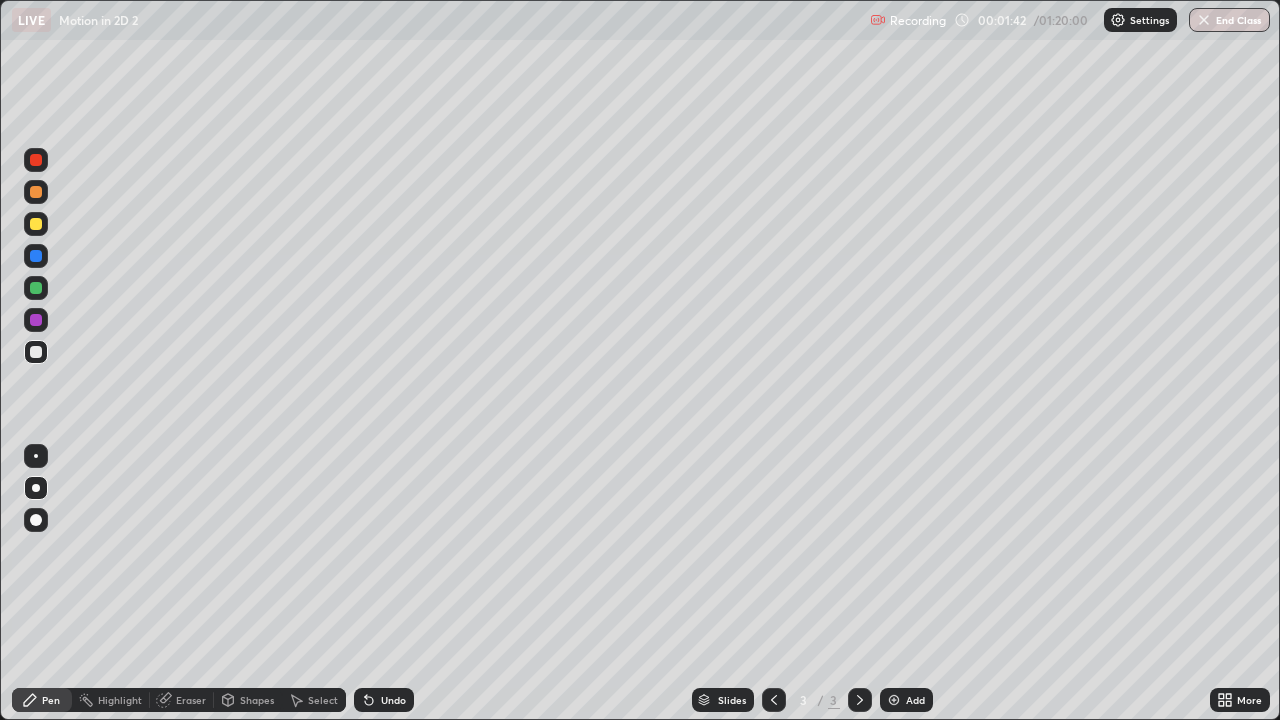 click on "Shapes" at bounding box center (248, 700) 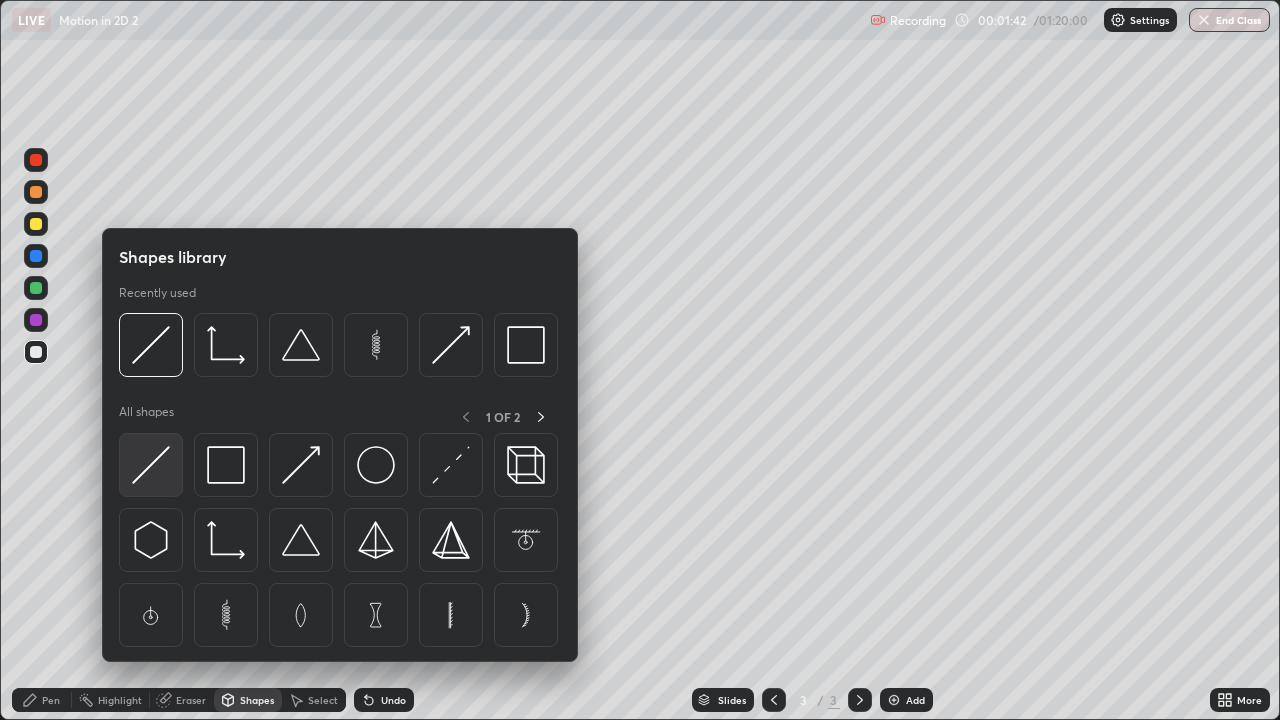 click at bounding box center [151, 465] 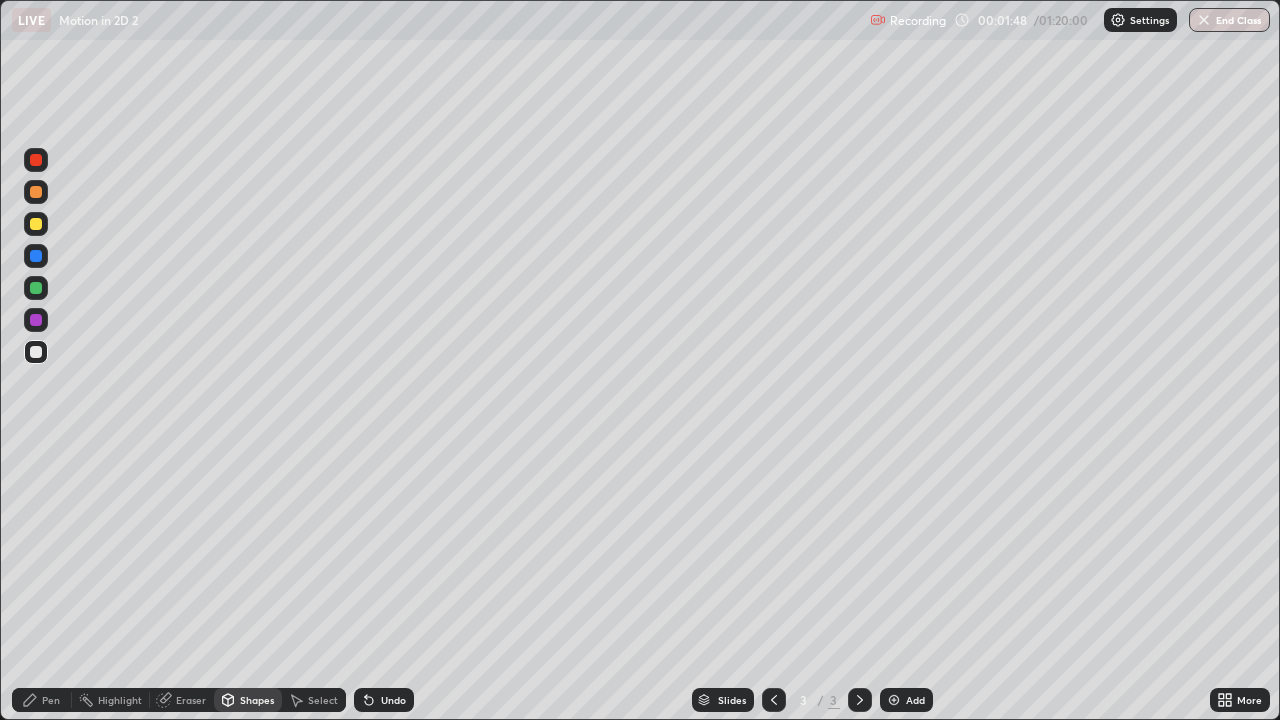 click at bounding box center (36, 224) 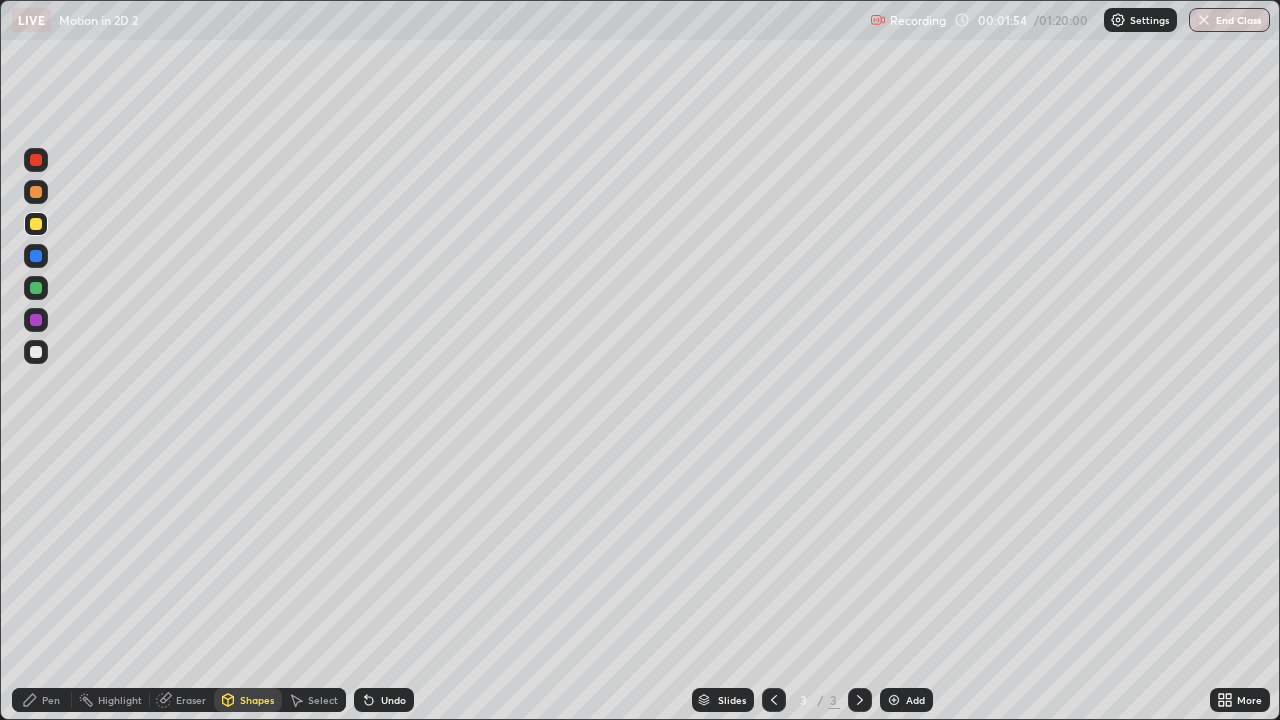 click at bounding box center [36, 352] 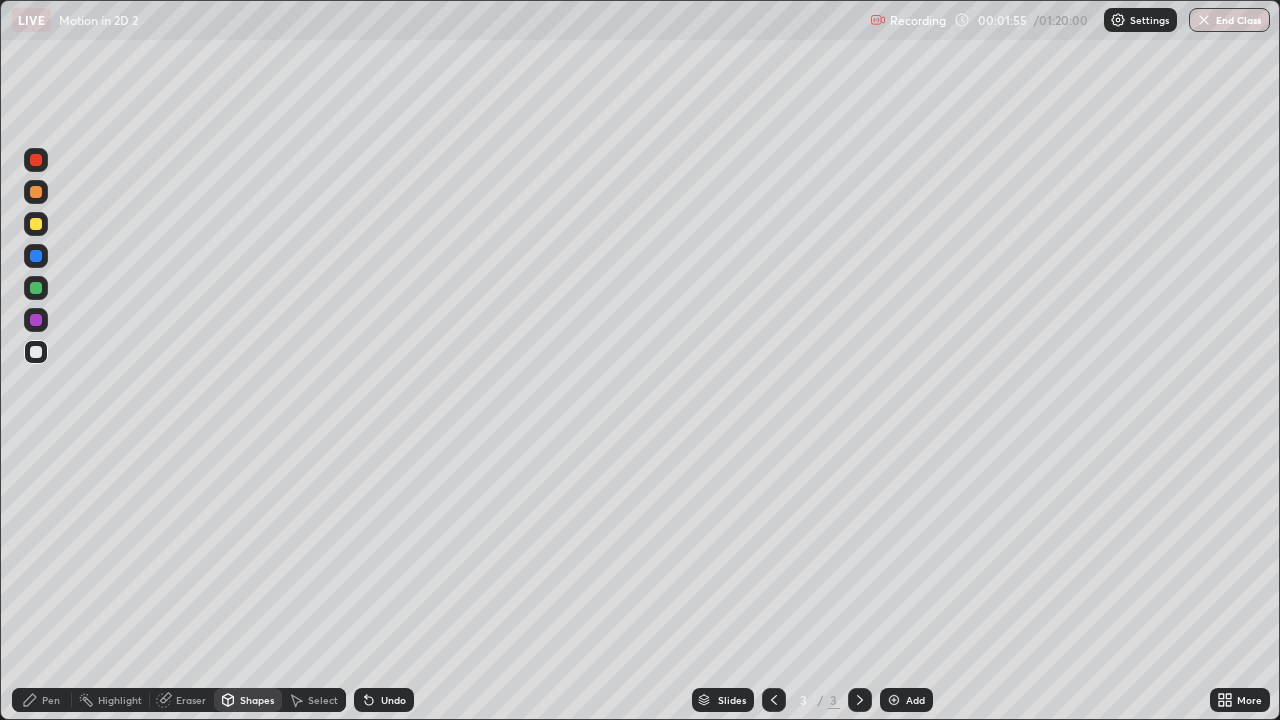 click on "Pen" at bounding box center (51, 700) 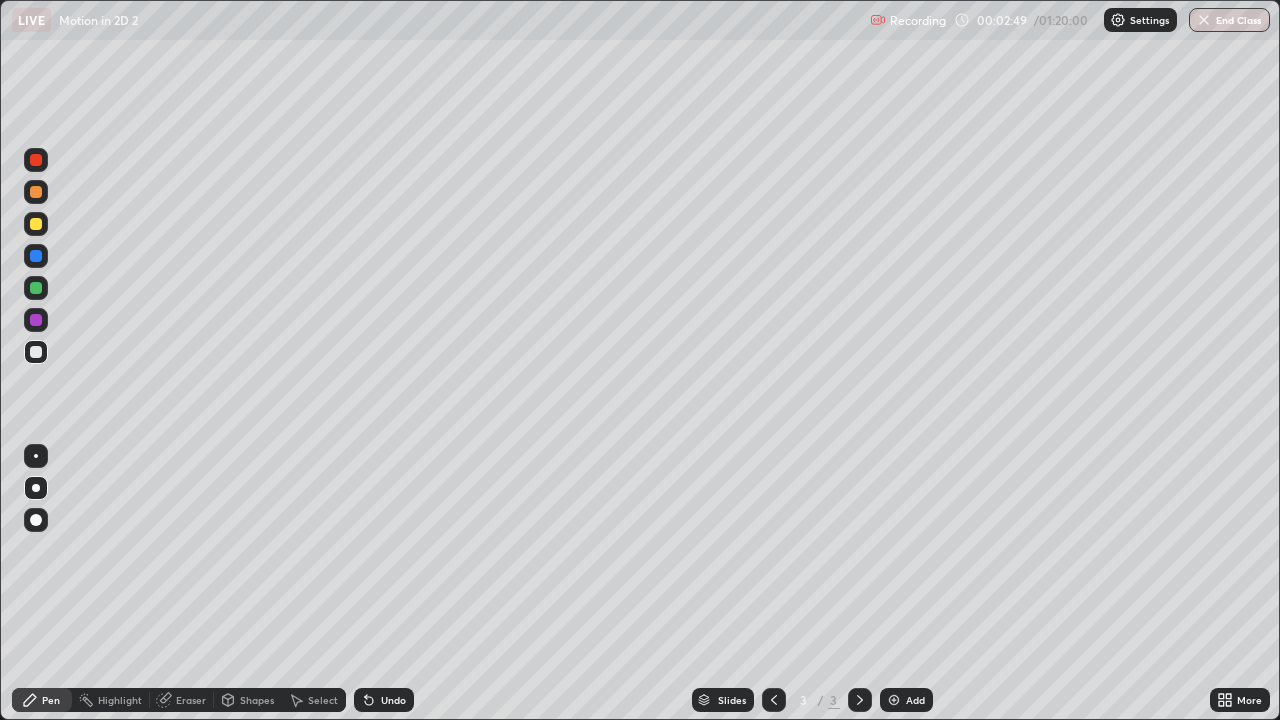 click at bounding box center (36, 288) 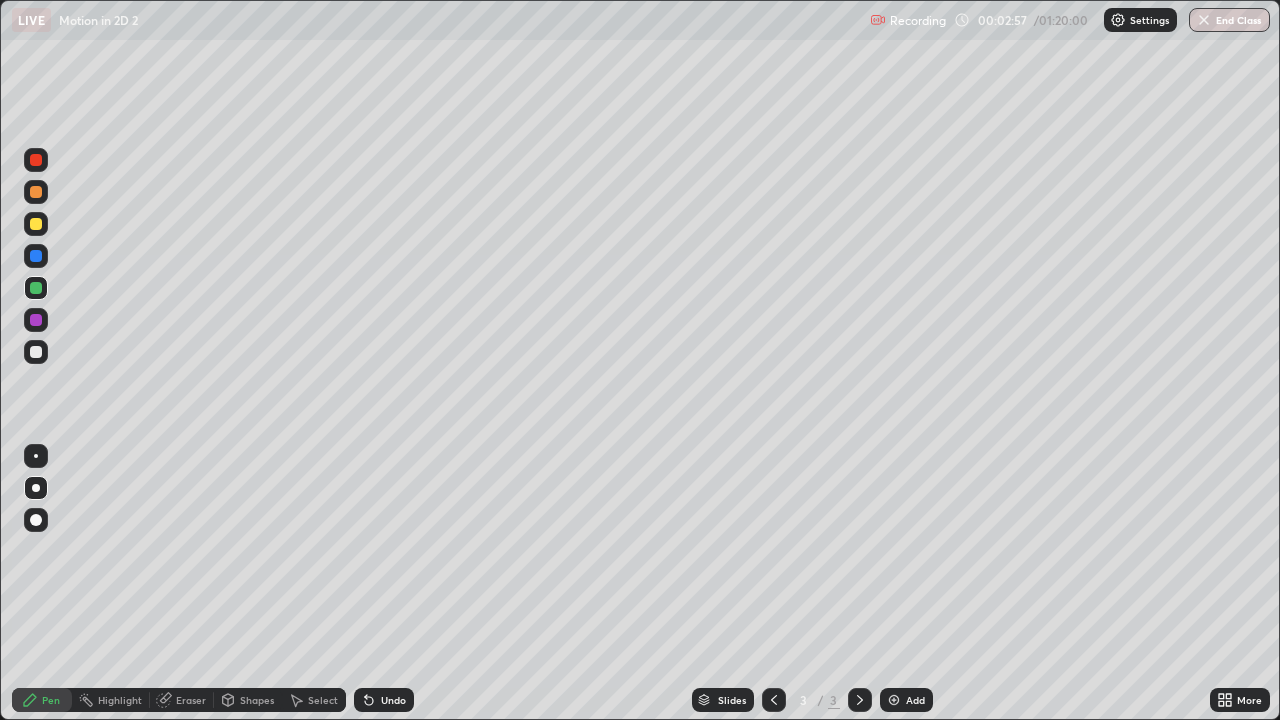 click at bounding box center (36, 352) 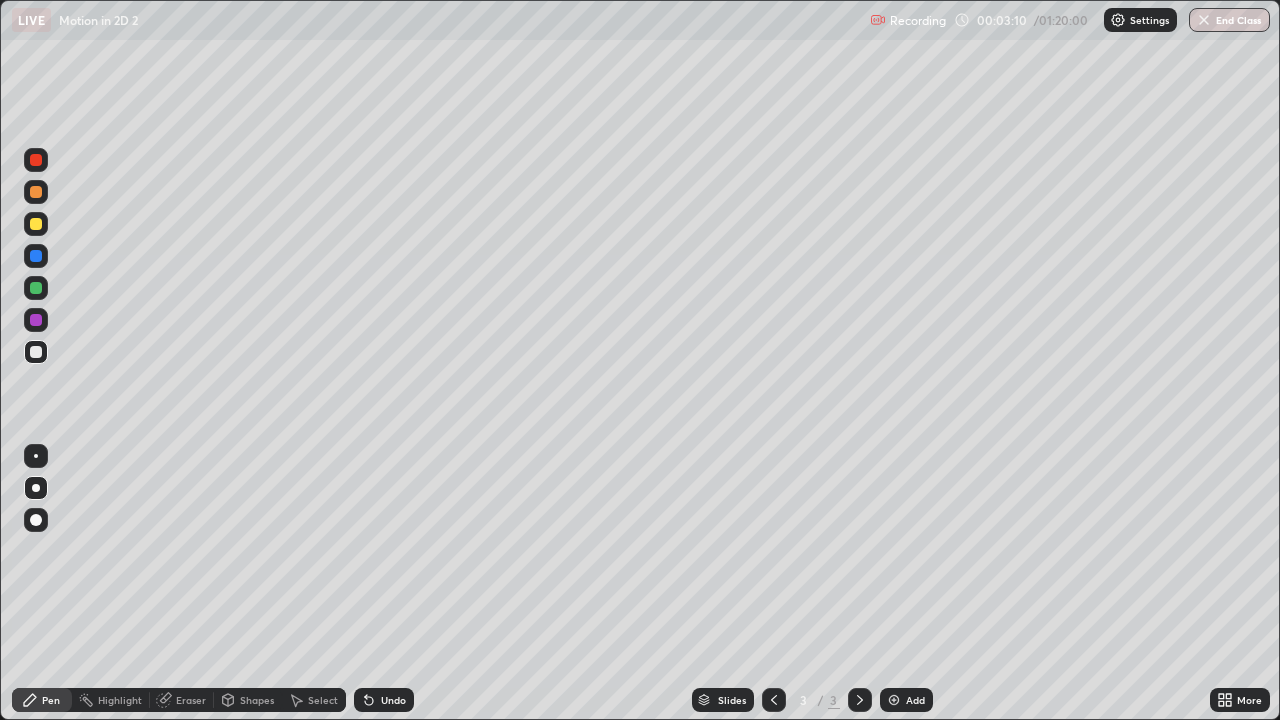 click 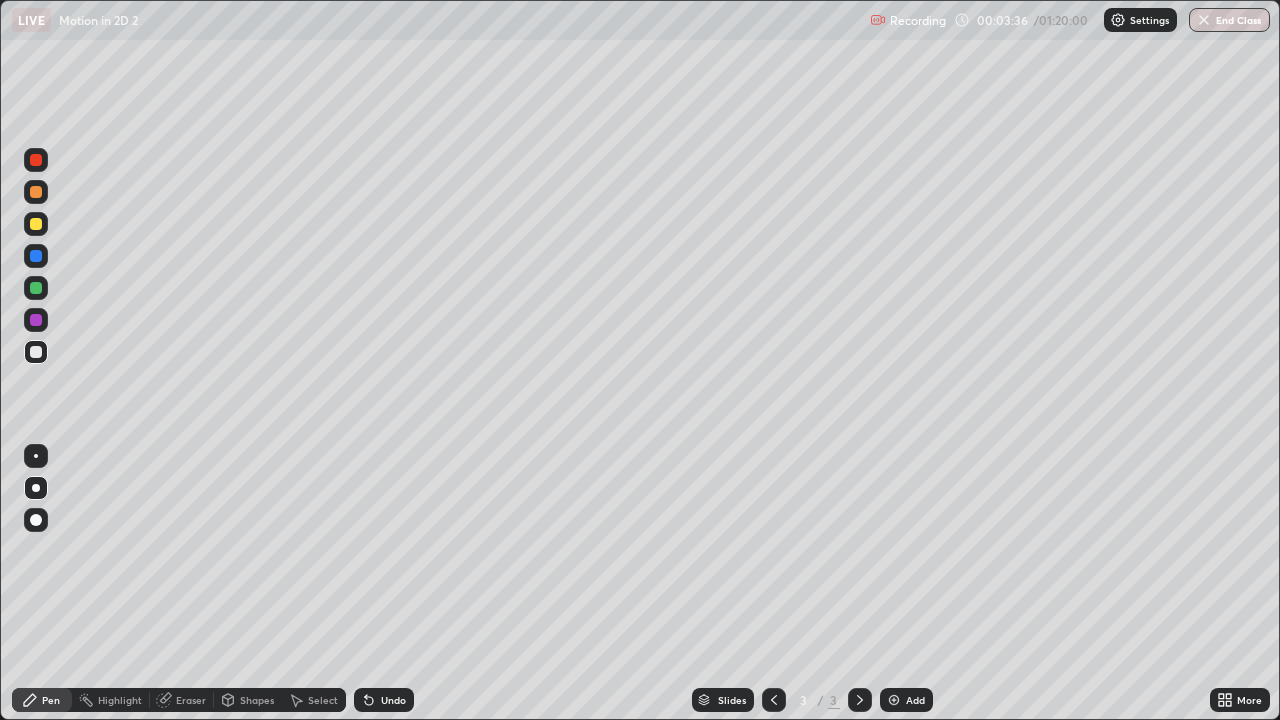 click at bounding box center [36, 288] 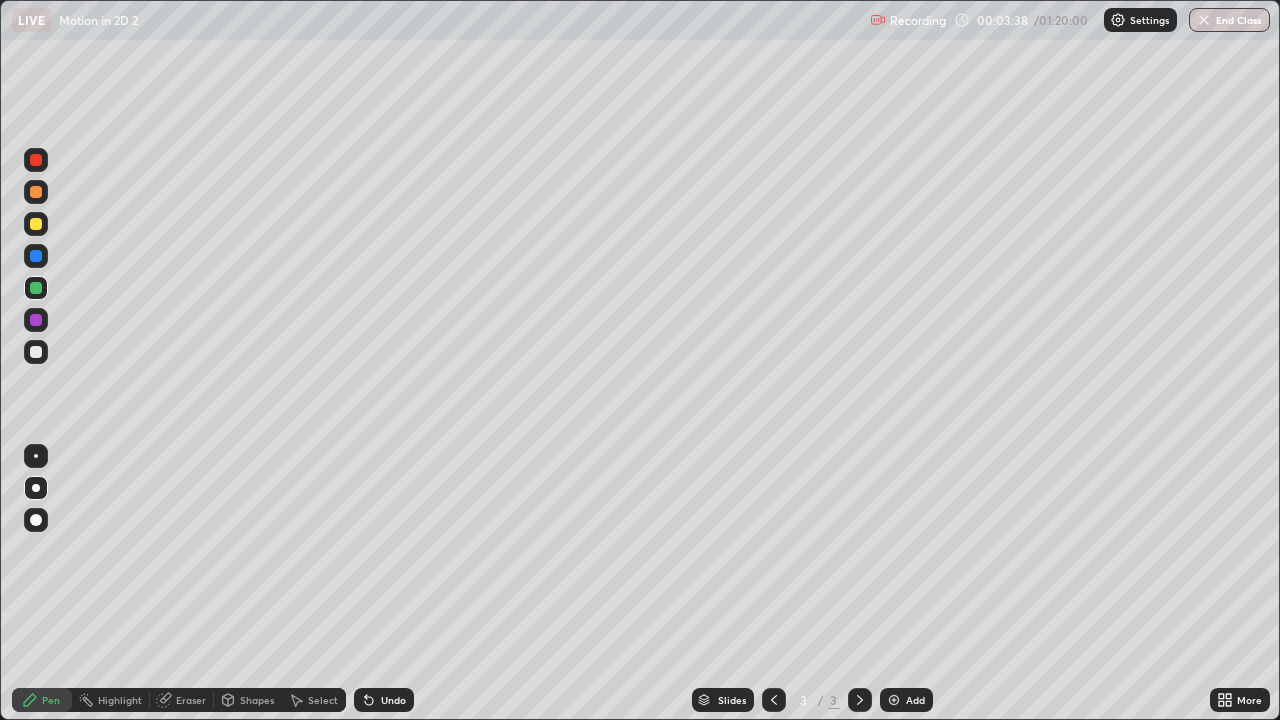 click at bounding box center [36, 352] 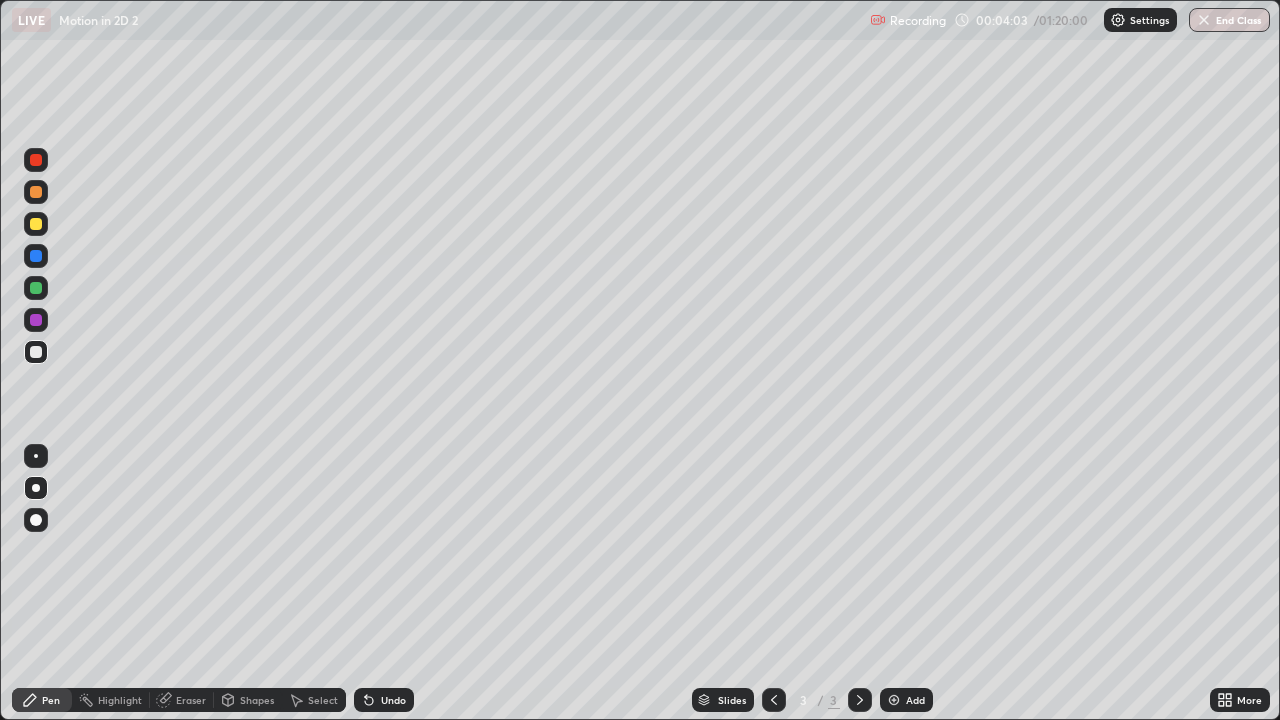 click at bounding box center [36, 320] 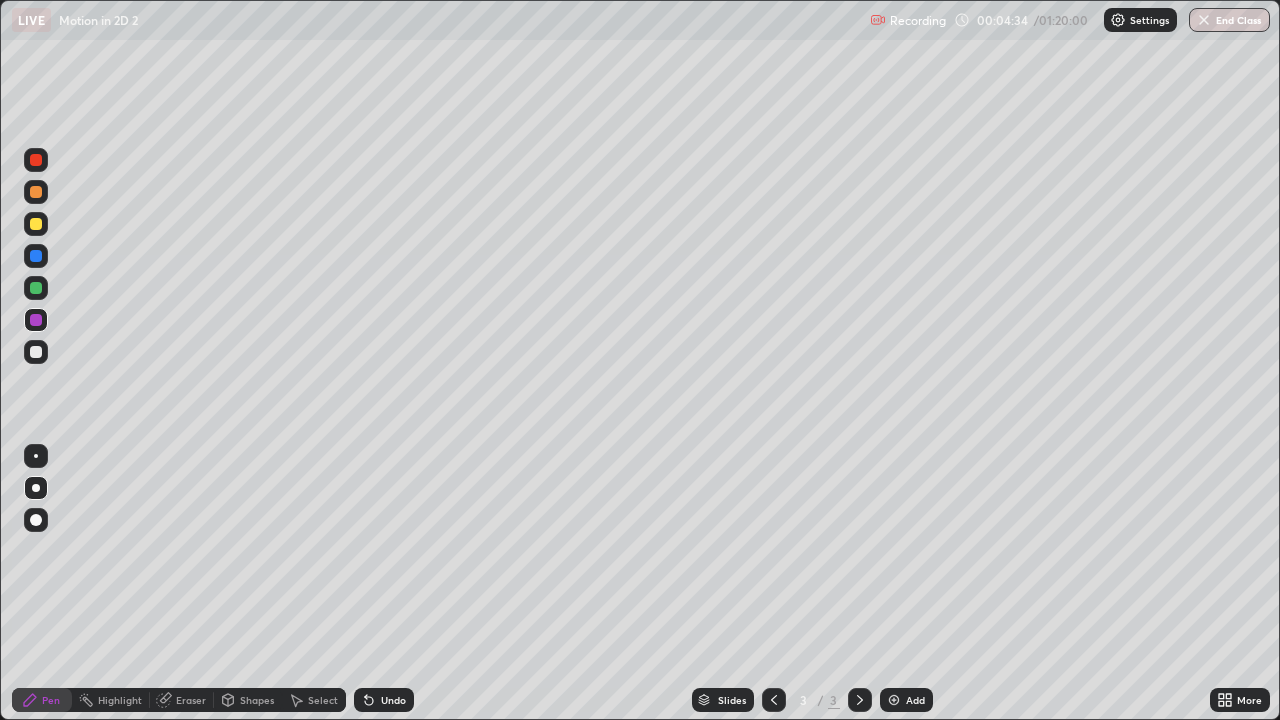 click on "Undo" at bounding box center [393, 700] 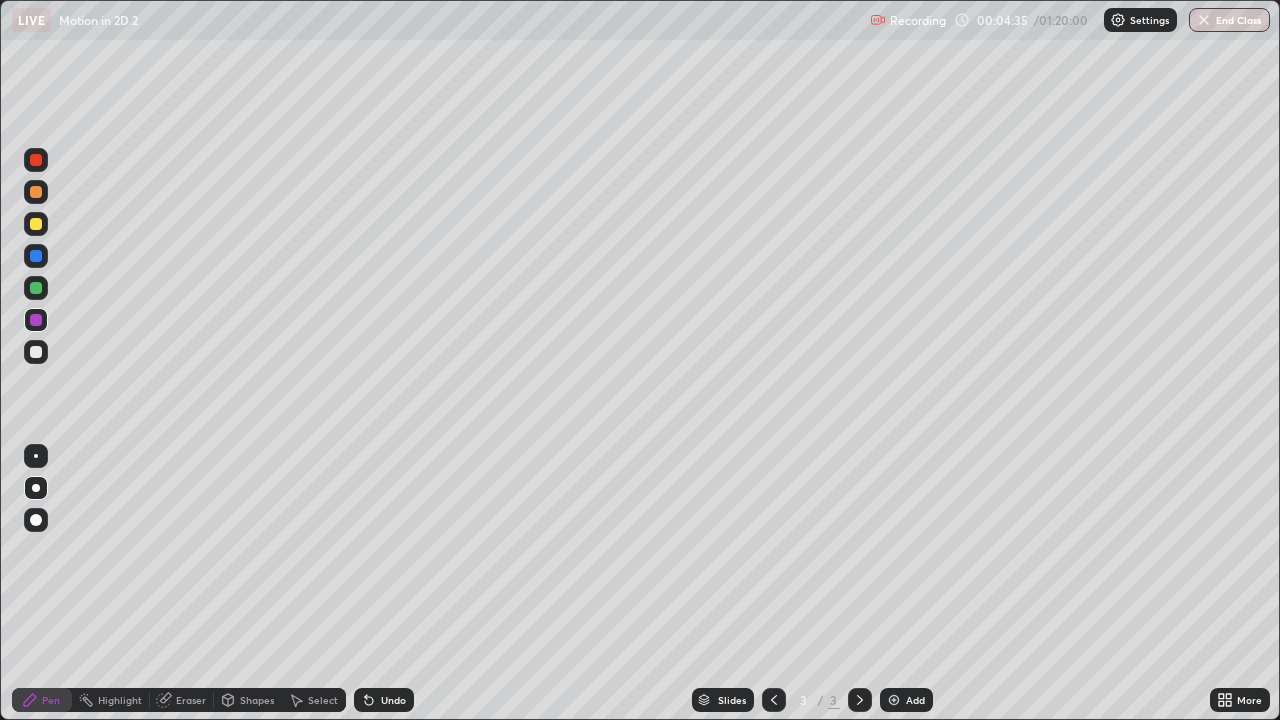 click on "Undo" at bounding box center (393, 700) 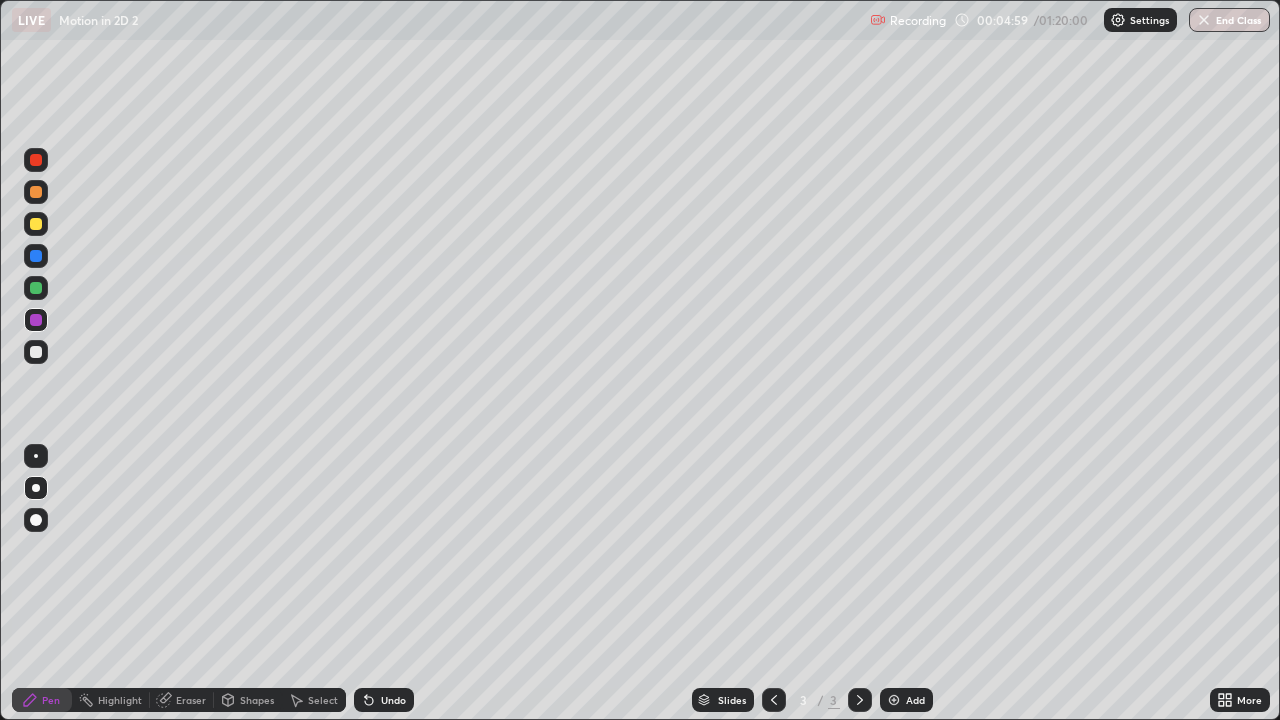 click at bounding box center (36, 352) 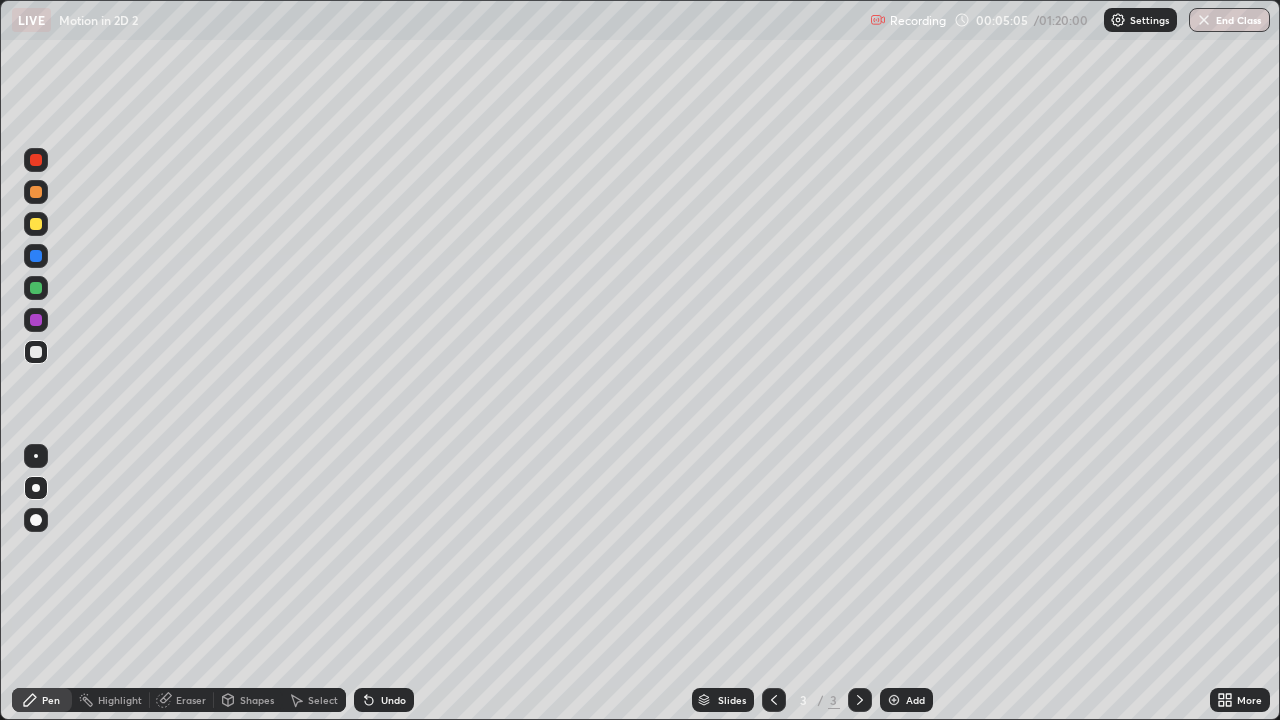 click at bounding box center (36, 320) 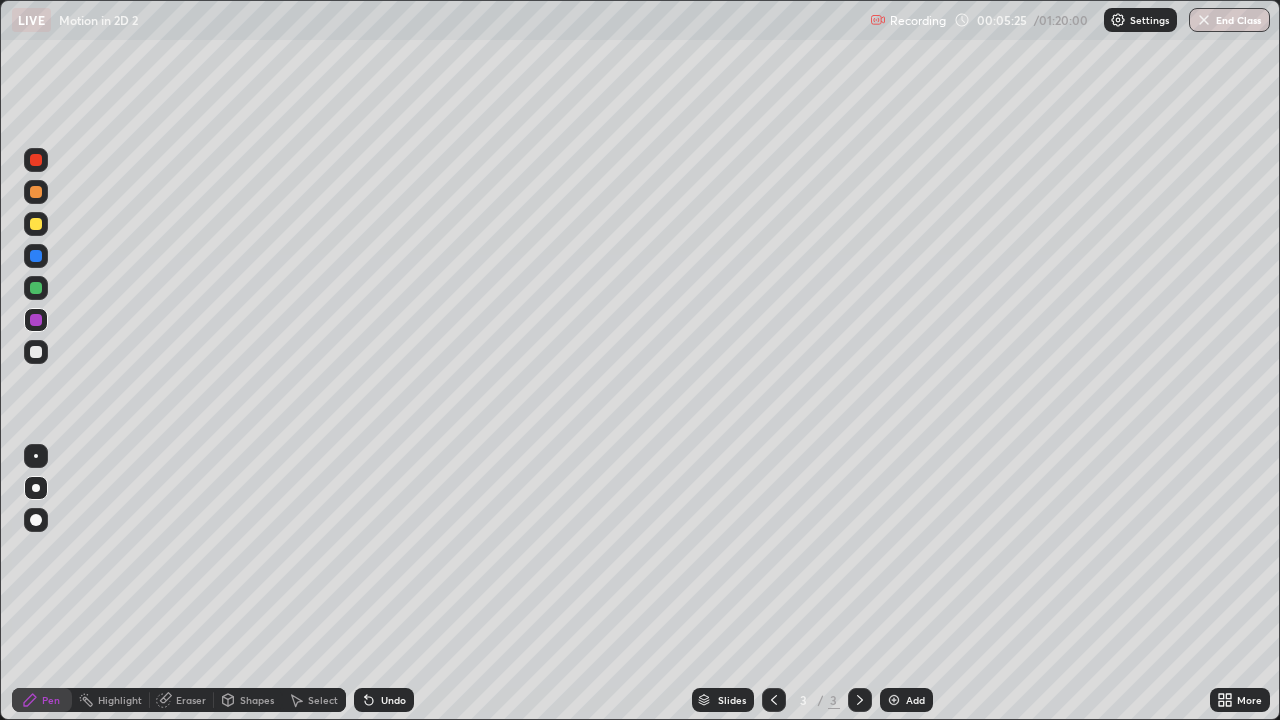 click at bounding box center [36, 352] 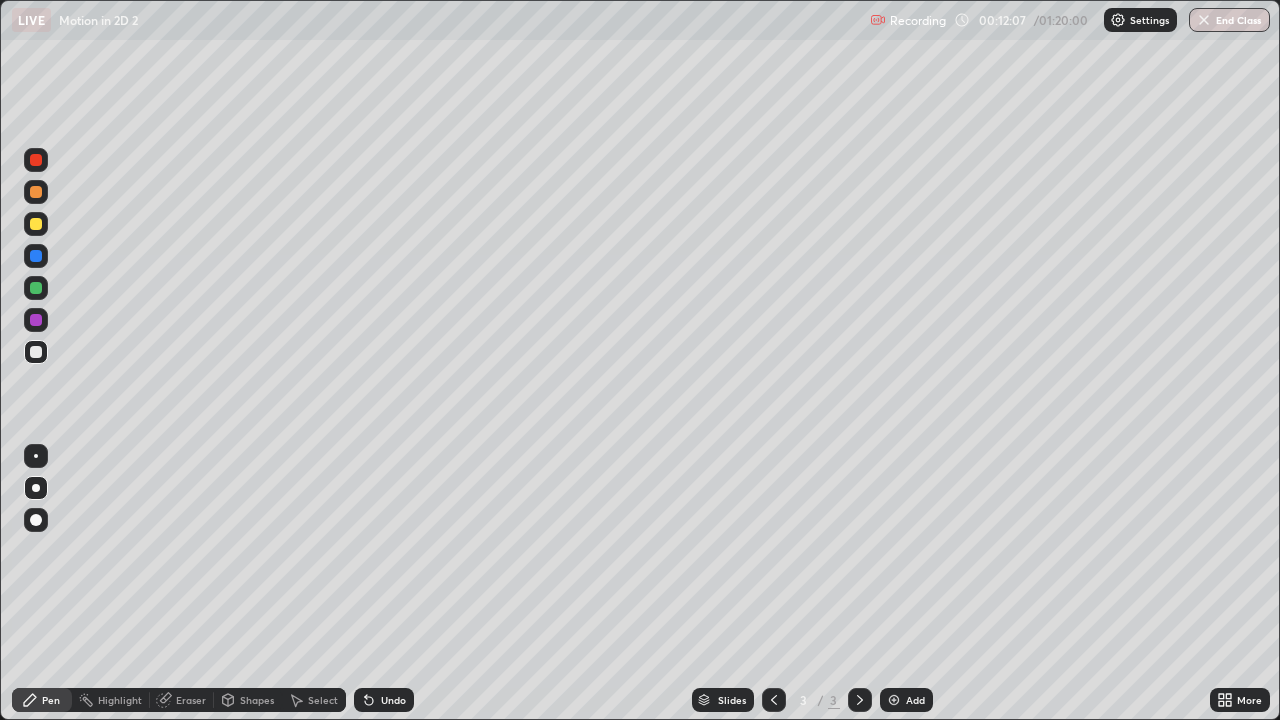 click on "Add" at bounding box center (906, 700) 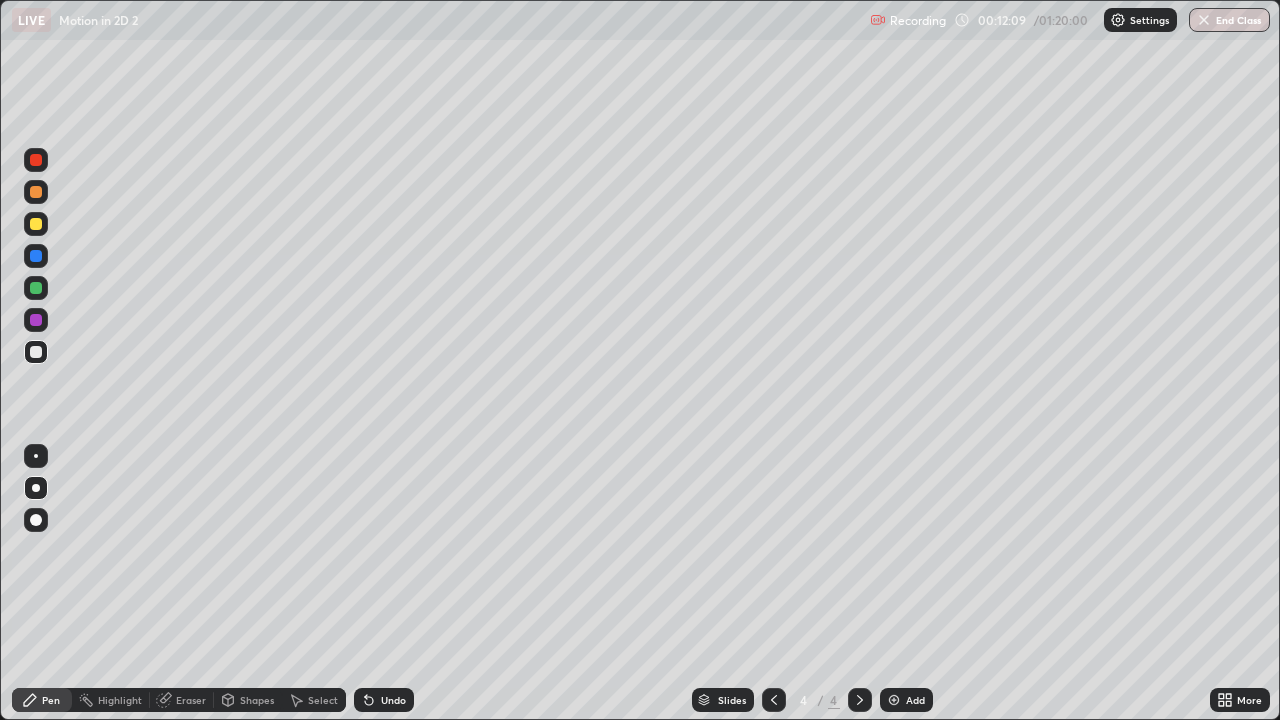click on "Shapes" at bounding box center (248, 700) 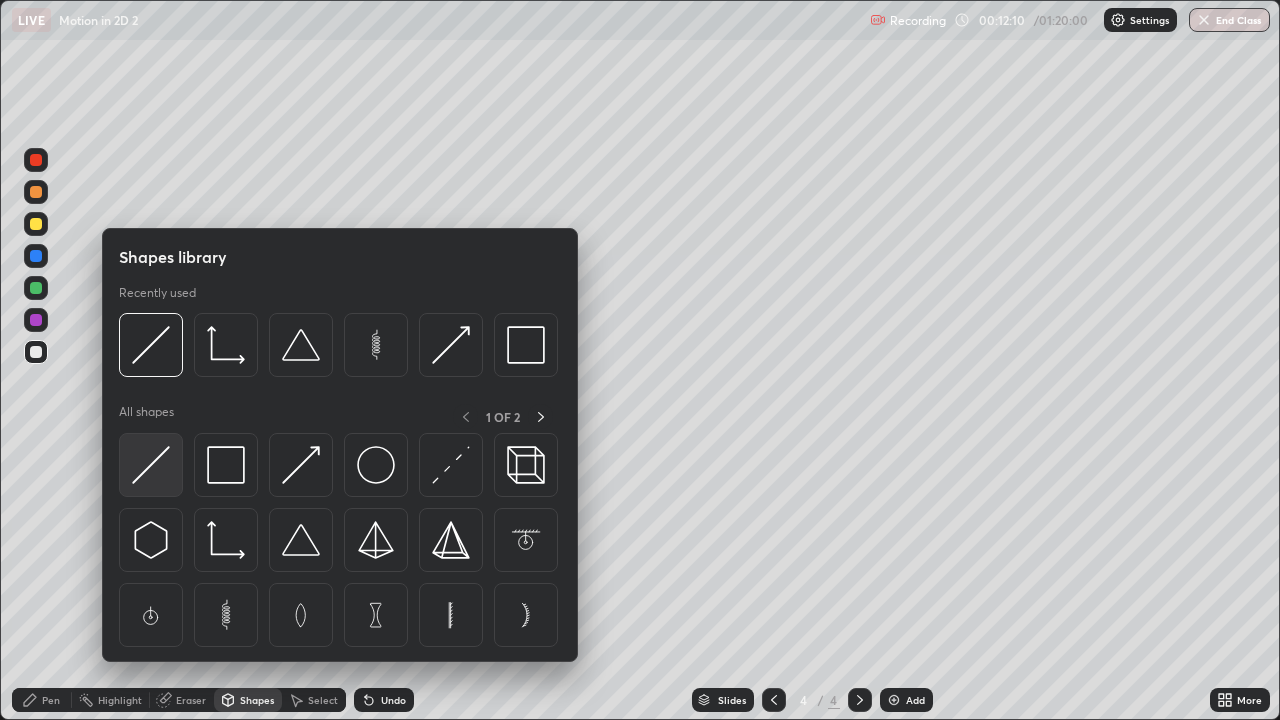 click at bounding box center (151, 465) 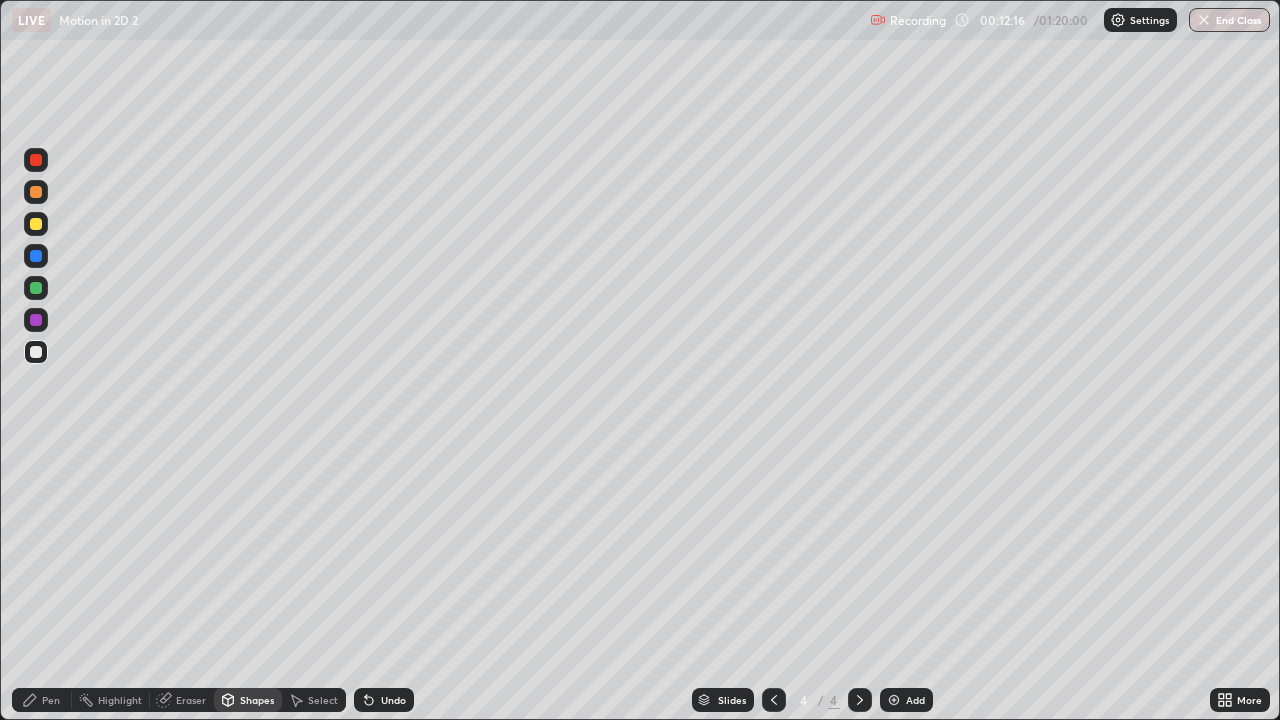 click at bounding box center (36, 224) 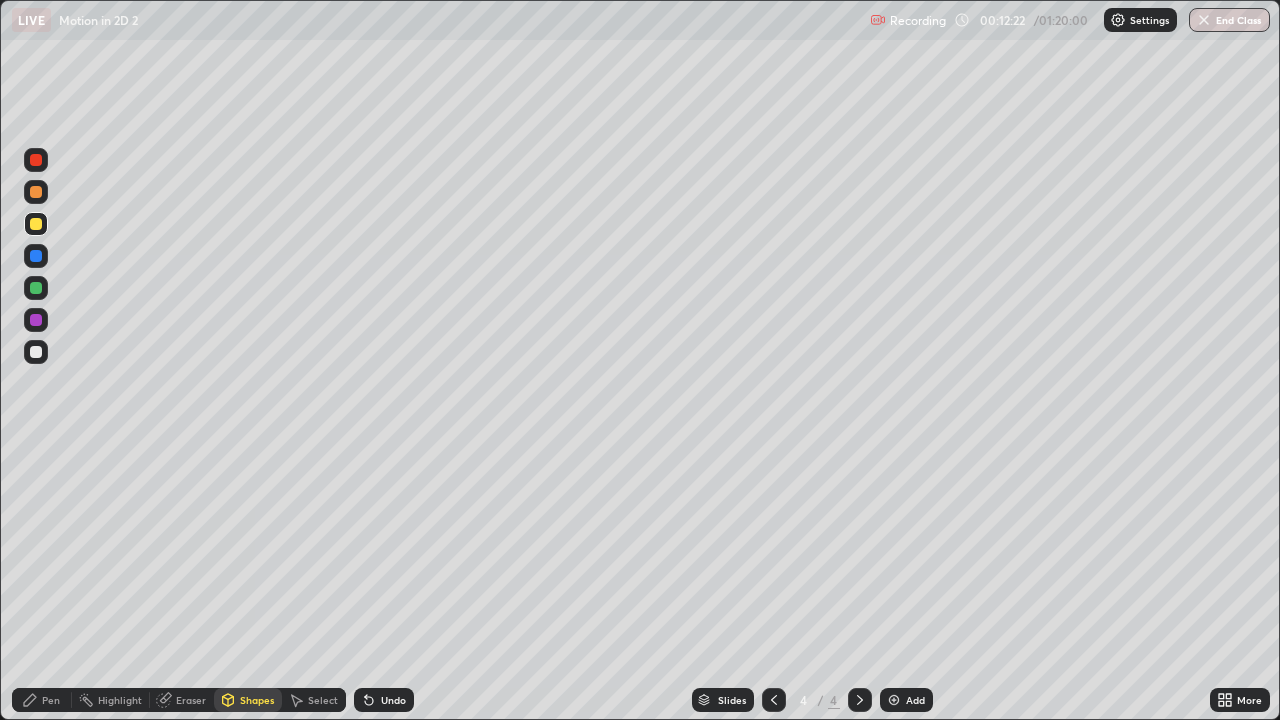 click on "Pen" at bounding box center [51, 700] 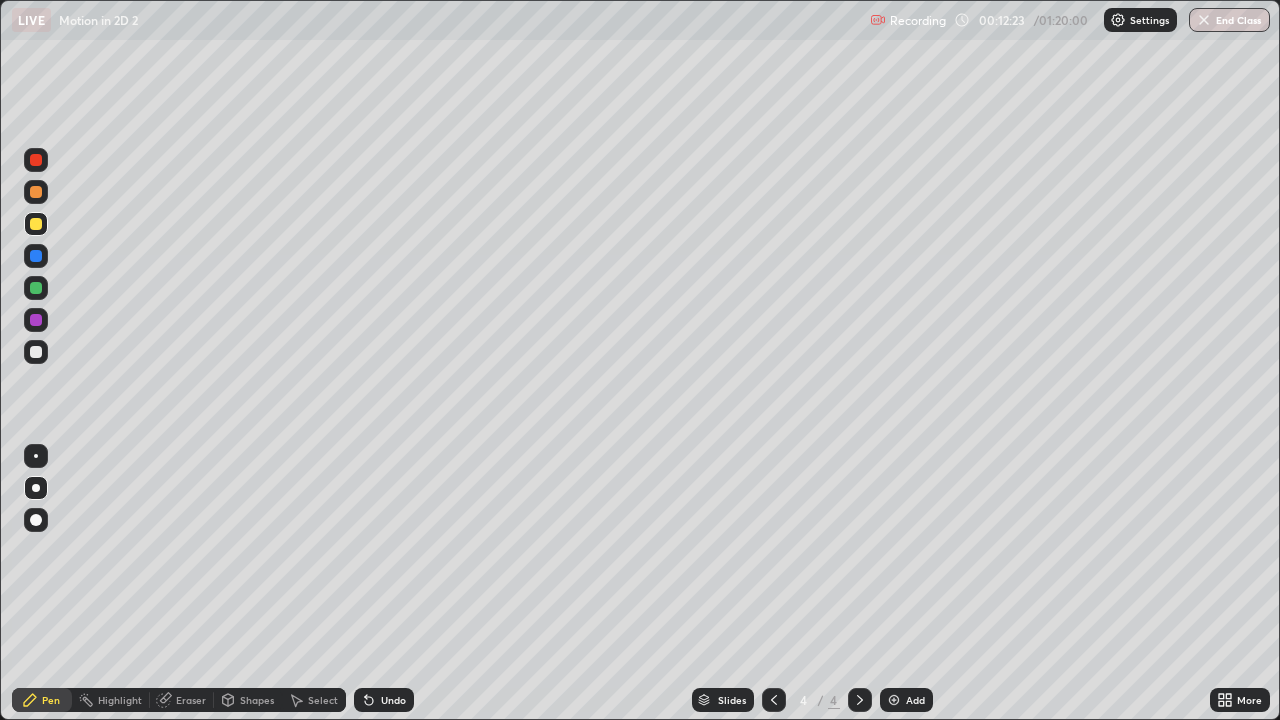 click at bounding box center [36, 288] 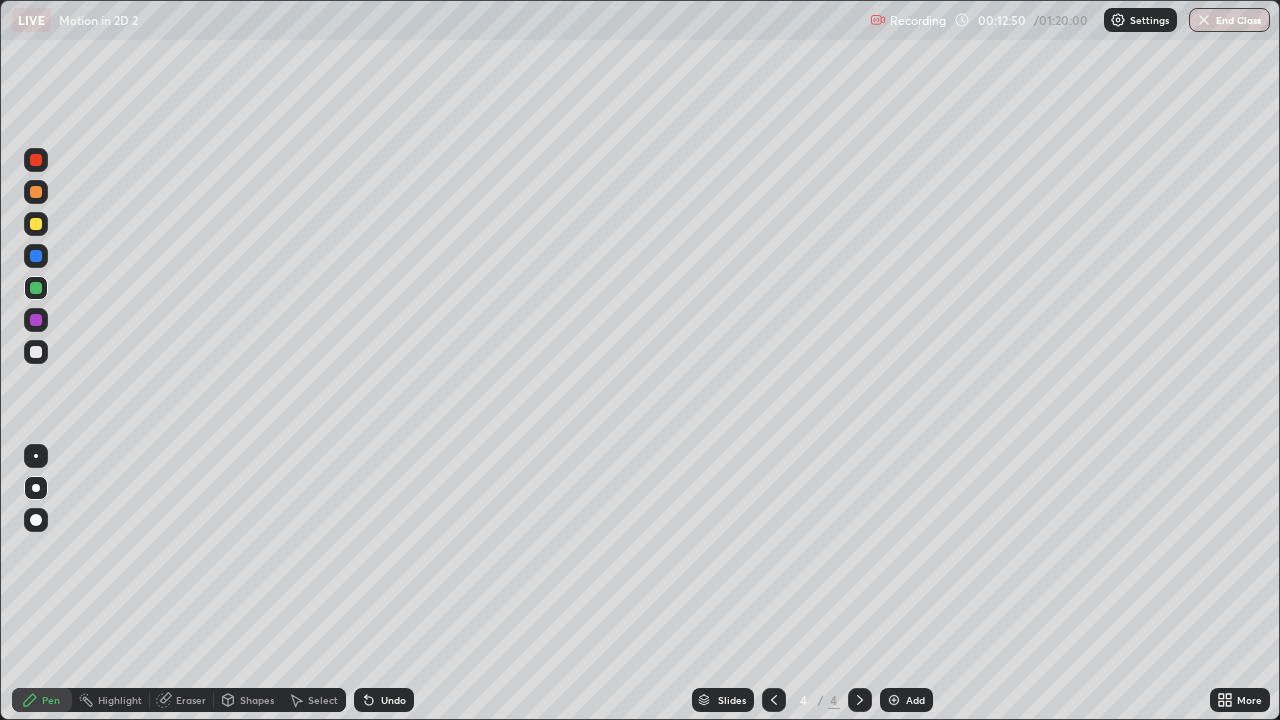 click at bounding box center (36, 352) 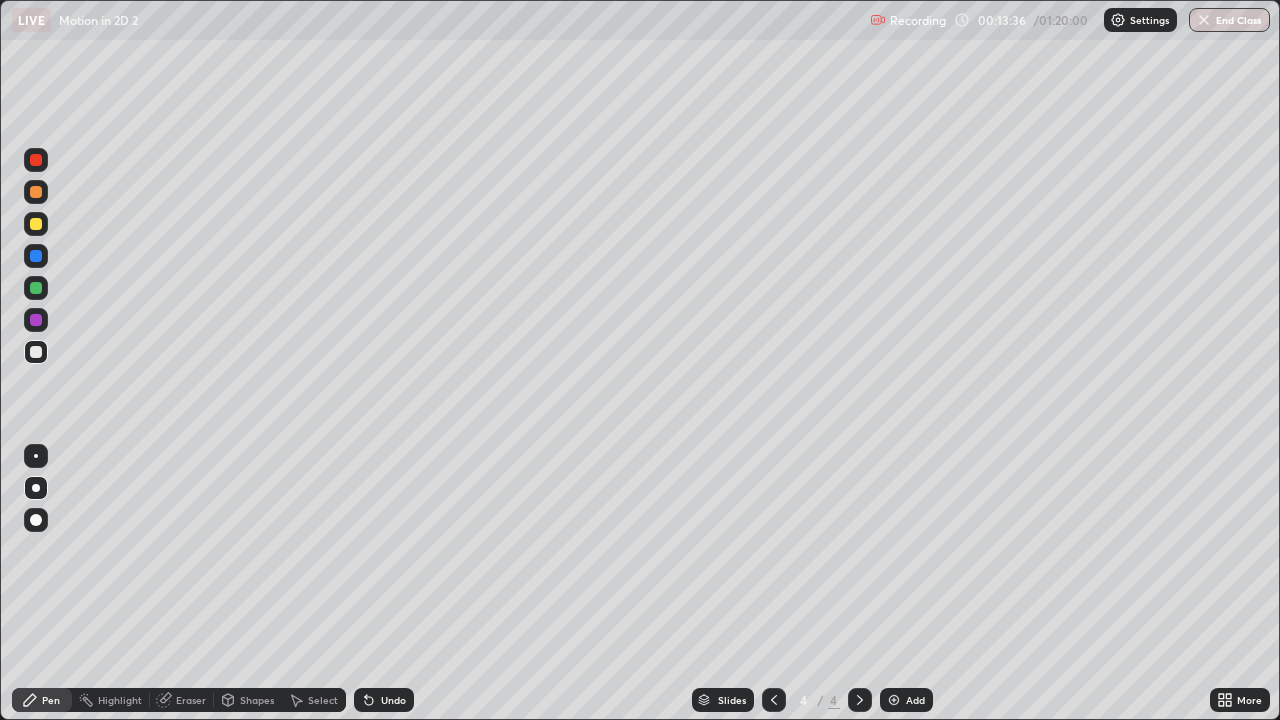 click at bounding box center [36, 320] 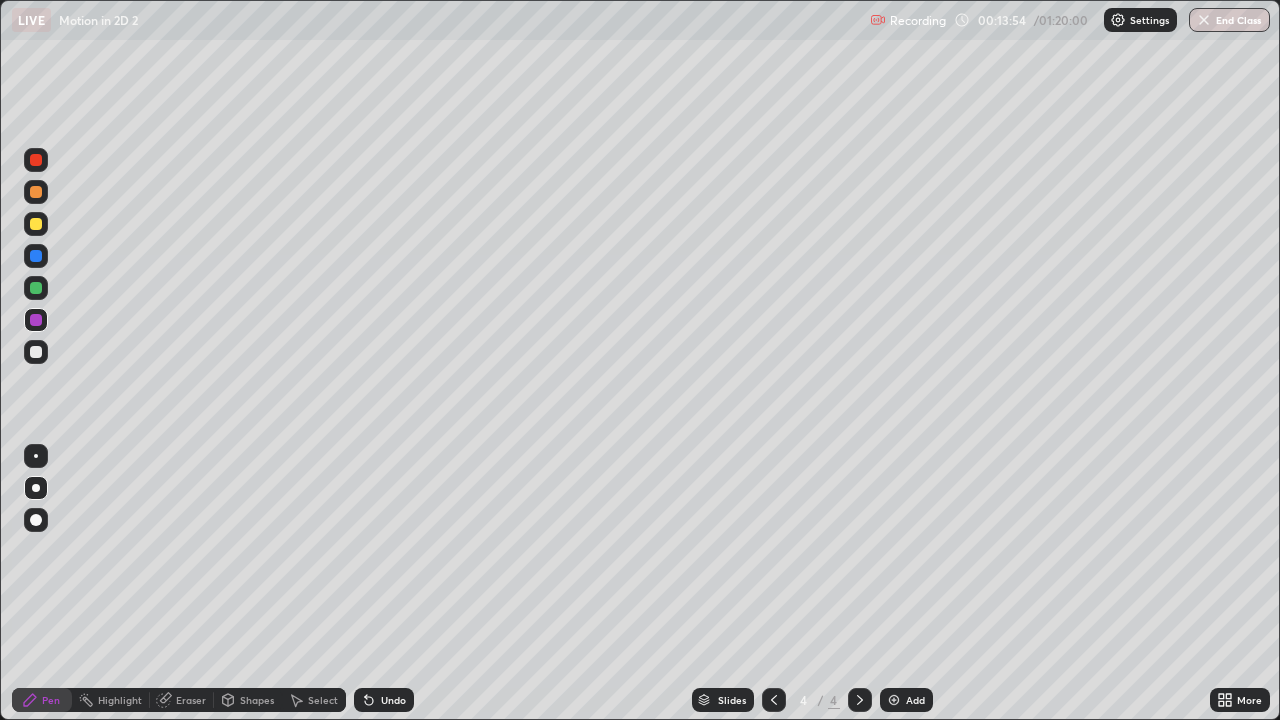 click at bounding box center (36, 352) 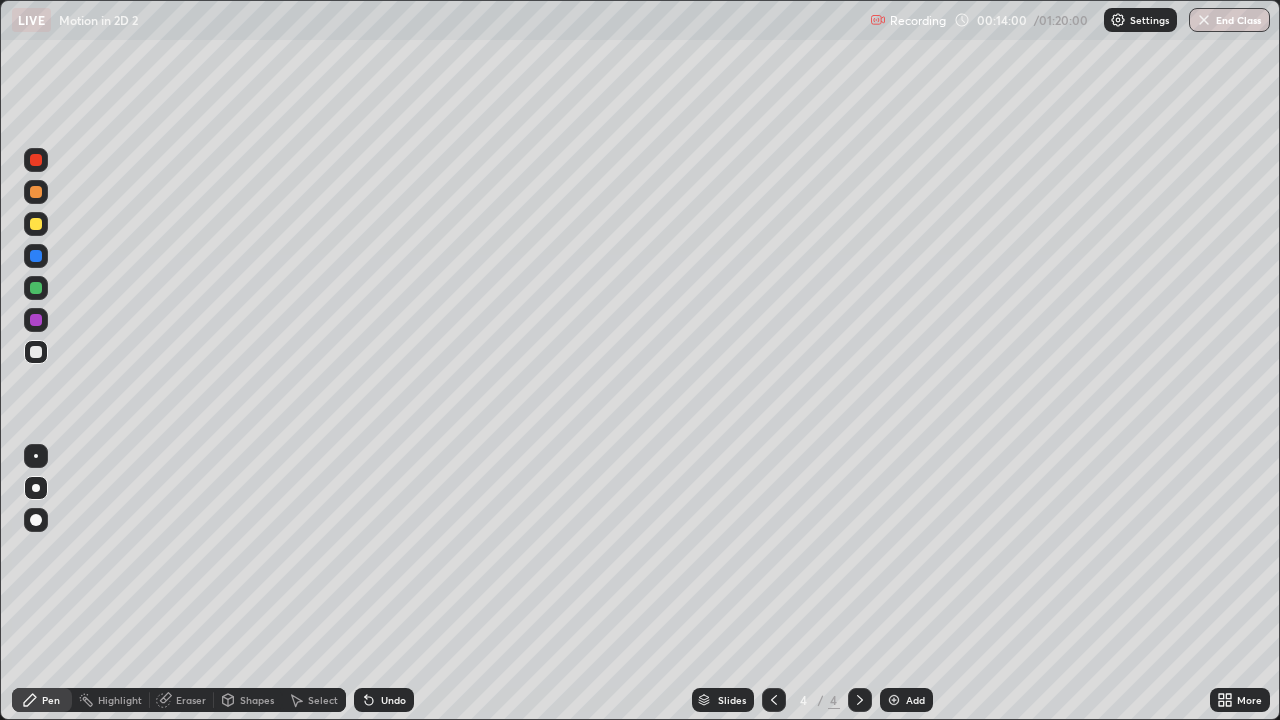 click at bounding box center (36, 320) 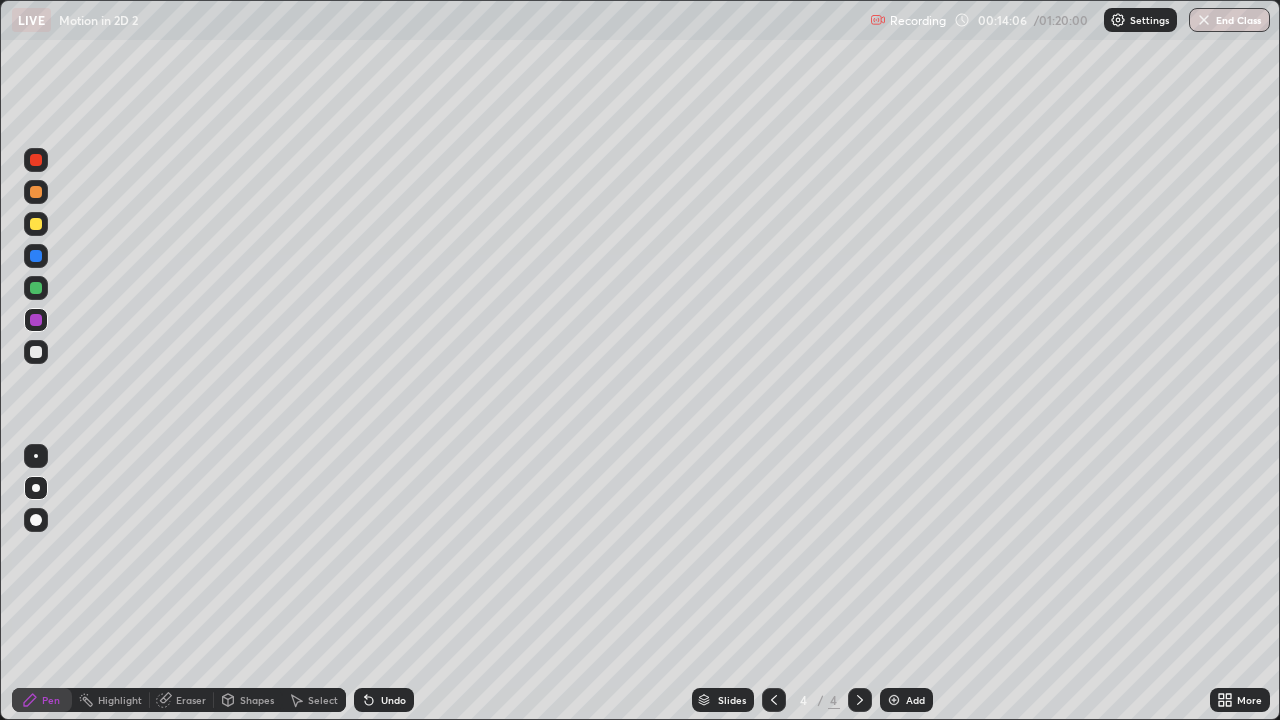 click at bounding box center [36, 352] 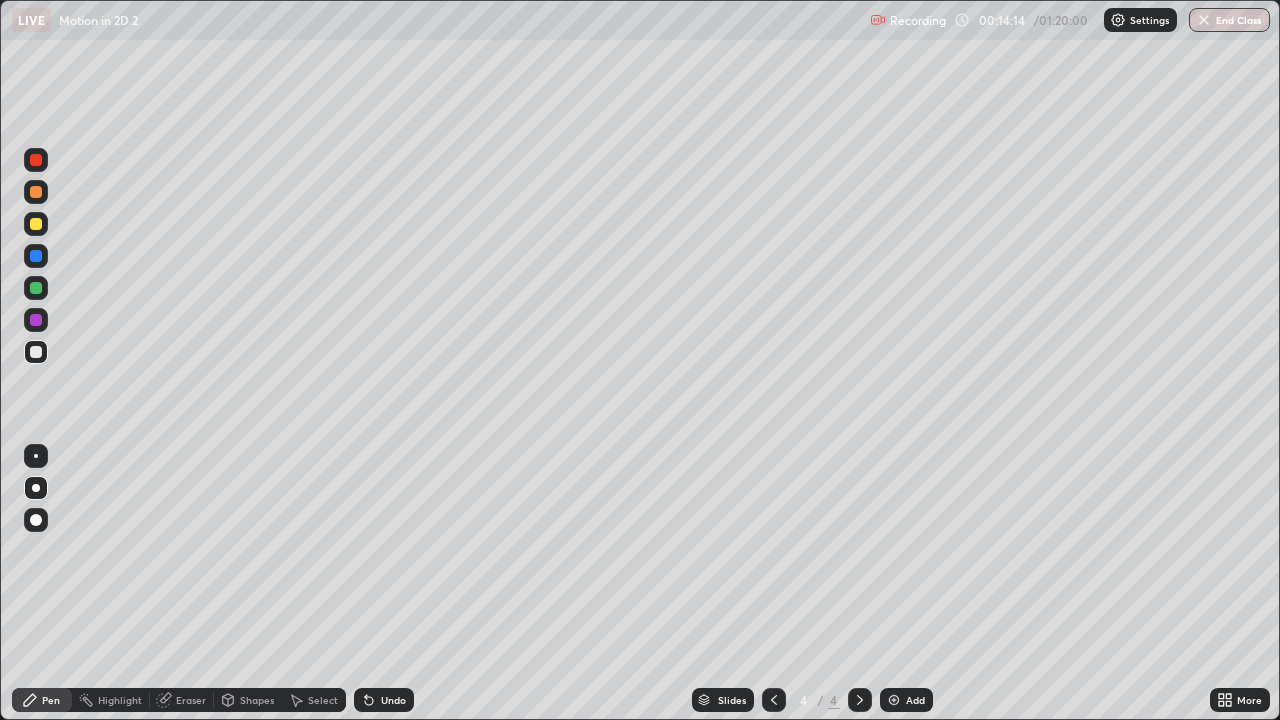 click 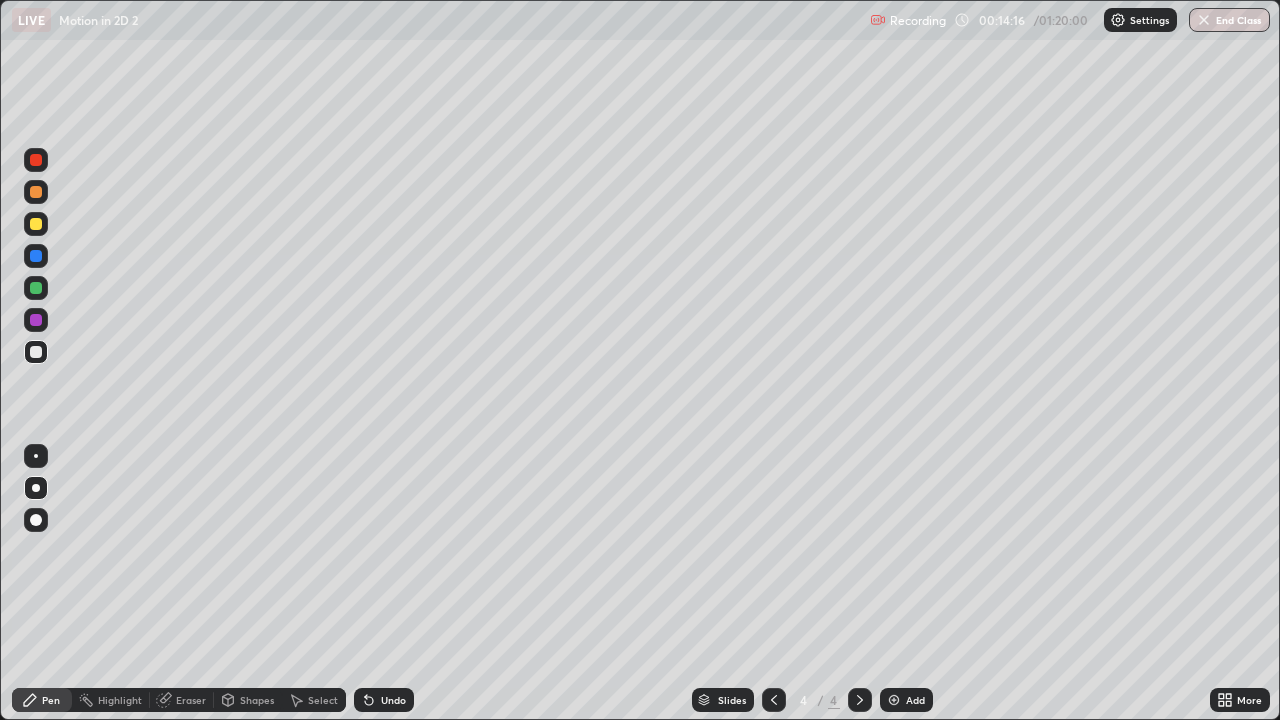 click at bounding box center [36, 224] 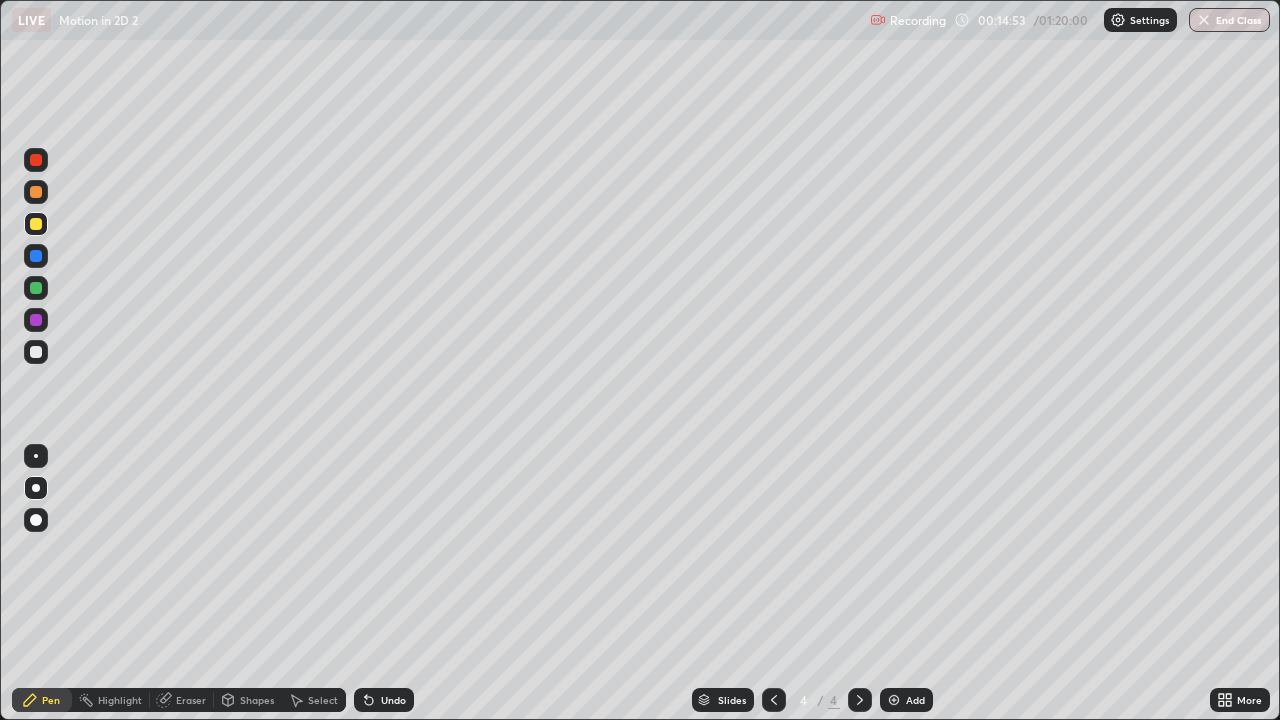 click at bounding box center (36, 320) 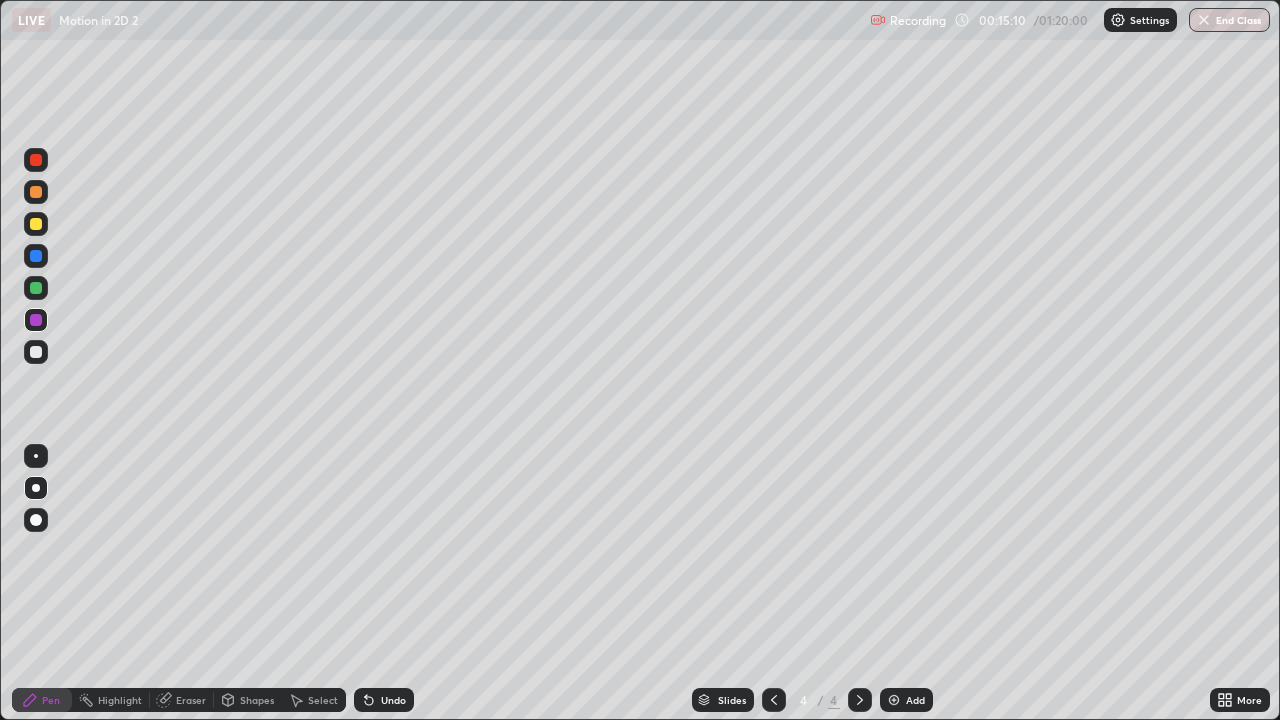click at bounding box center [36, 288] 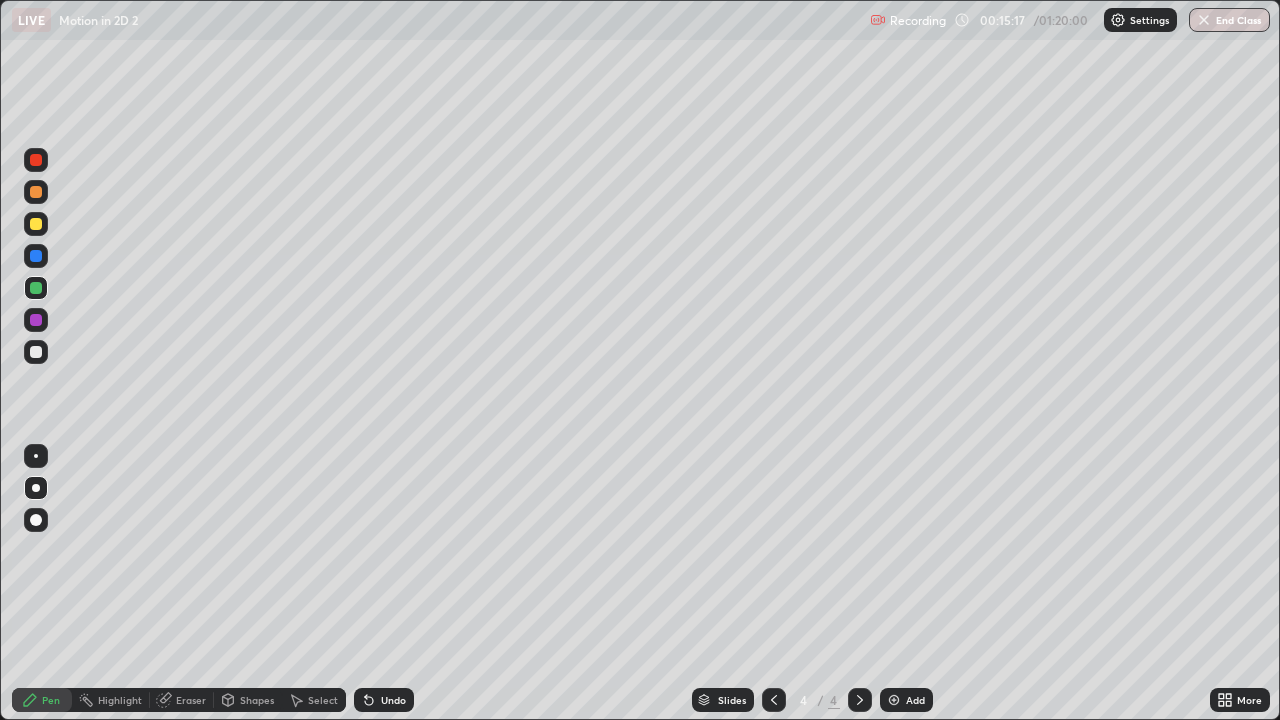 click on "Eraser" at bounding box center [191, 700] 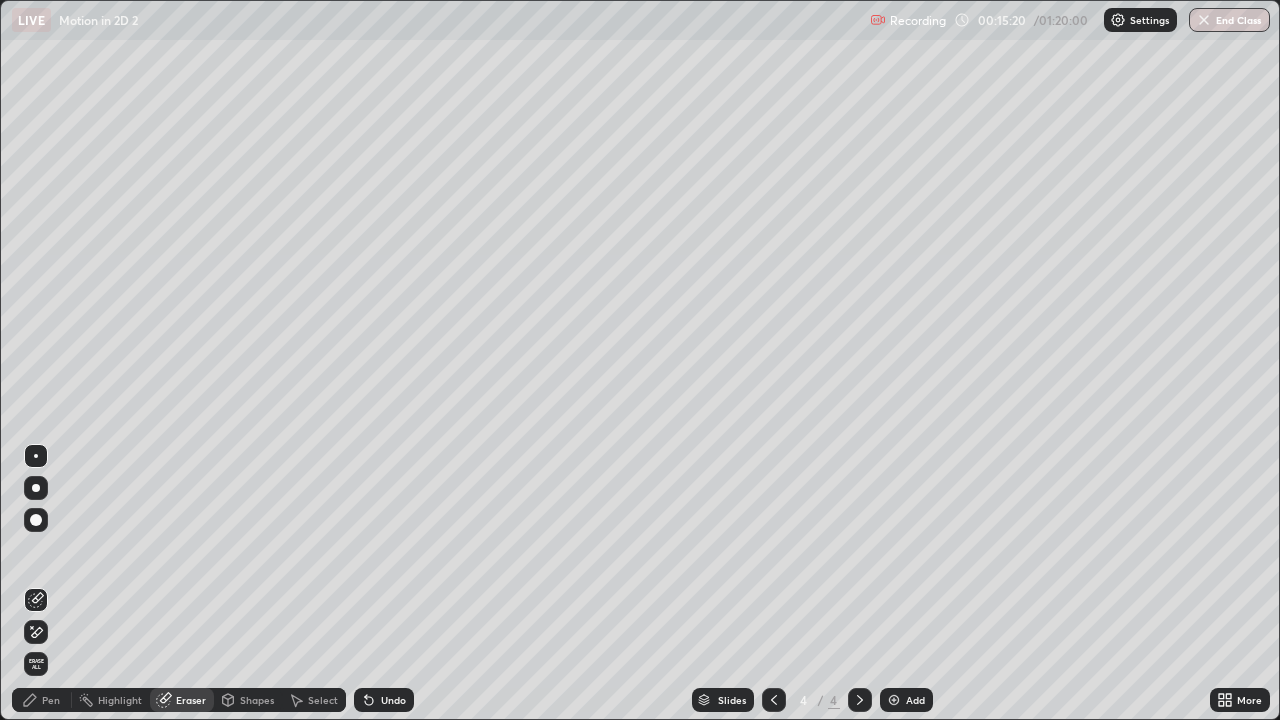 click on "Pen" at bounding box center (42, 700) 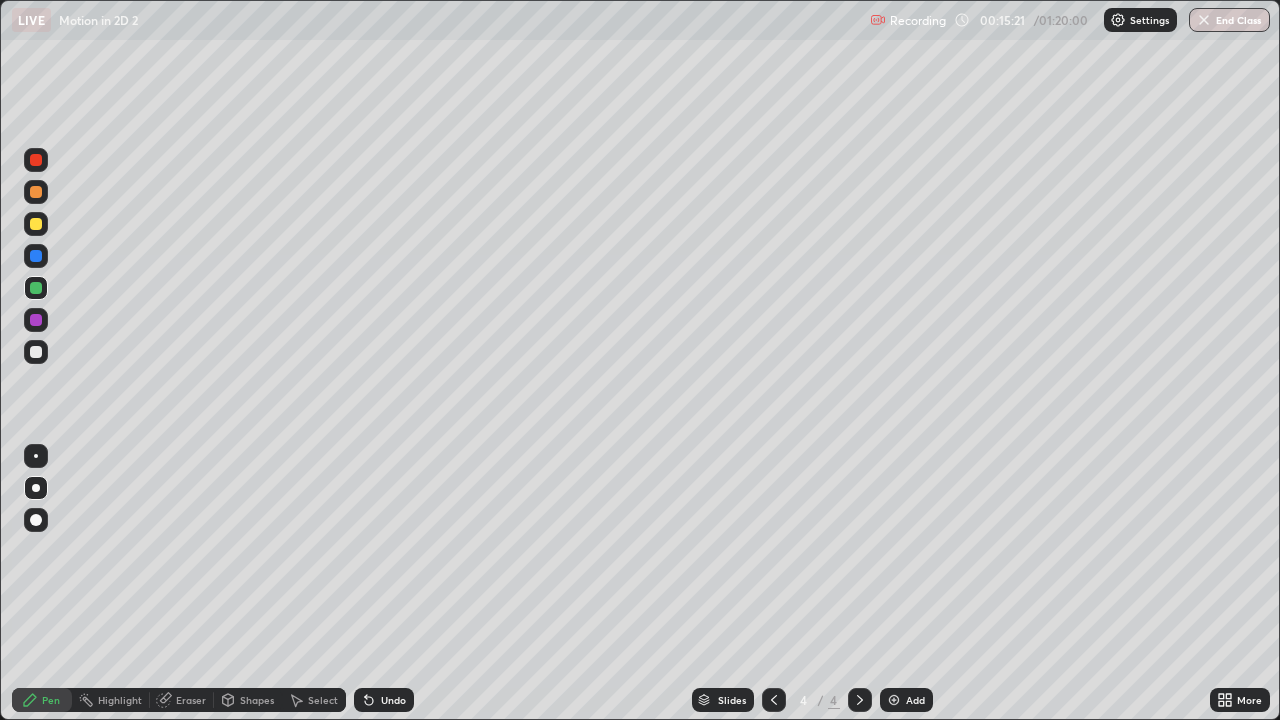 click at bounding box center (36, 352) 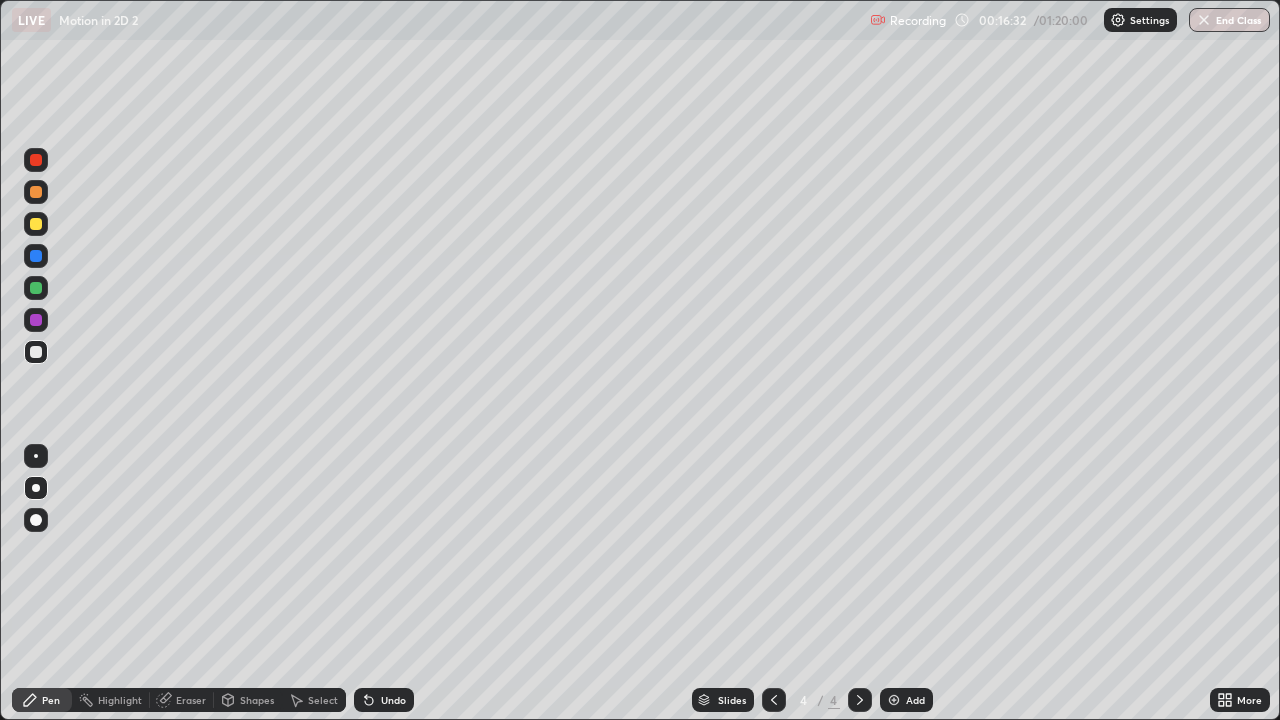 click 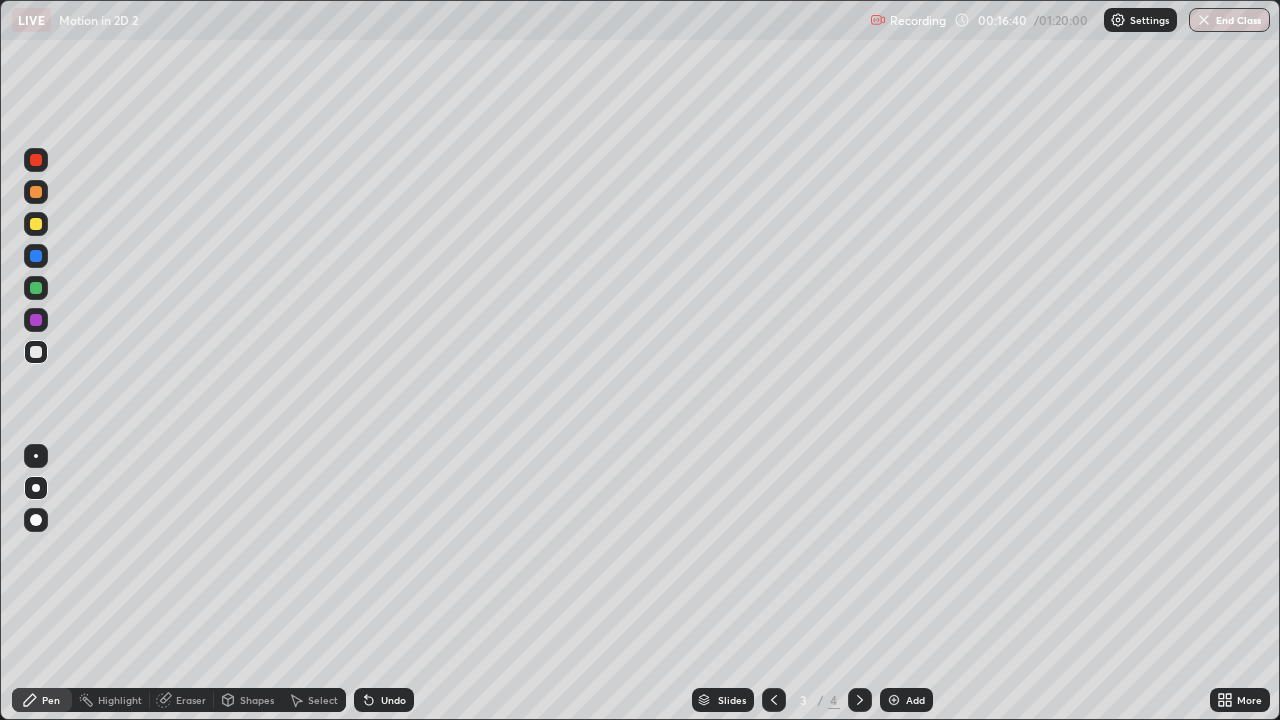 click 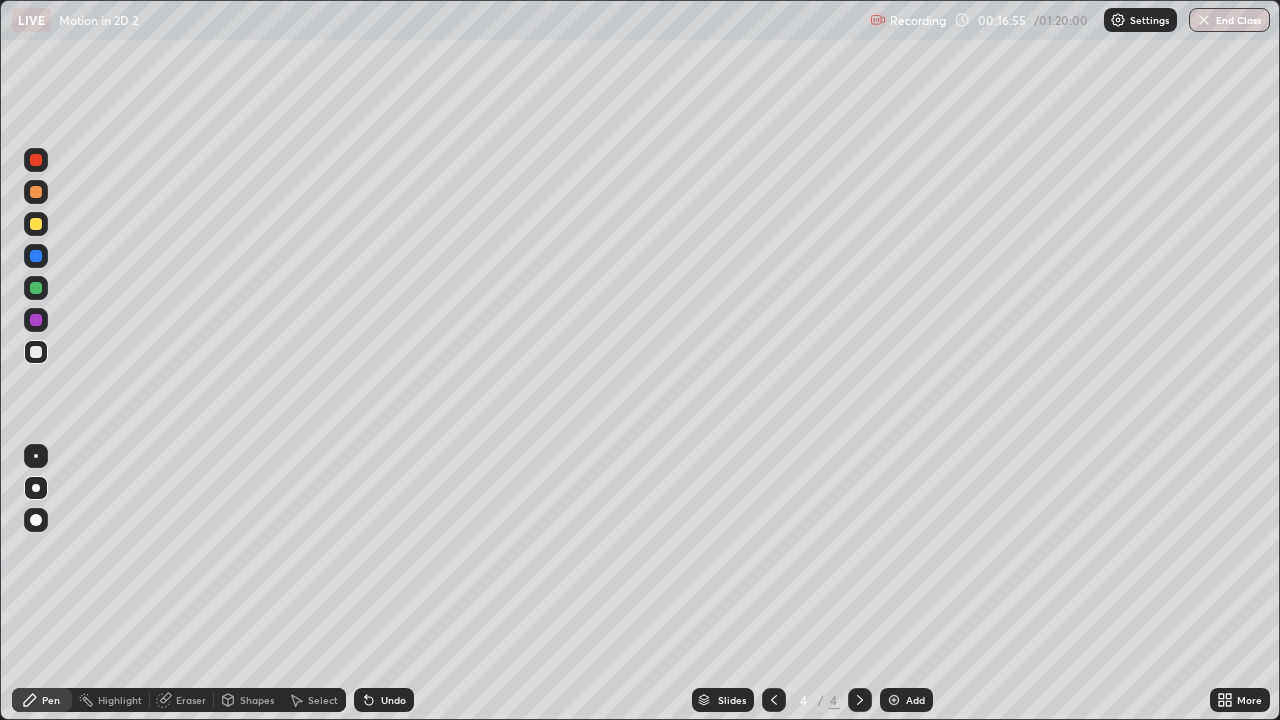 click 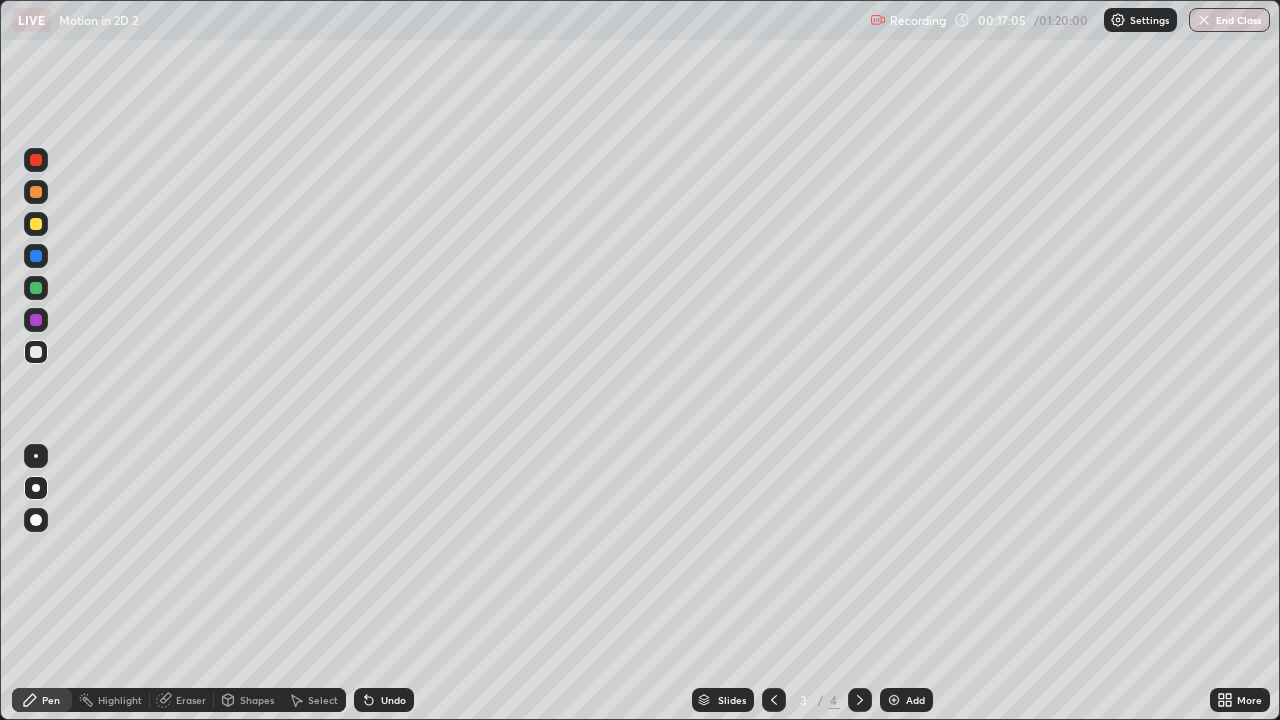 click 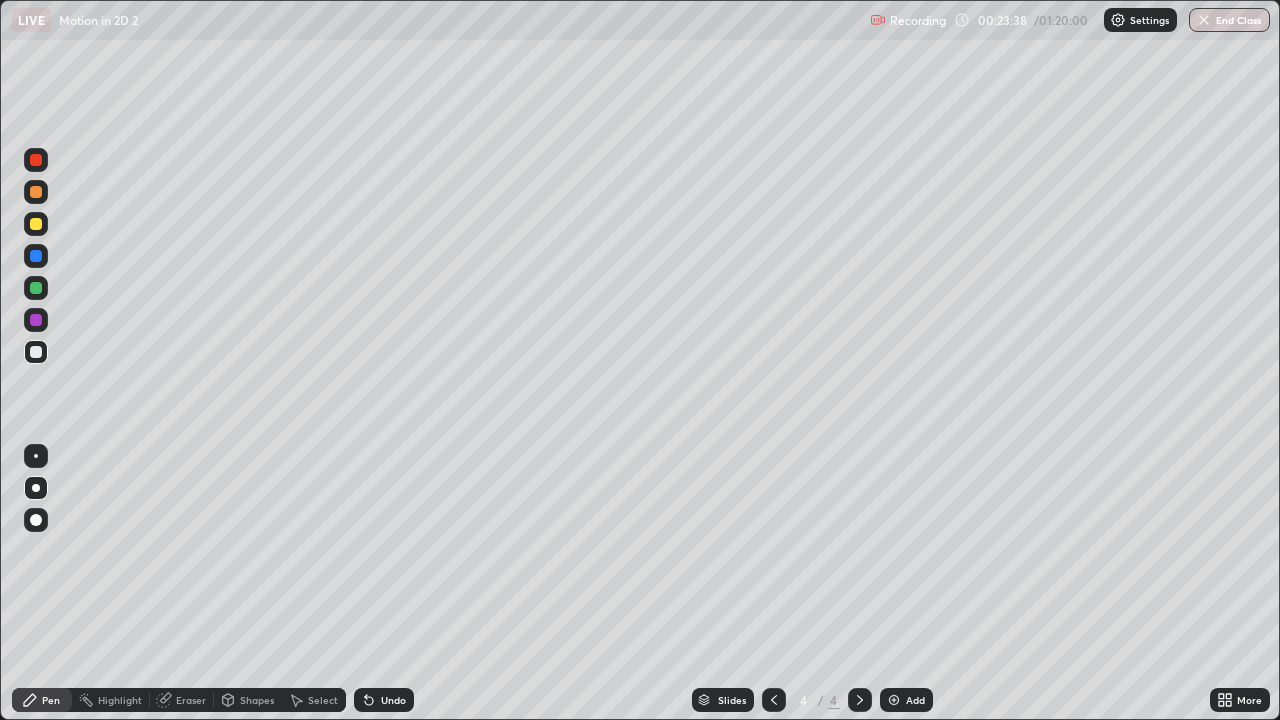 click at bounding box center (894, 700) 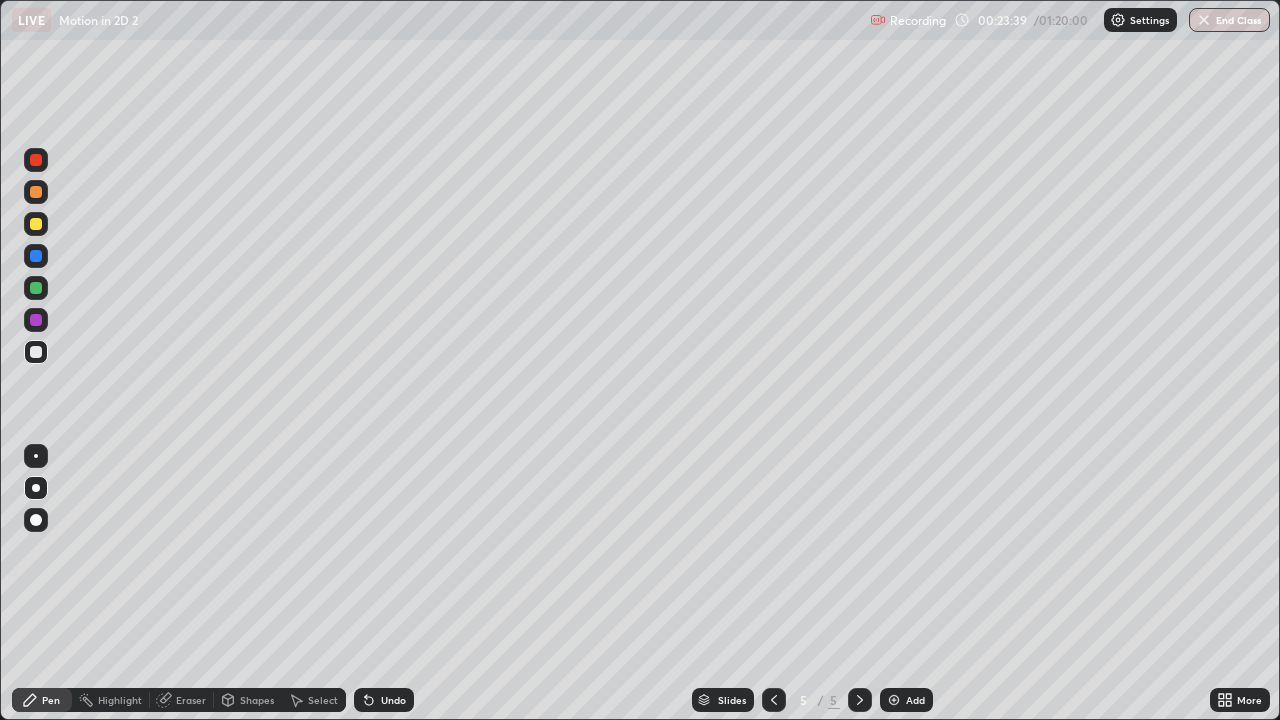 click at bounding box center (36, 352) 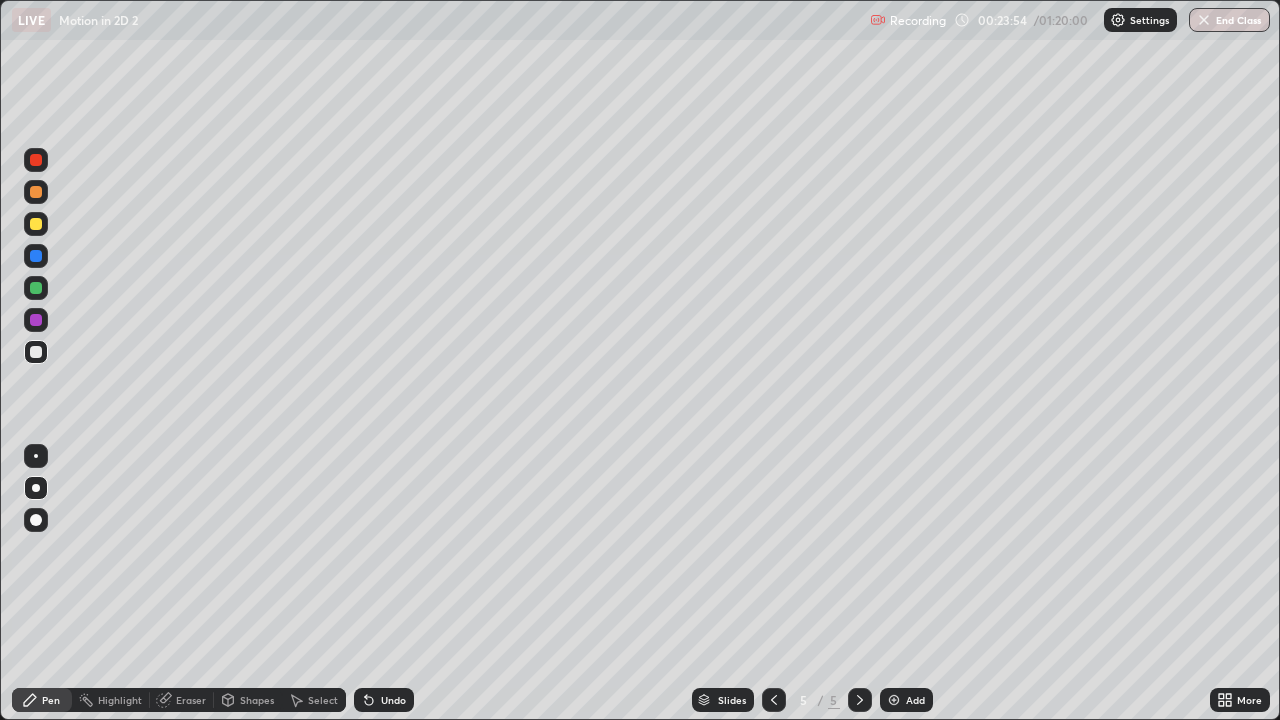 click at bounding box center (36, 224) 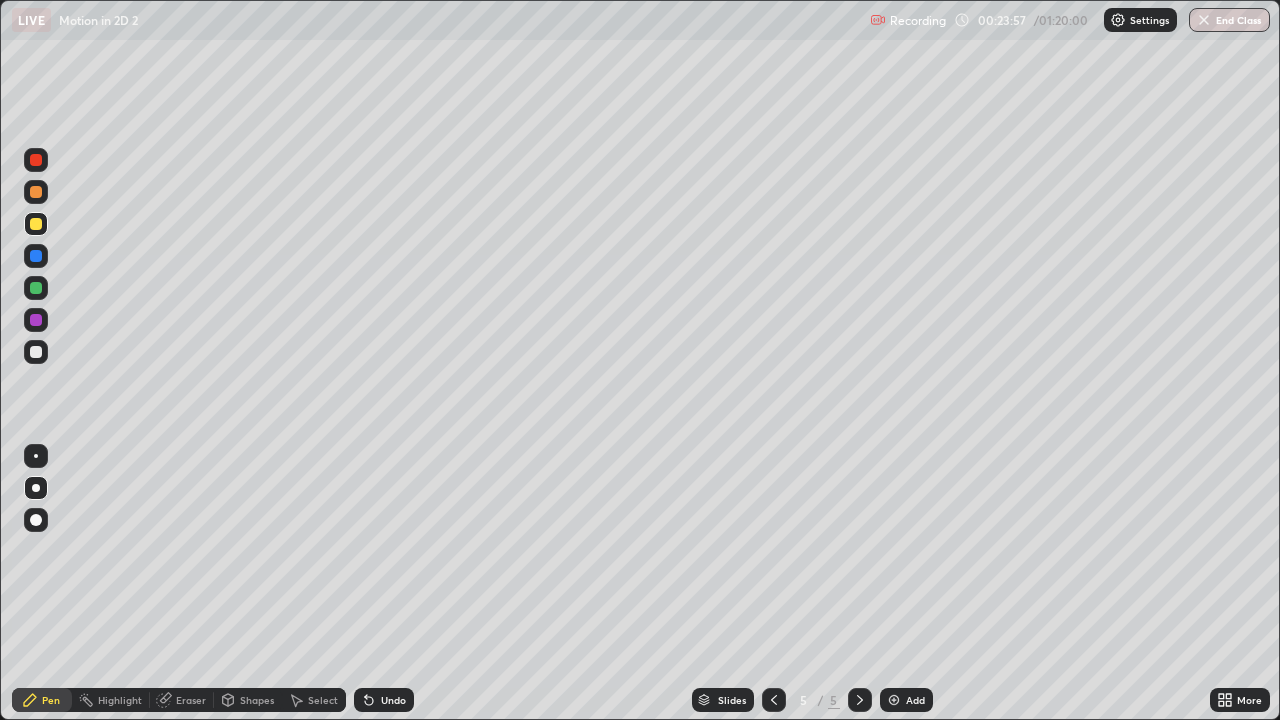 click at bounding box center [36, 352] 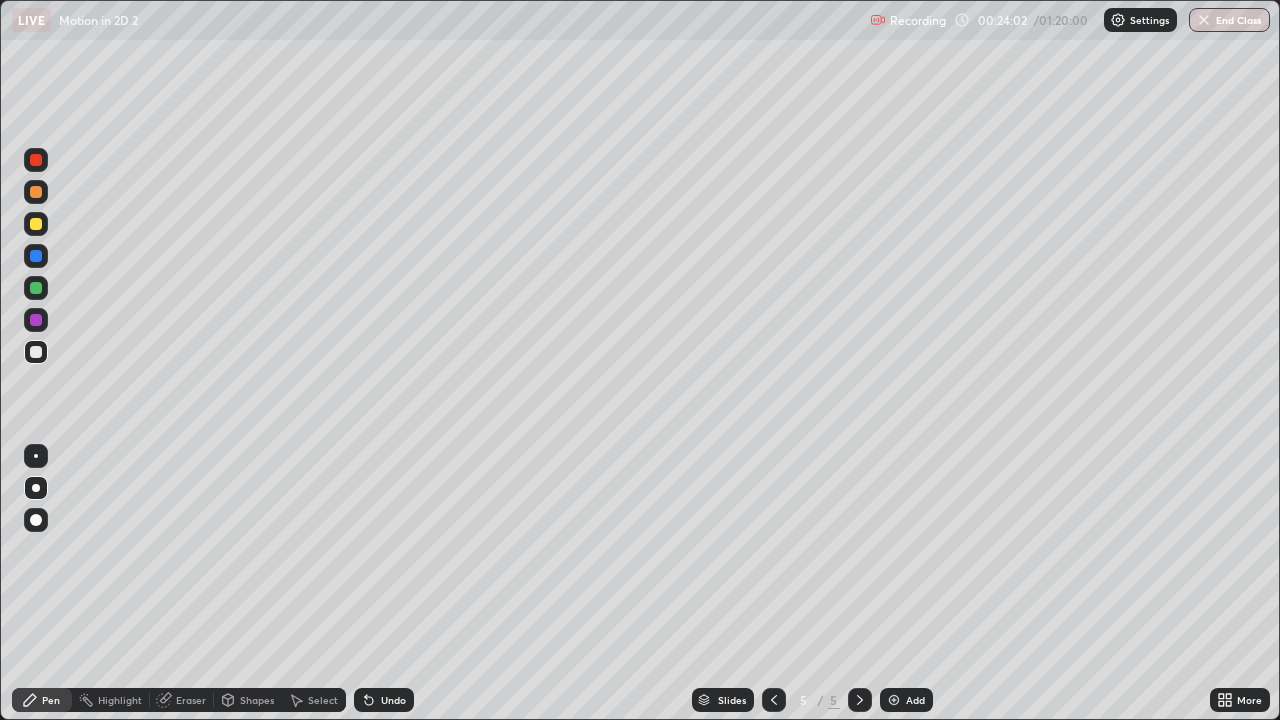 click on "Undo" at bounding box center [393, 700] 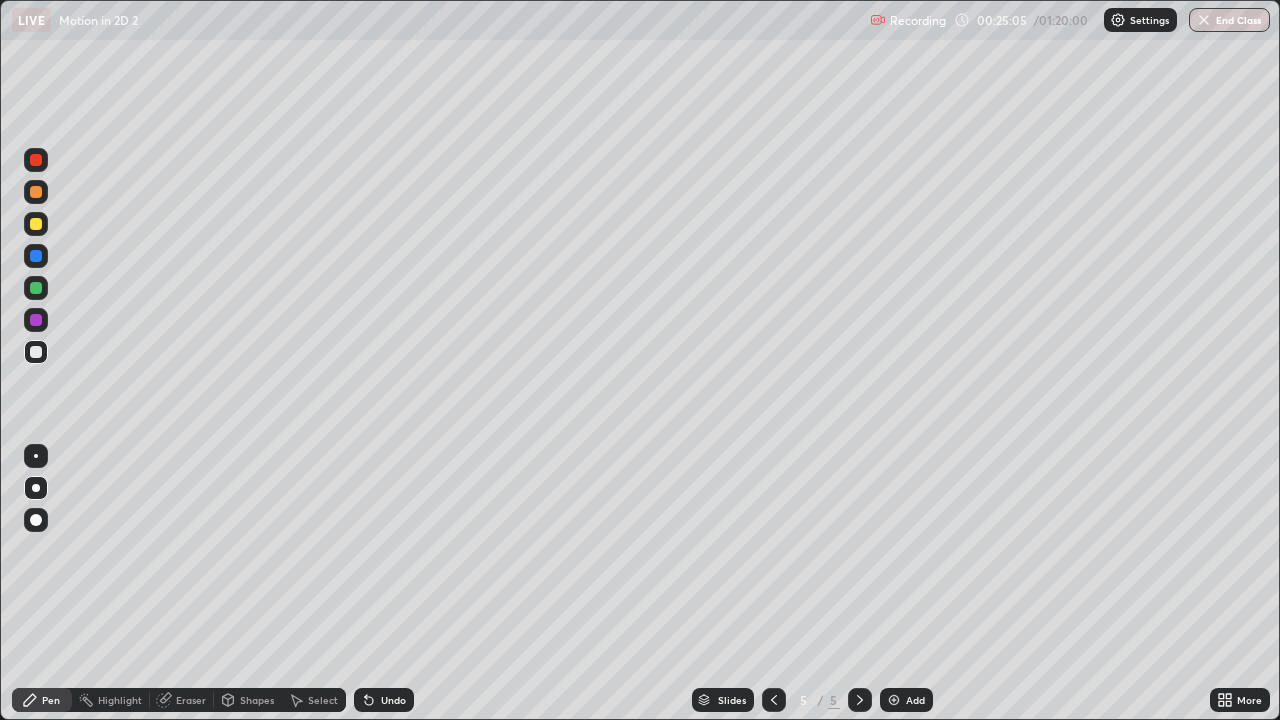 click on "Undo" at bounding box center [393, 700] 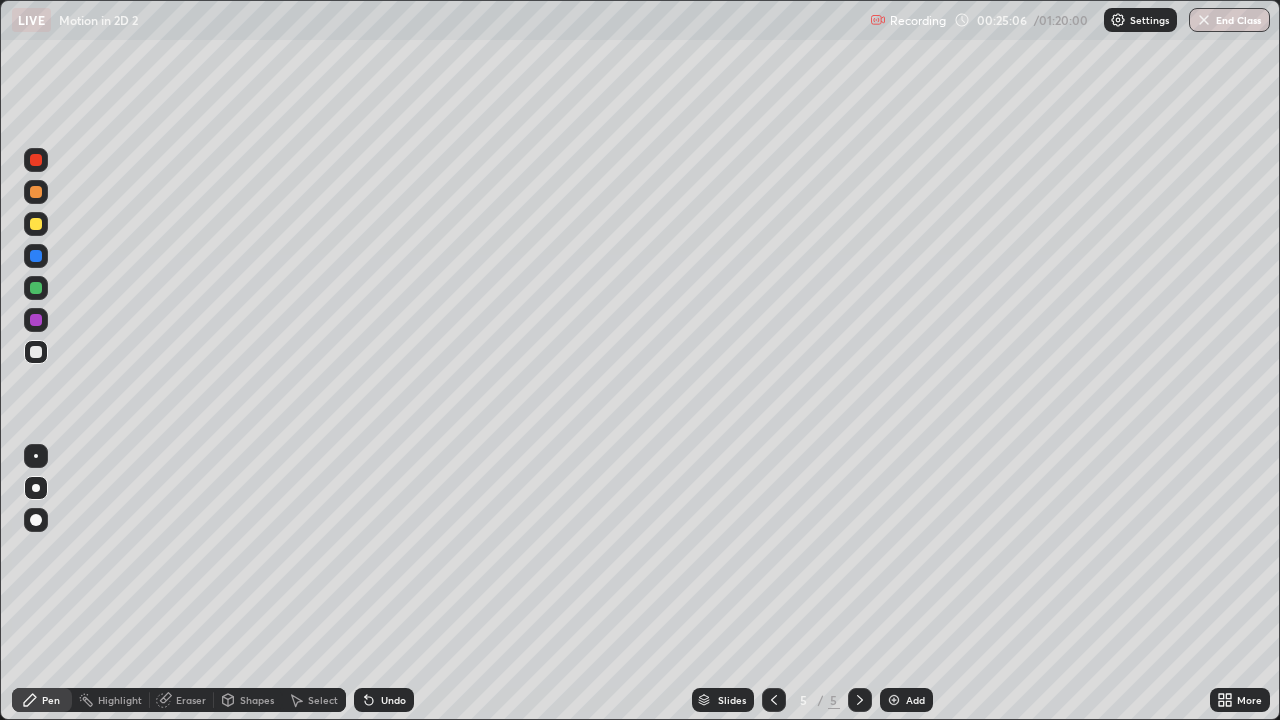 click on "Undo" at bounding box center [393, 700] 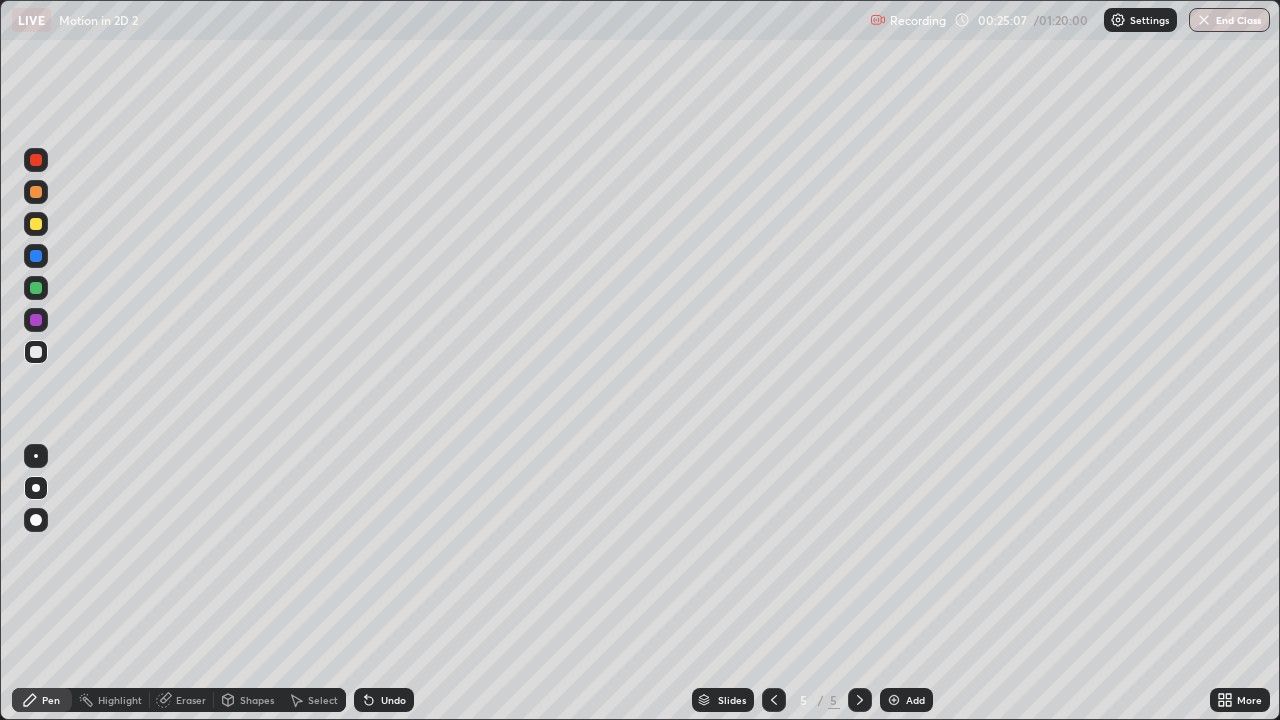 click on "Undo" at bounding box center (393, 700) 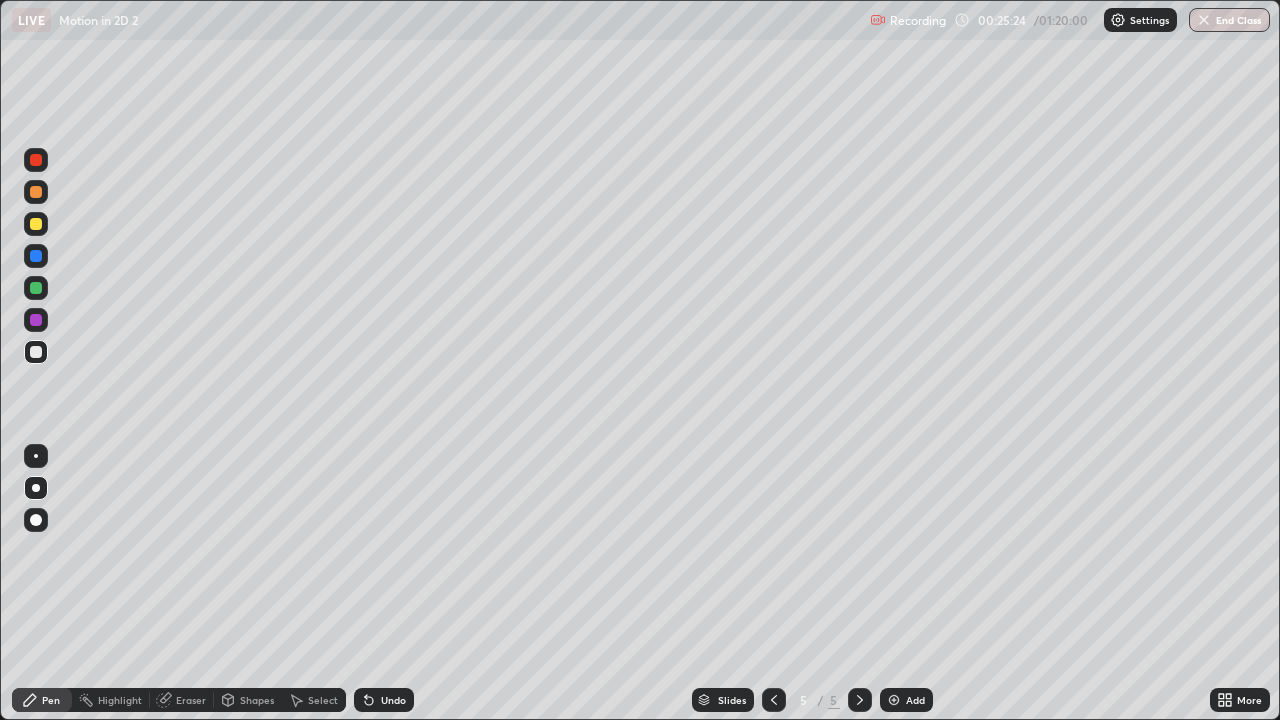 click on "Undo" at bounding box center (393, 700) 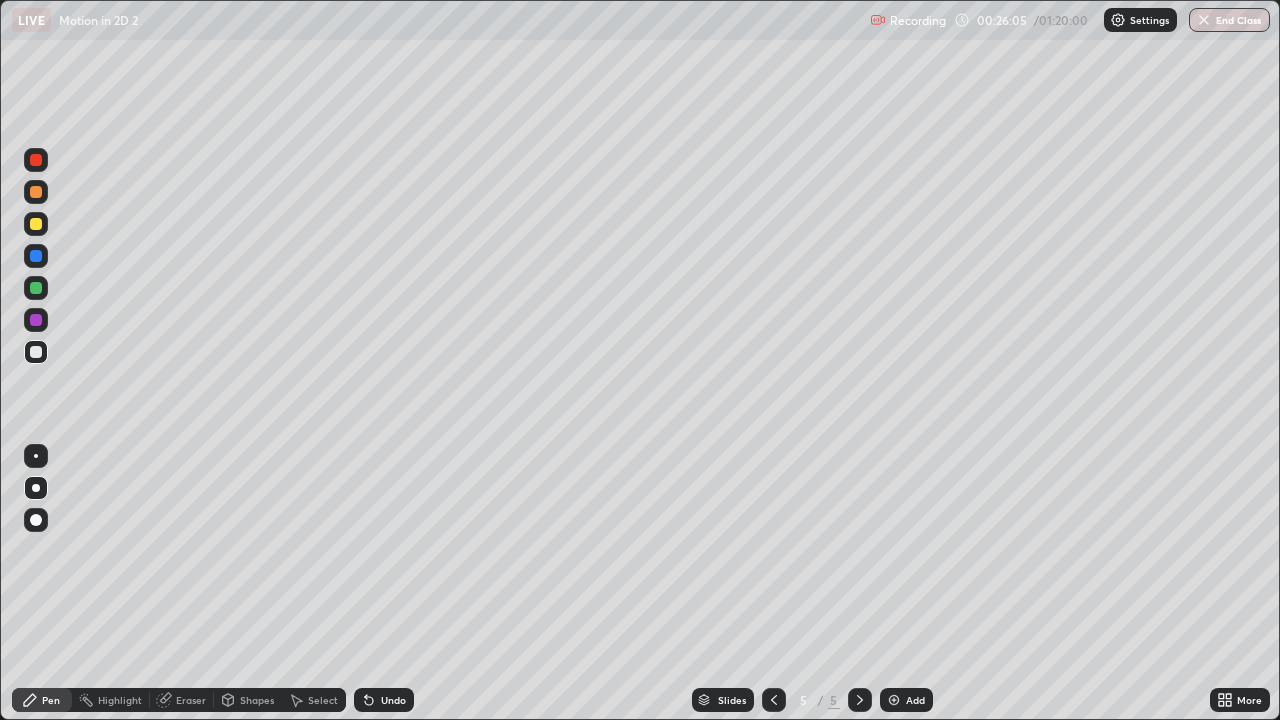 click at bounding box center (36, 256) 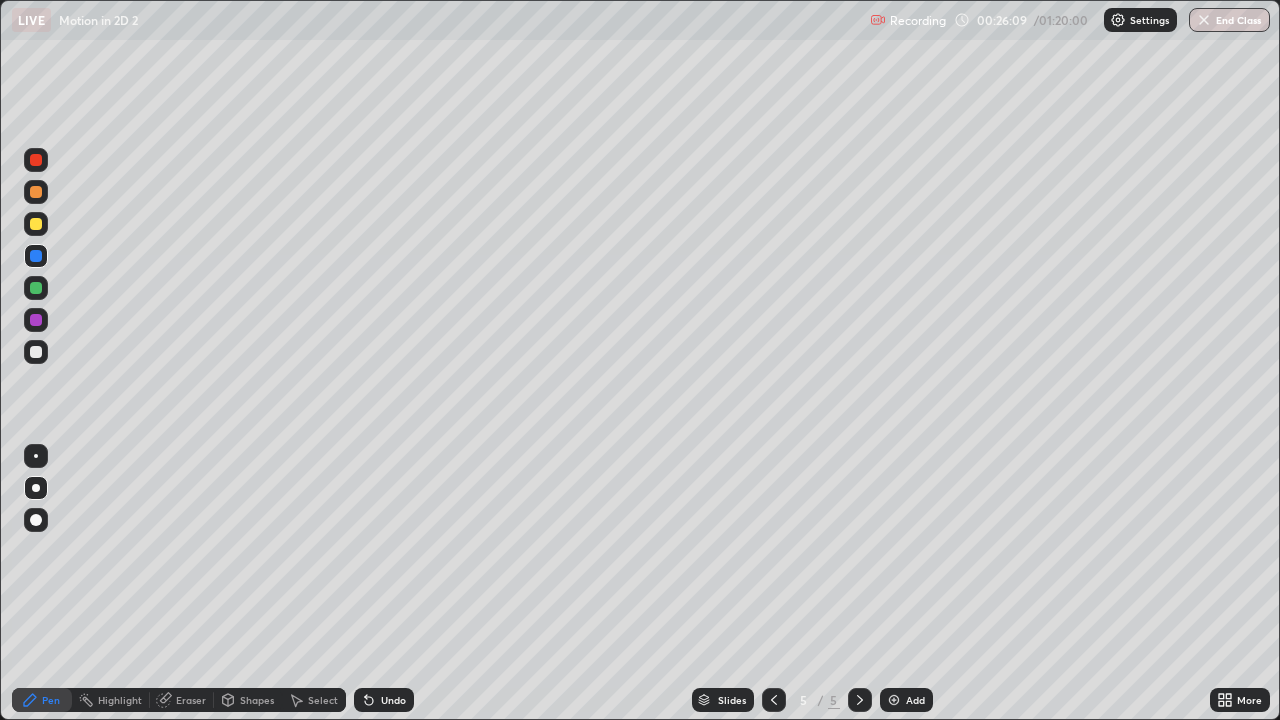 click at bounding box center [36, 352] 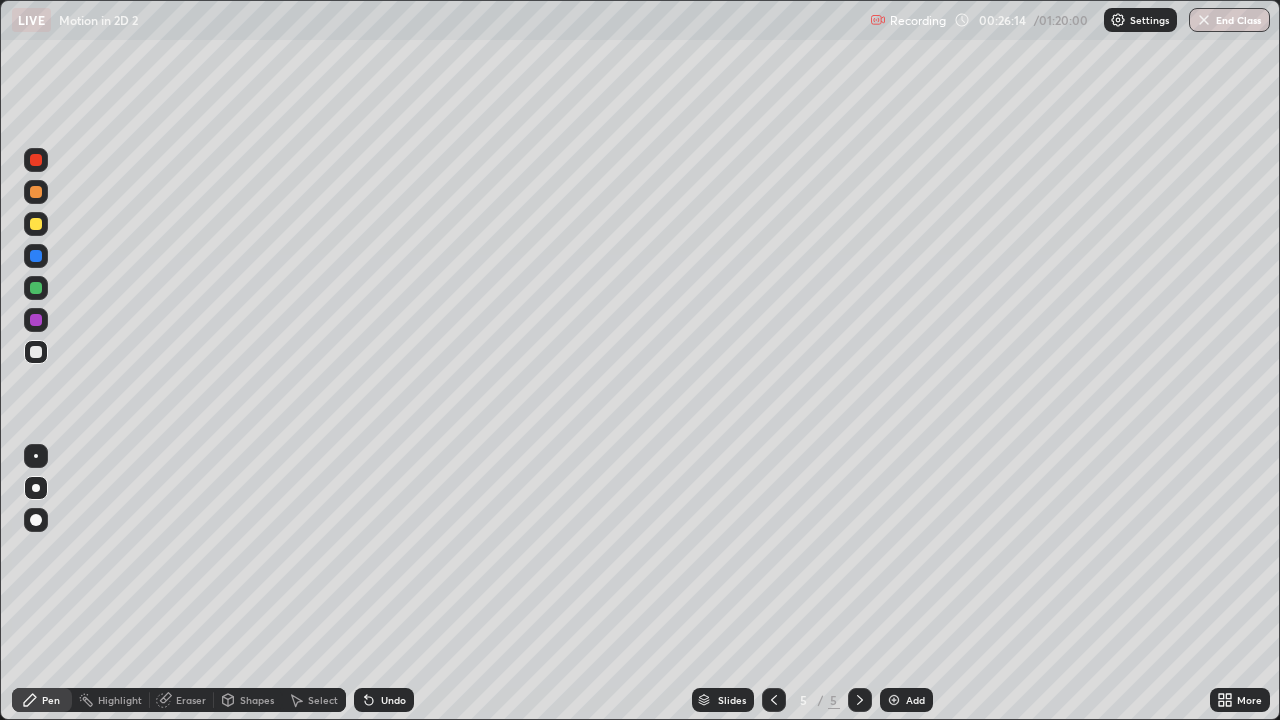 click on "Select" at bounding box center [323, 700] 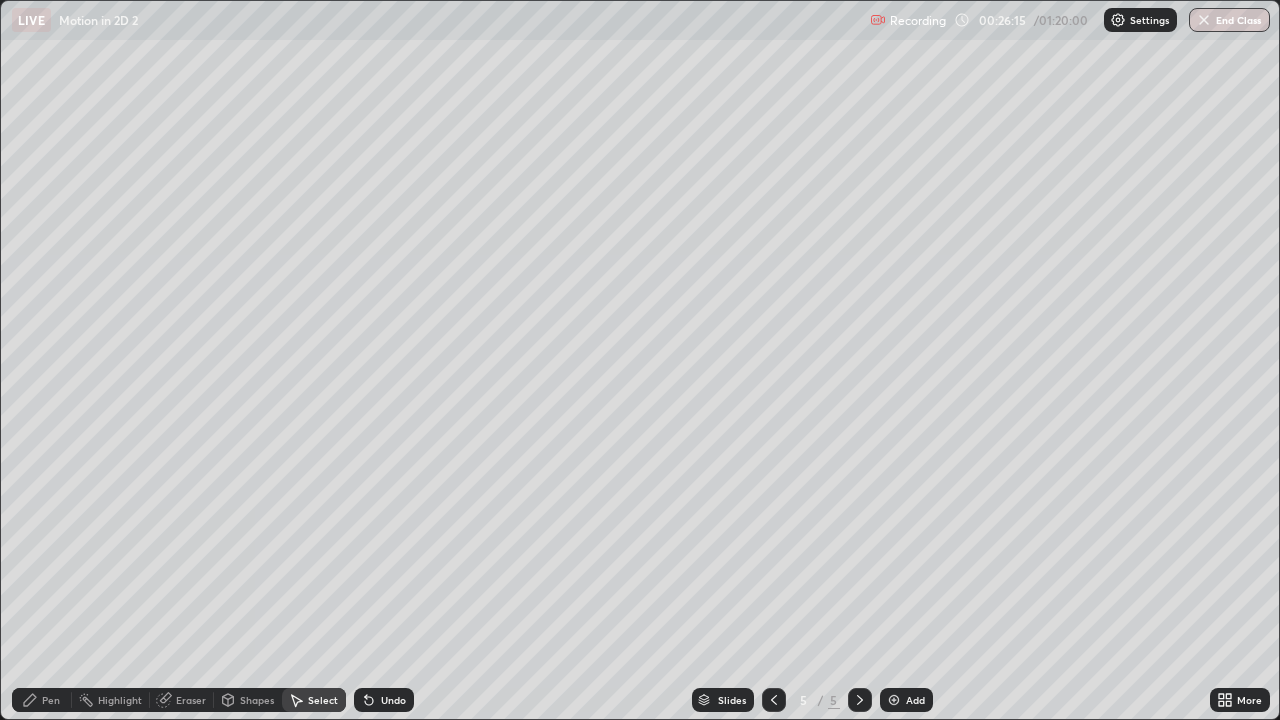 click on "Shapes" at bounding box center (257, 700) 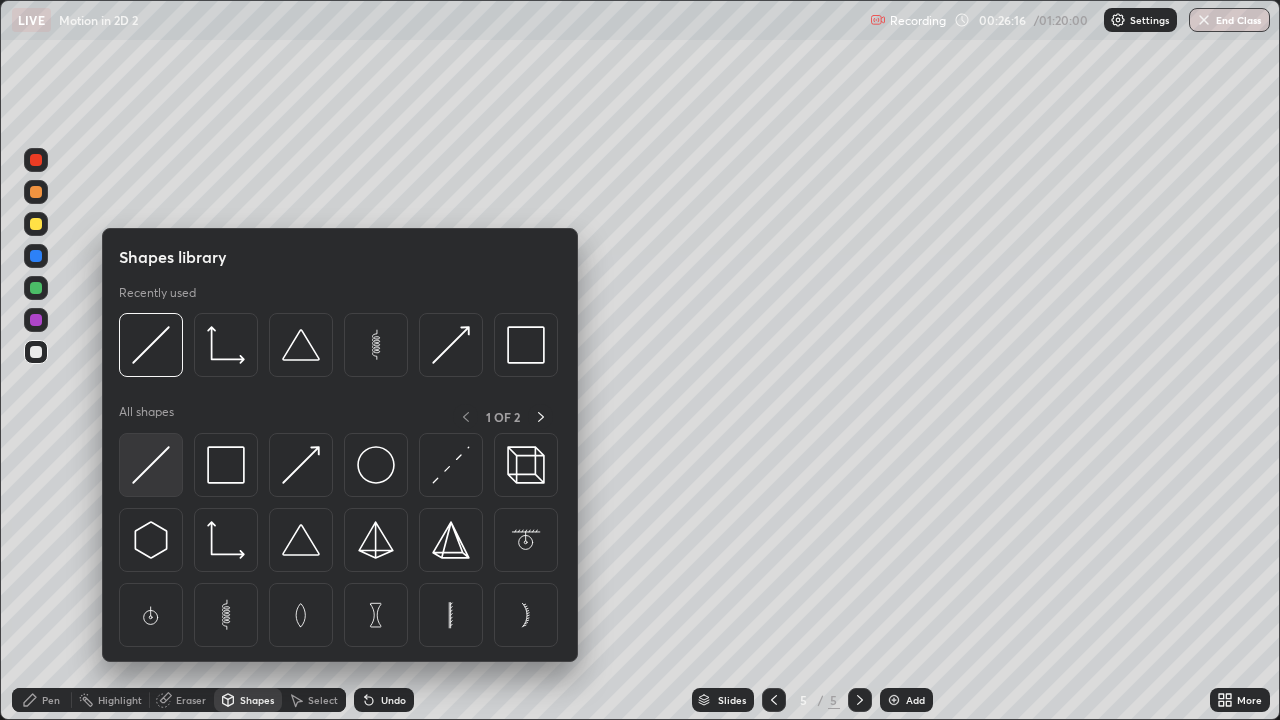 click at bounding box center [151, 465] 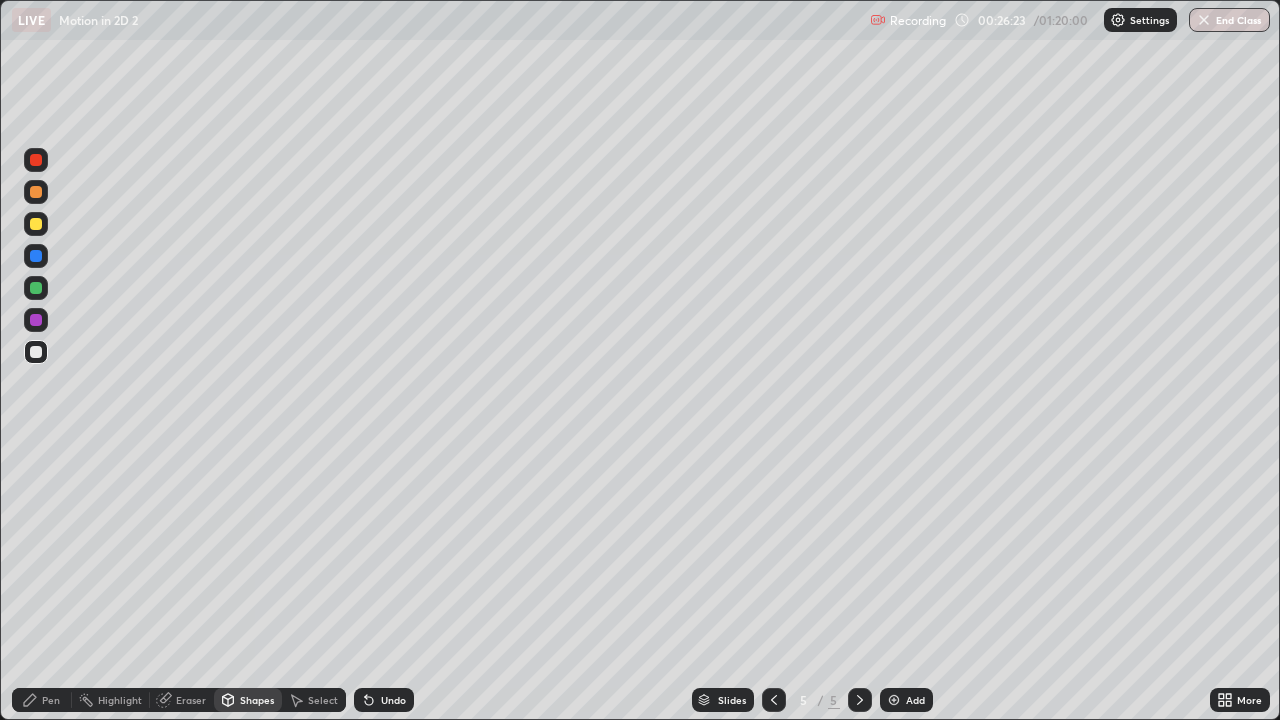 click at bounding box center [36, 224] 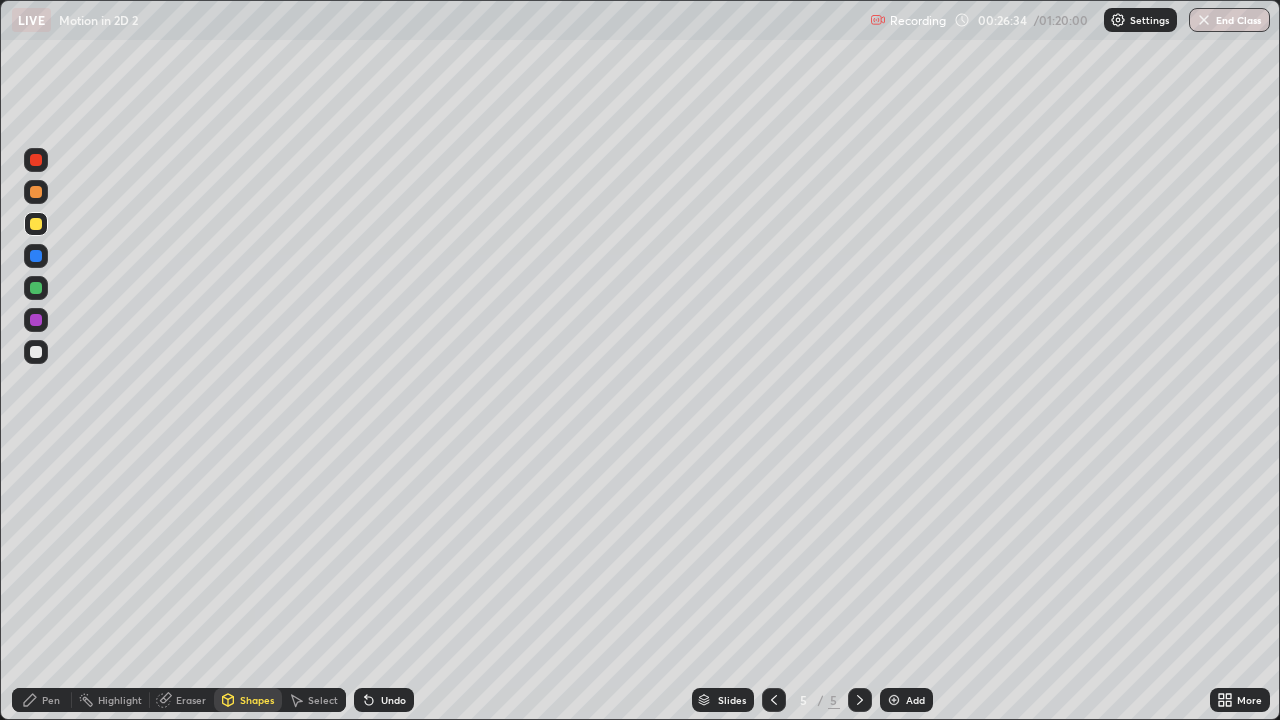 click at bounding box center (36, 192) 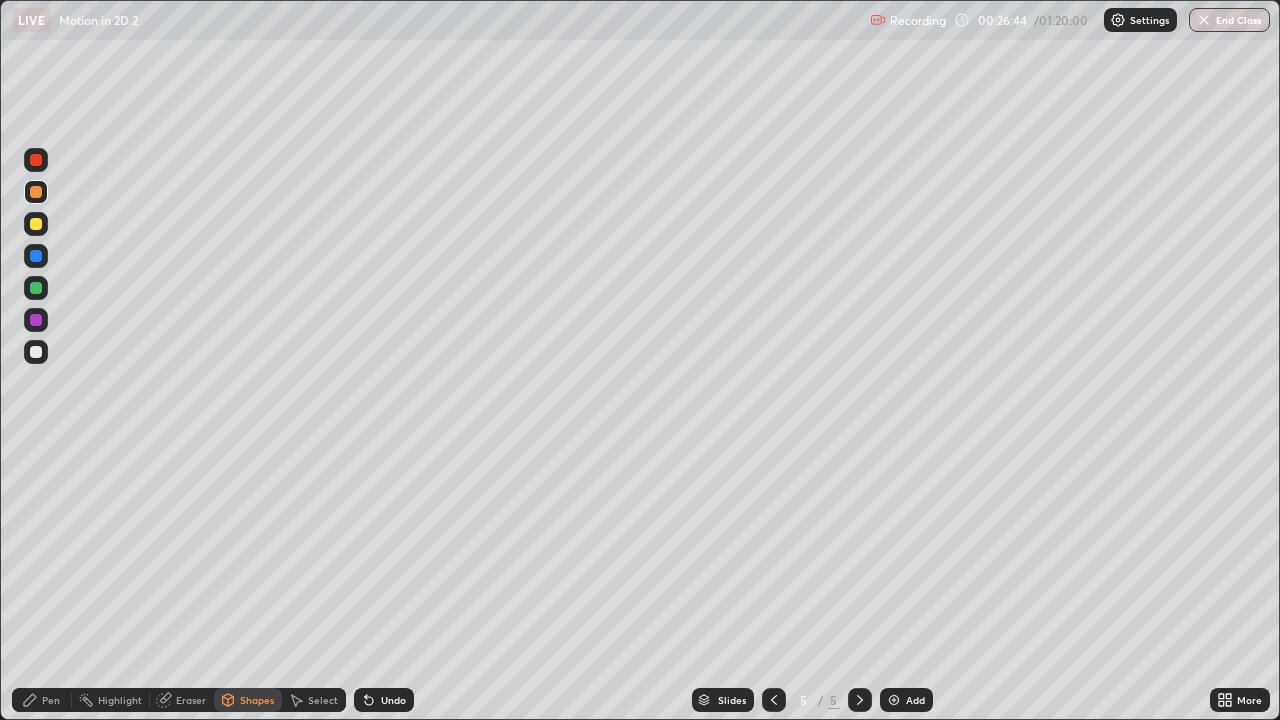 click at bounding box center (36, 160) 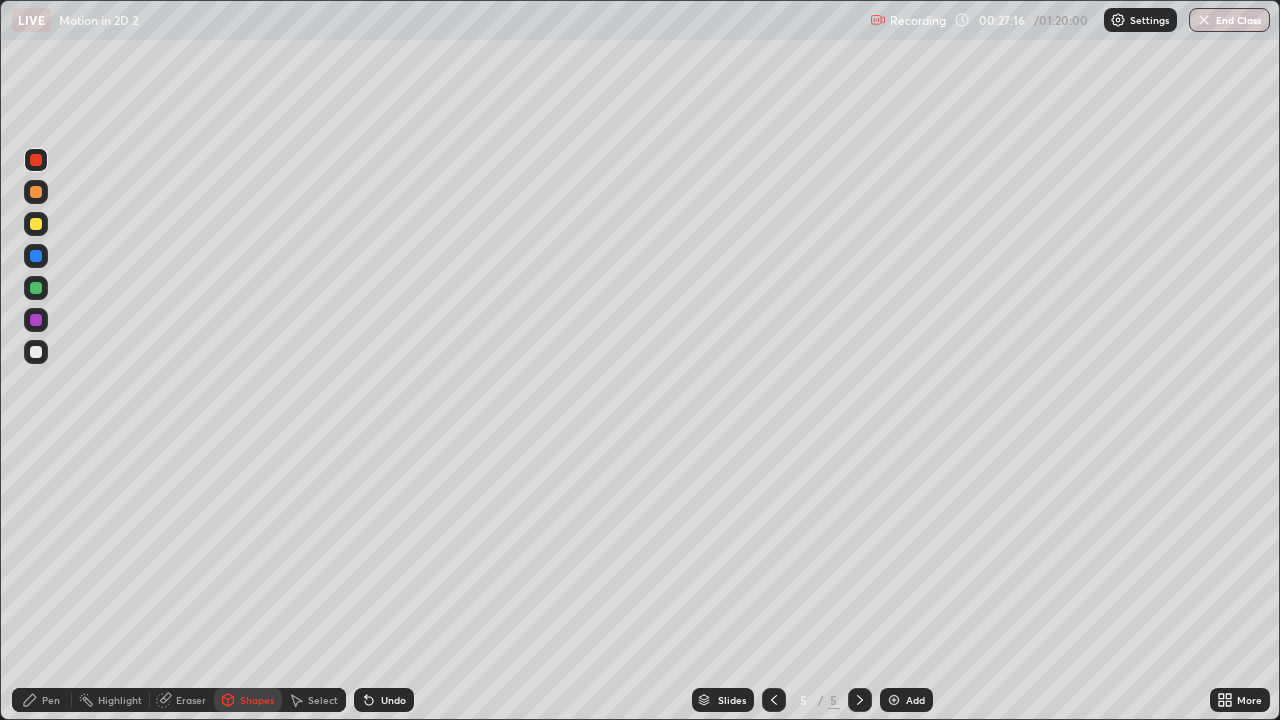 click on "Pen" at bounding box center [51, 700] 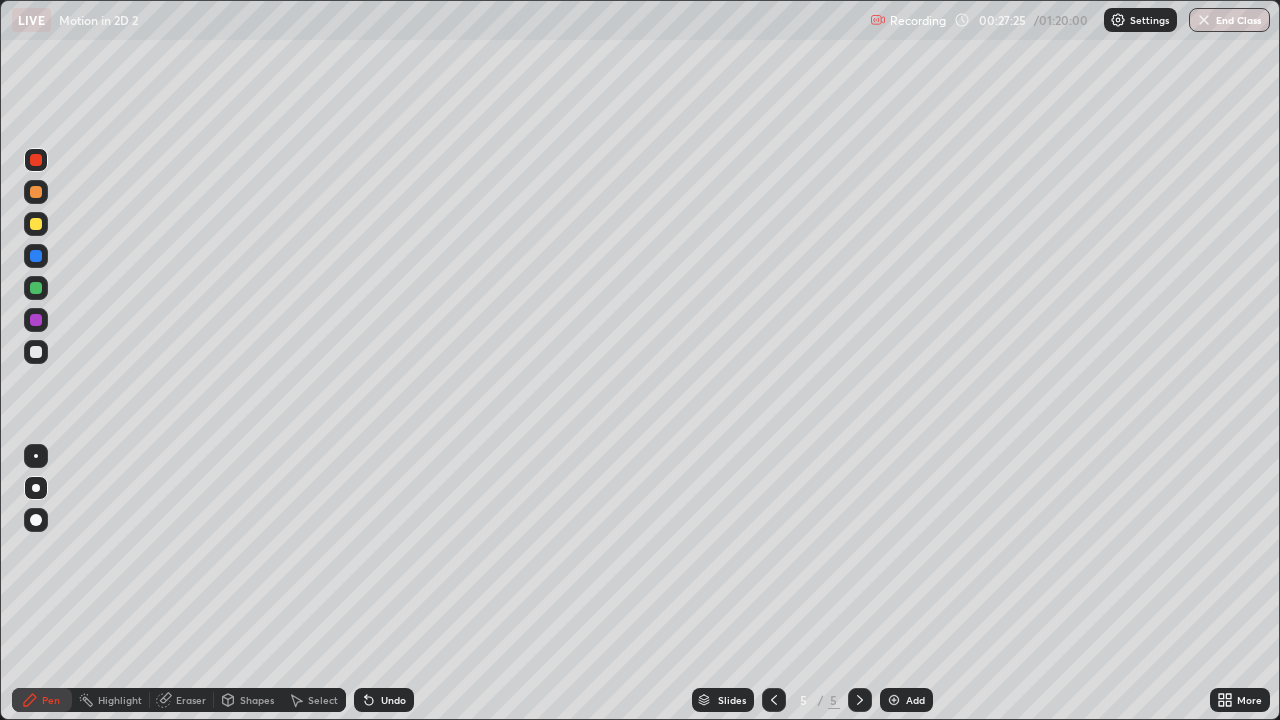 click at bounding box center (36, 352) 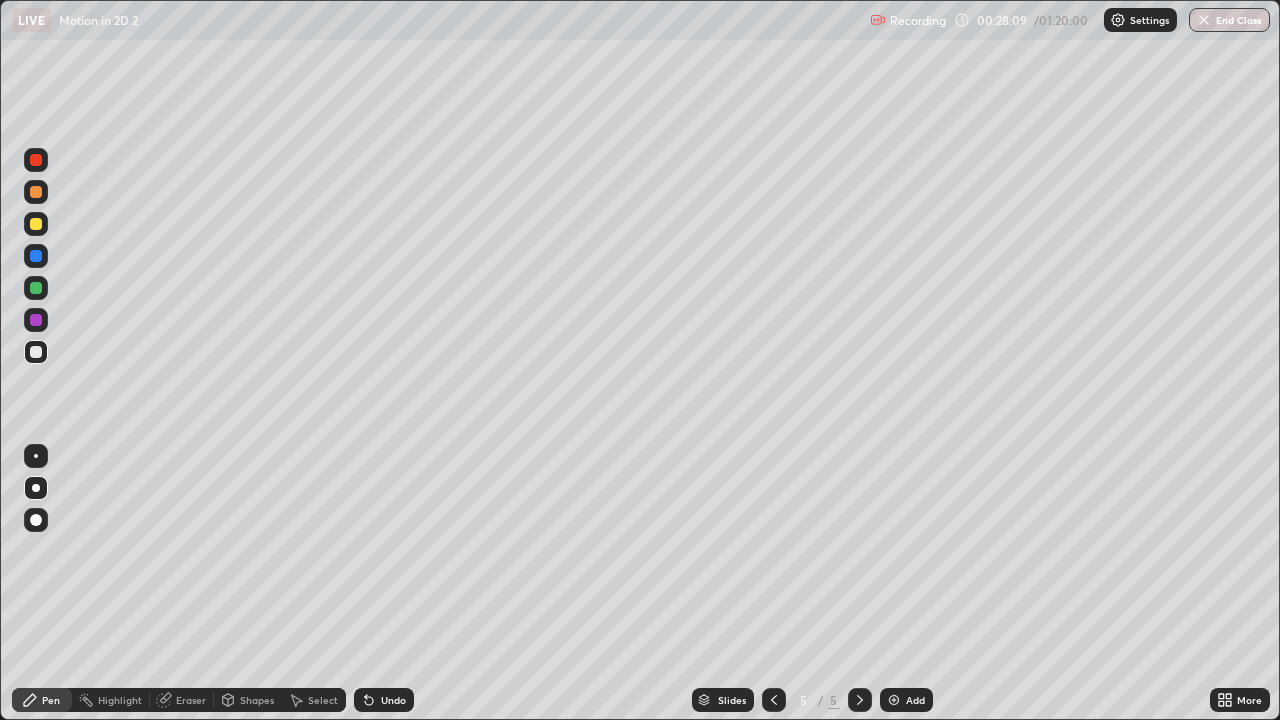 click at bounding box center [36, 224] 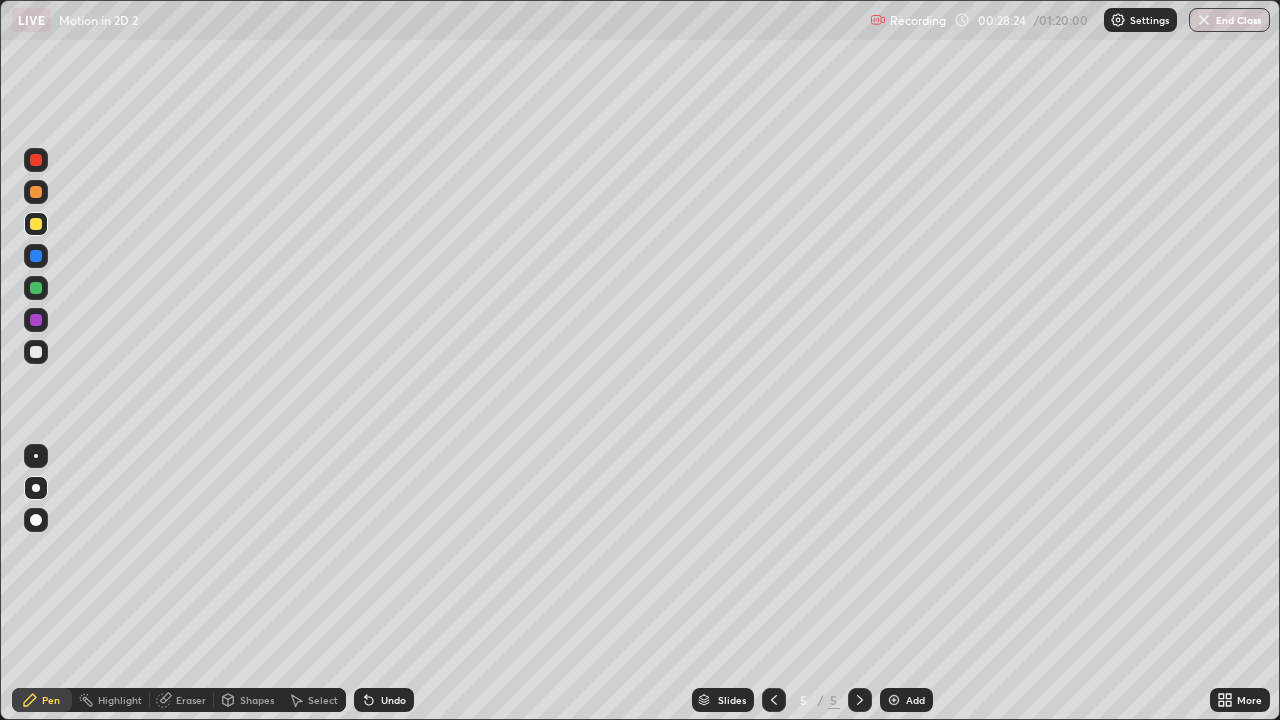 click at bounding box center (36, 352) 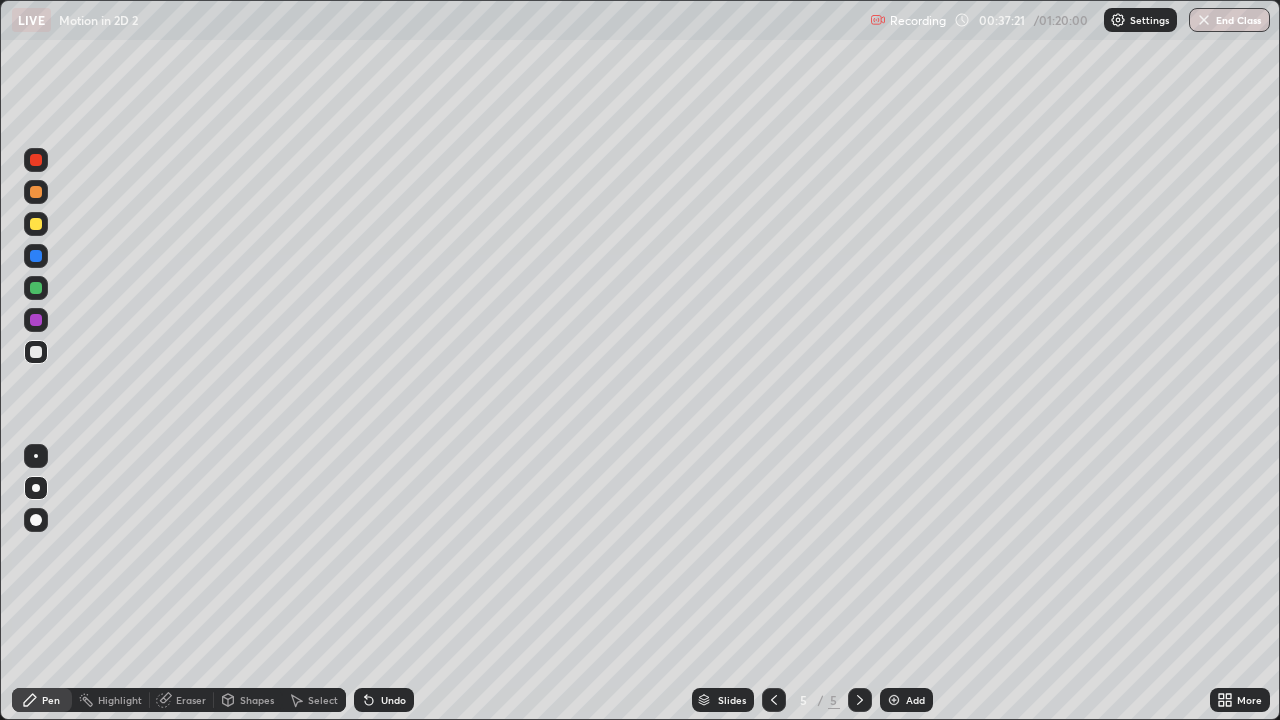 click at bounding box center [894, 700] 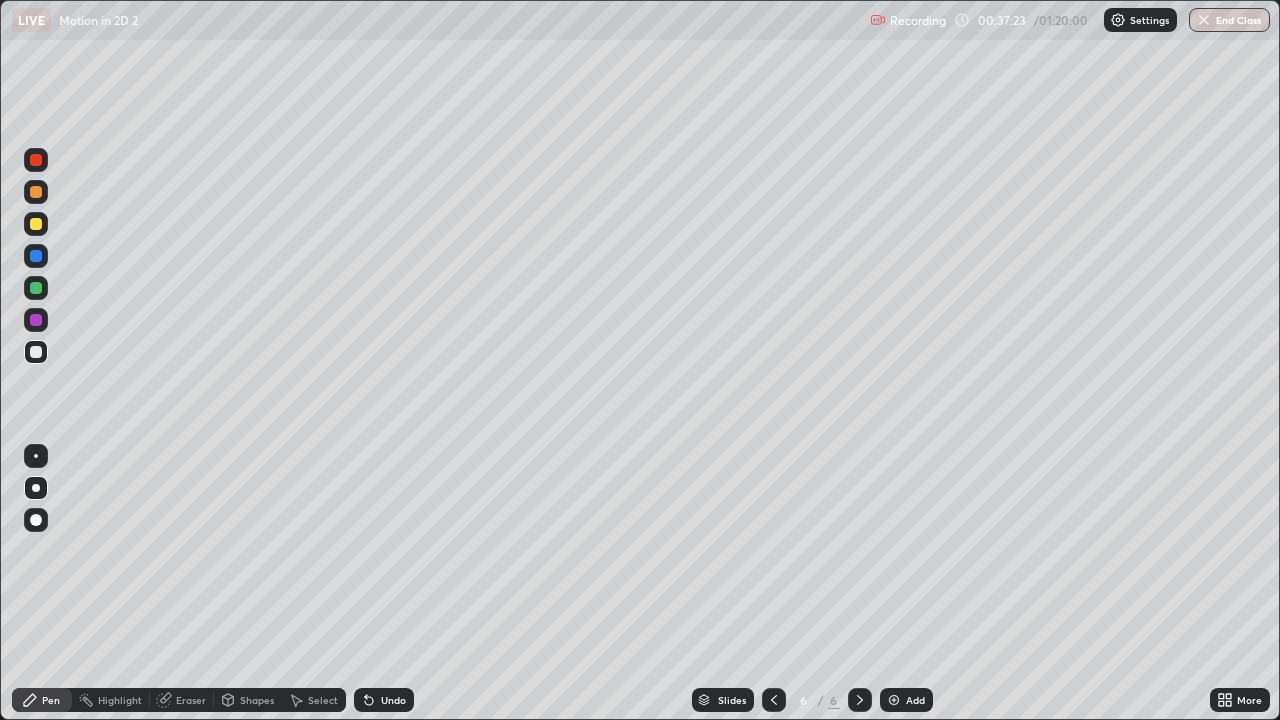 click at bounding box center (36, 352) 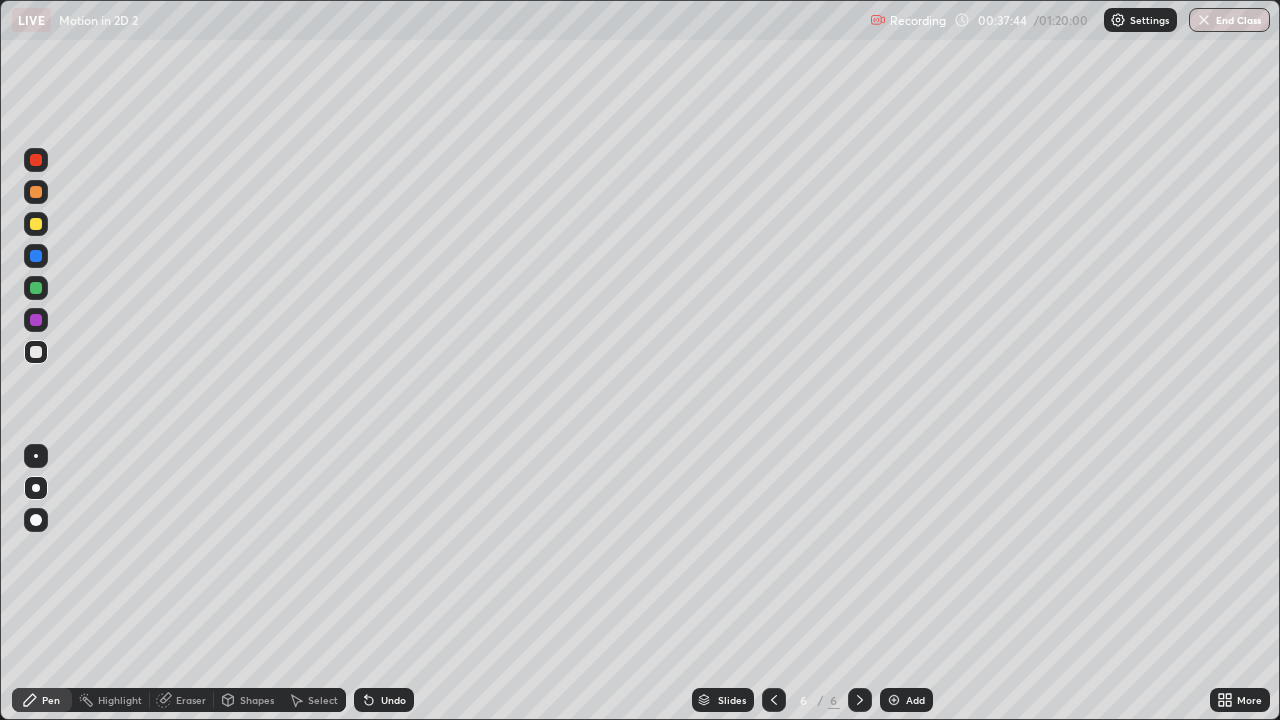 click at bounding box center [36, 256] 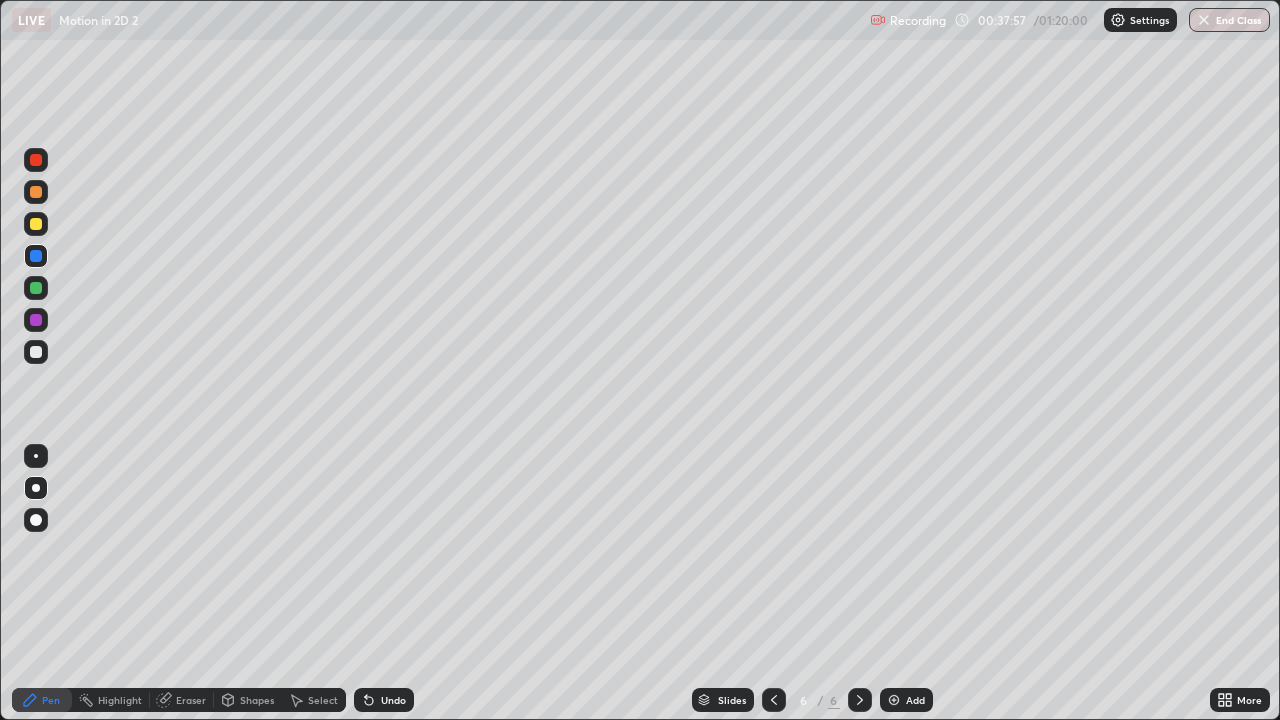 click at bounding box center (36, 224) 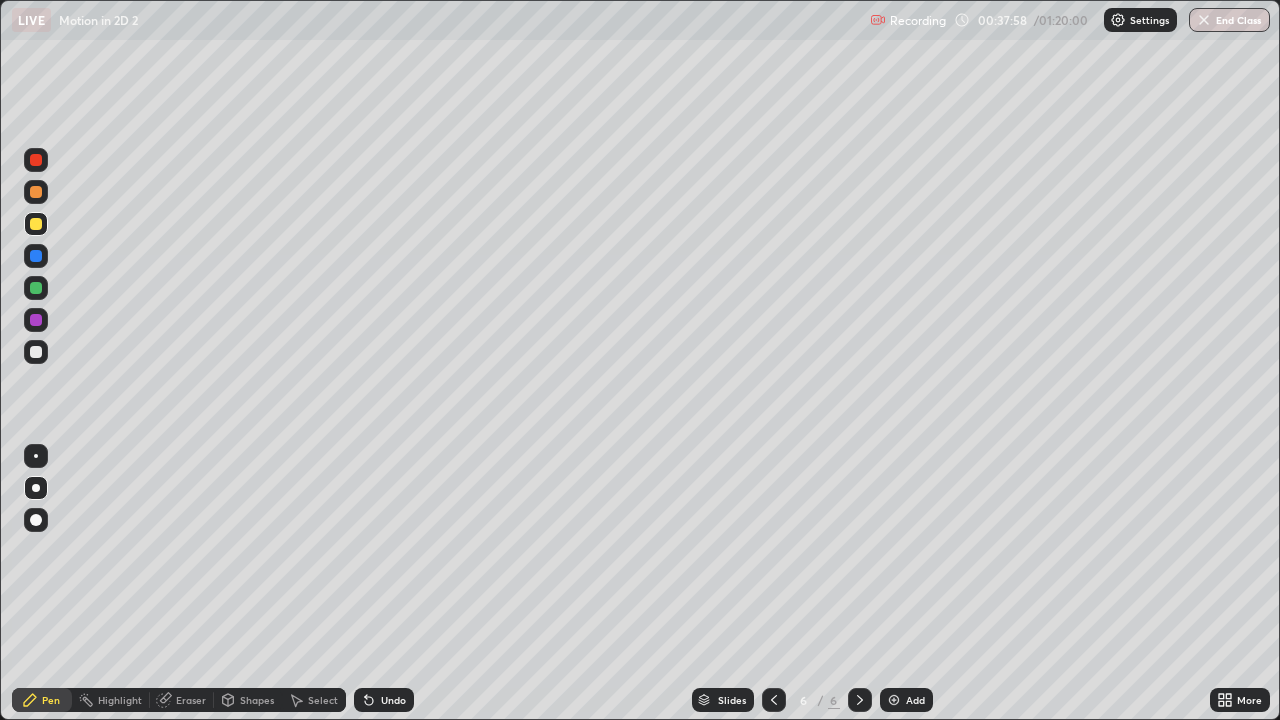 click on "Shapes" at bounding box center (248, 700) 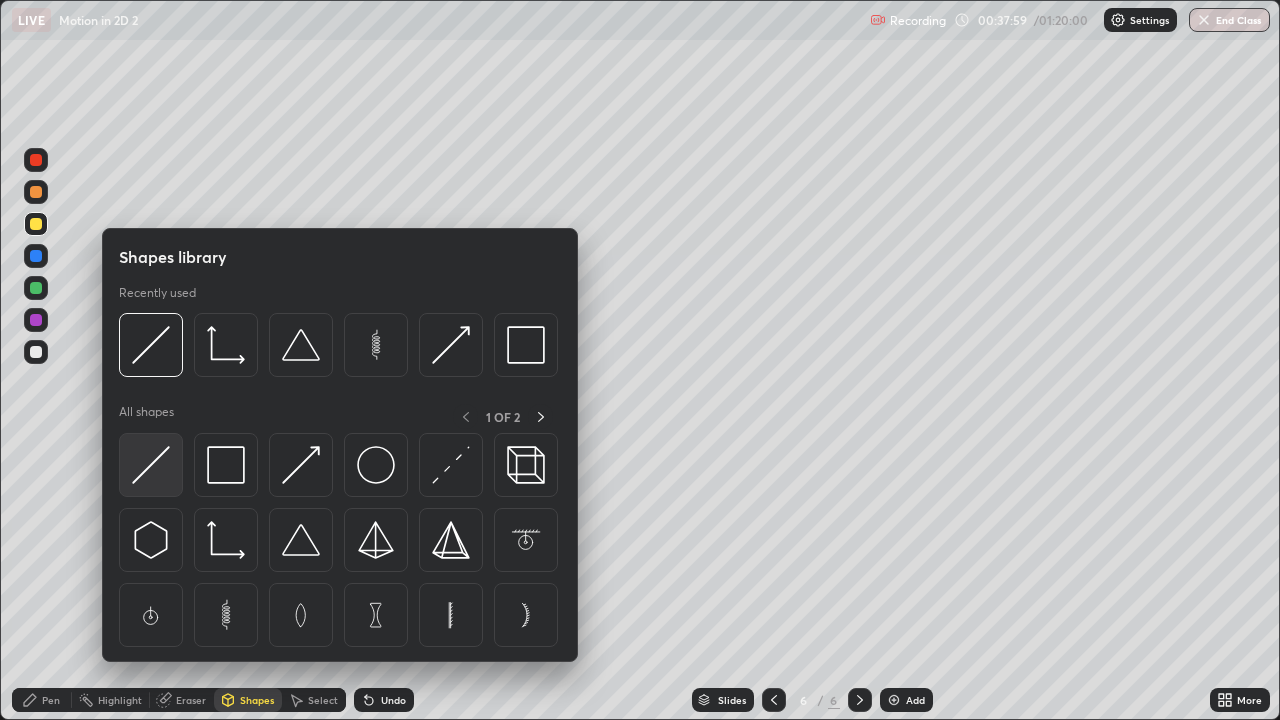 click at bounding box center (151, 465) 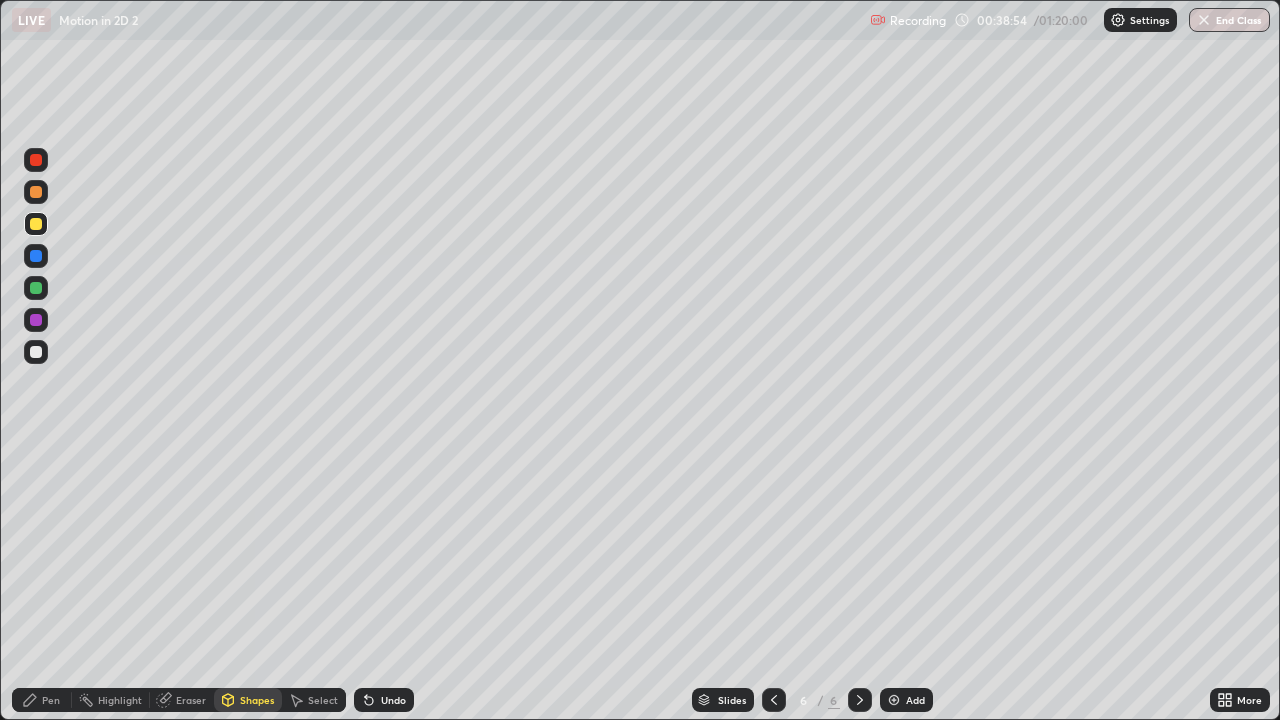 click at bounding box center [36, 352] 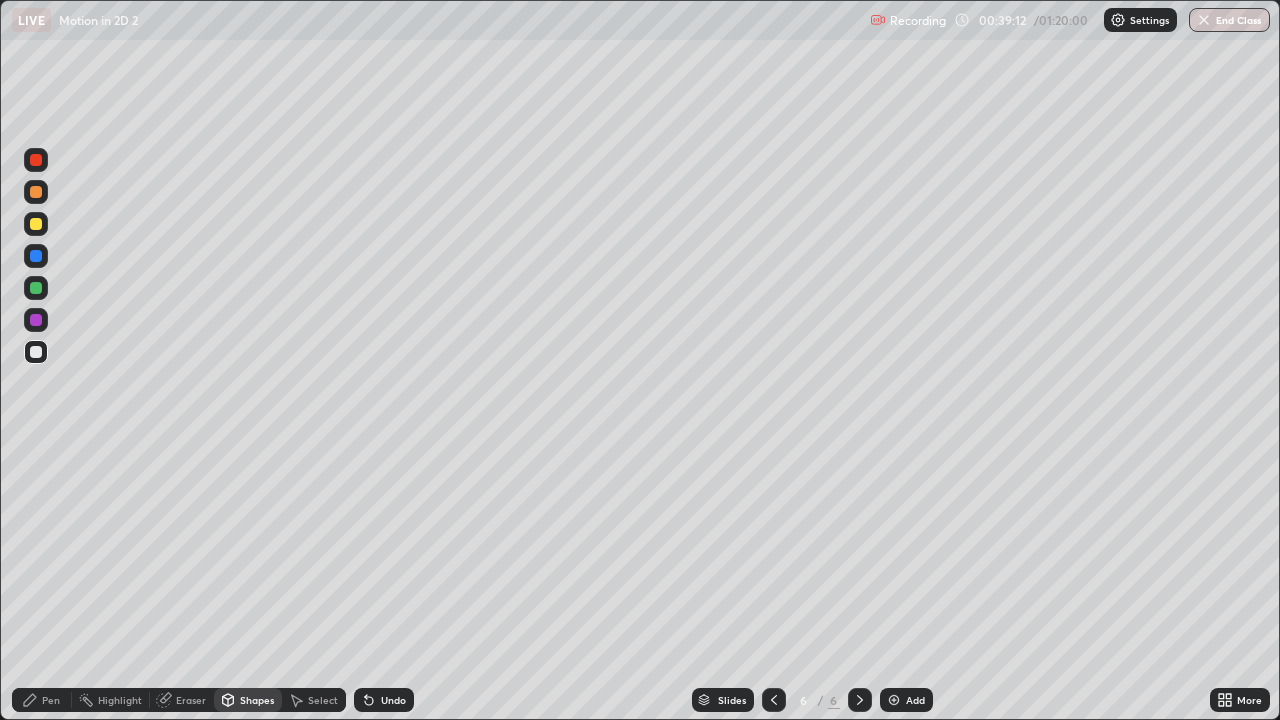 click on "Undo" at bounding box center (393, 700) 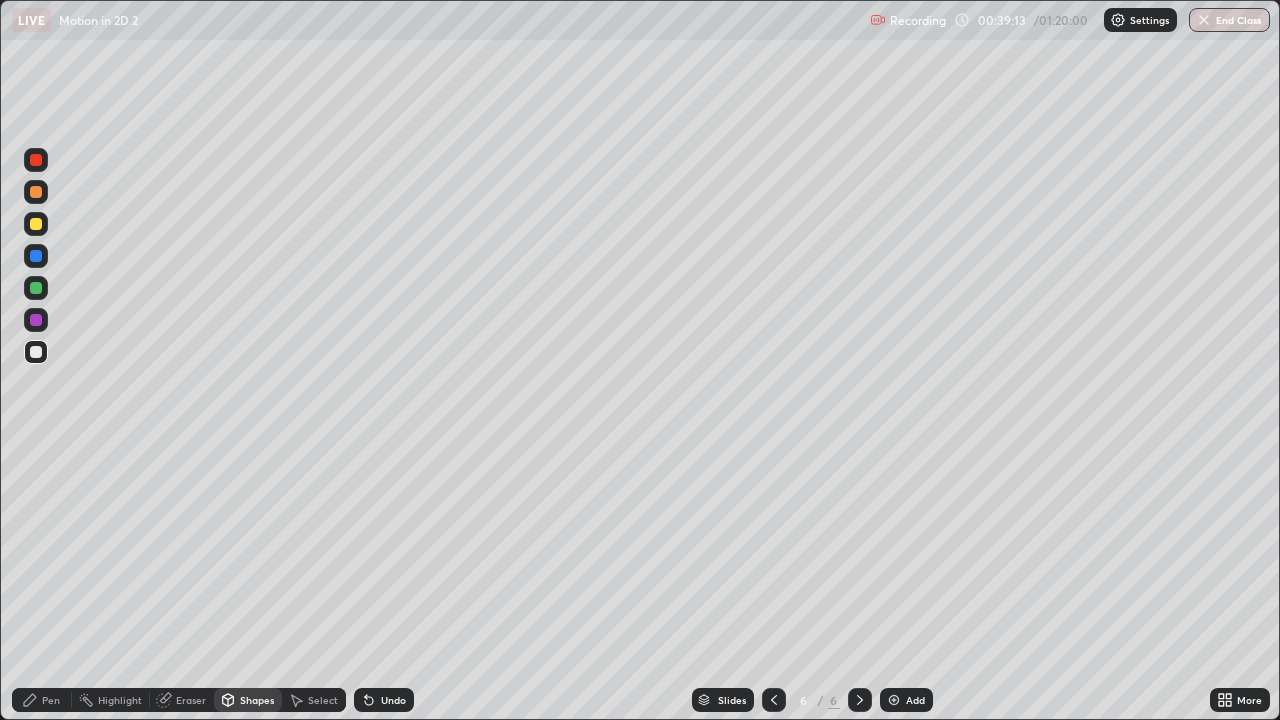 click on "Pen" at bounding box center [51, 700] 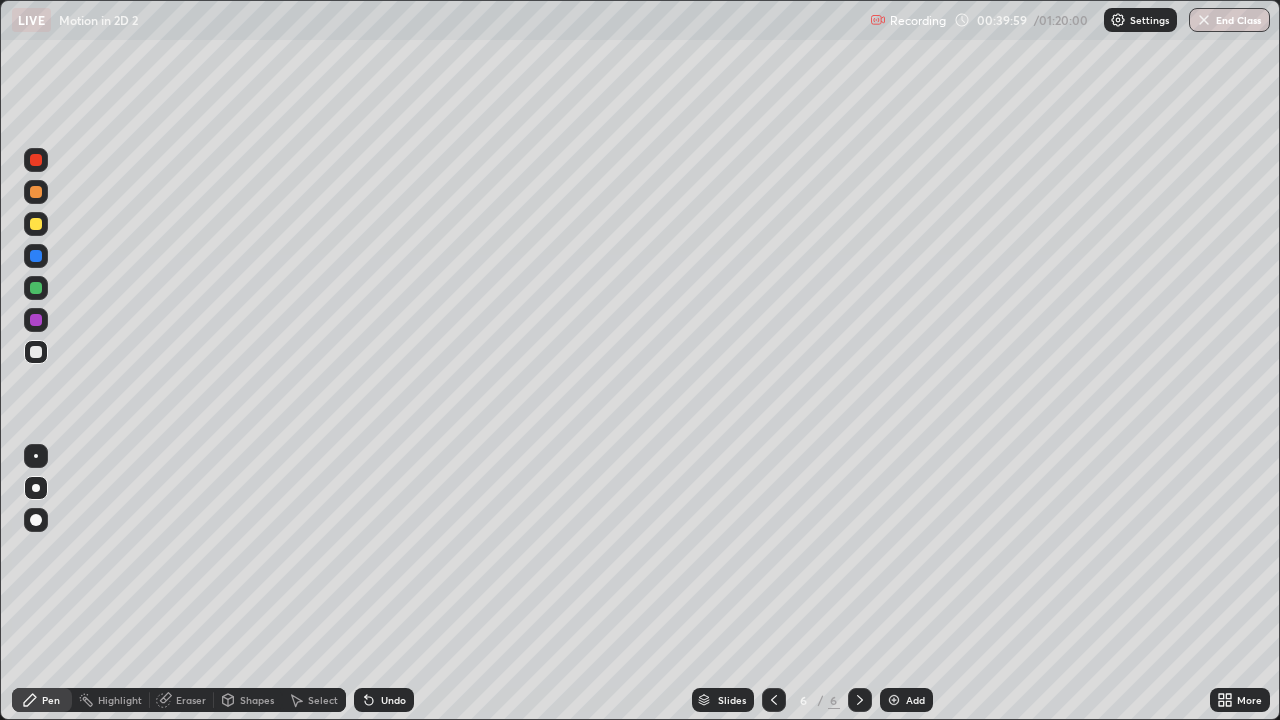 click at bounding box center (36, 352) 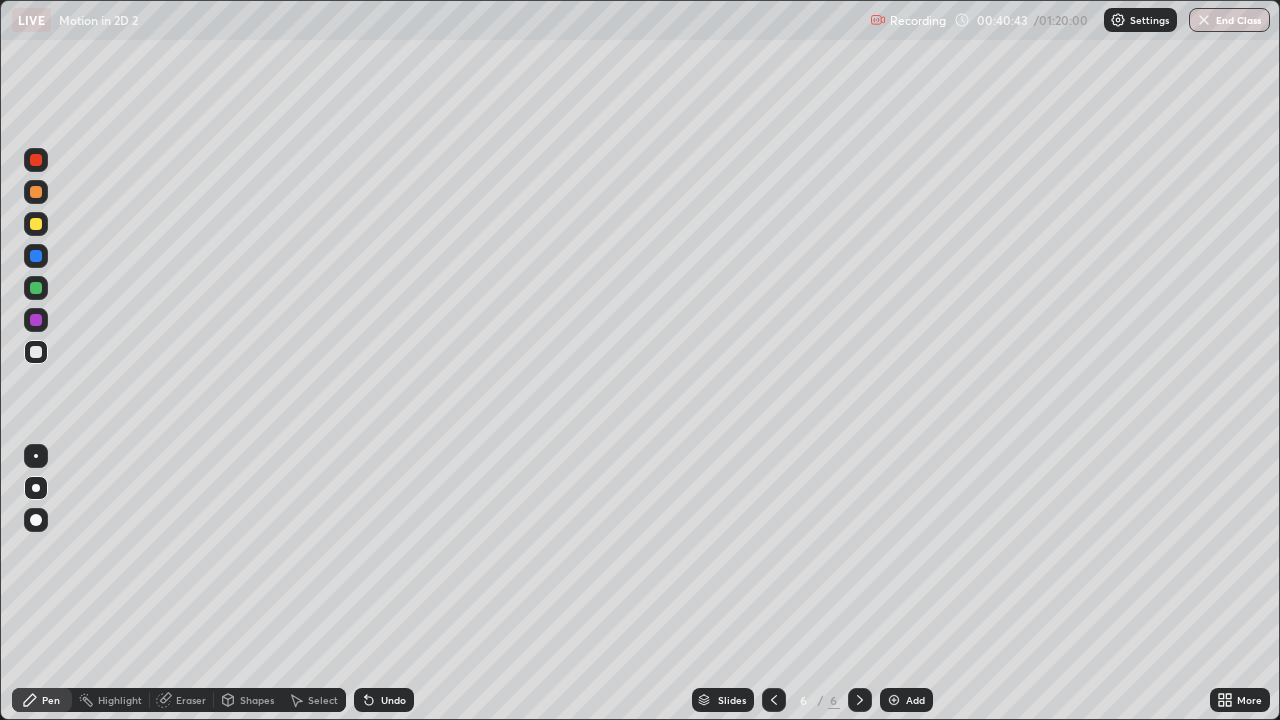 click at bounding box center [36, 224] 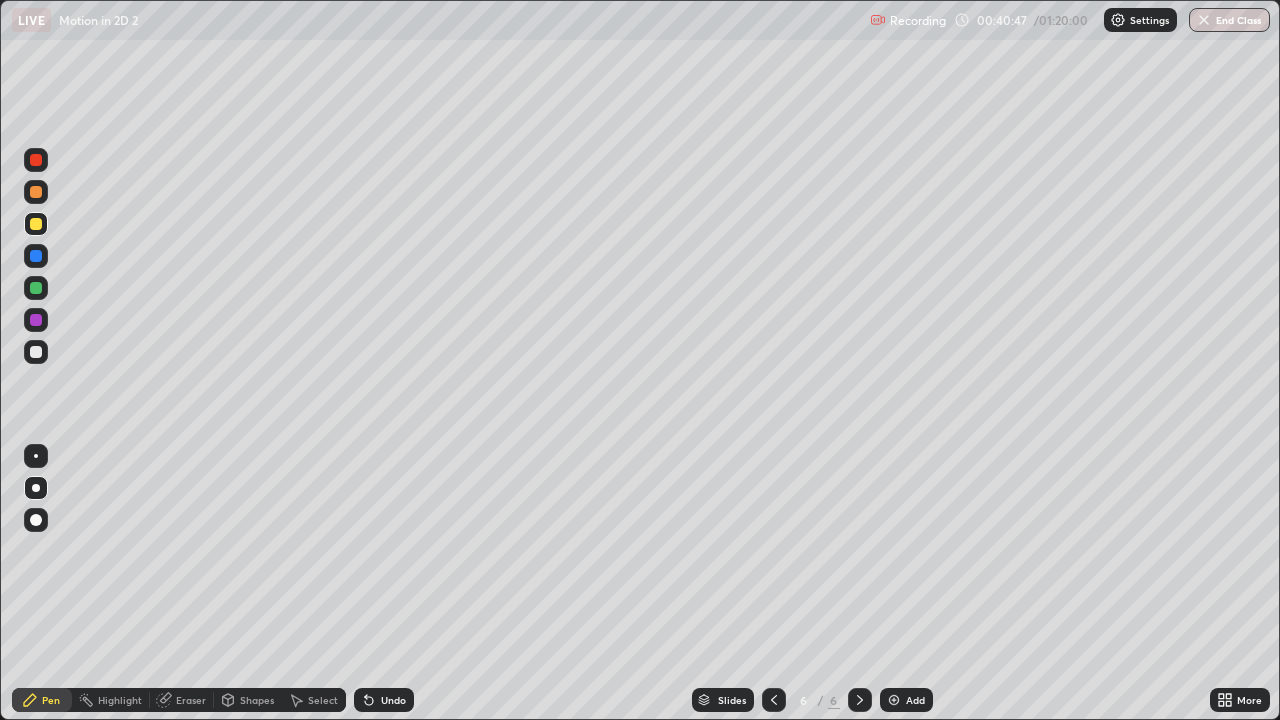 click at bounding box center (36, 256) 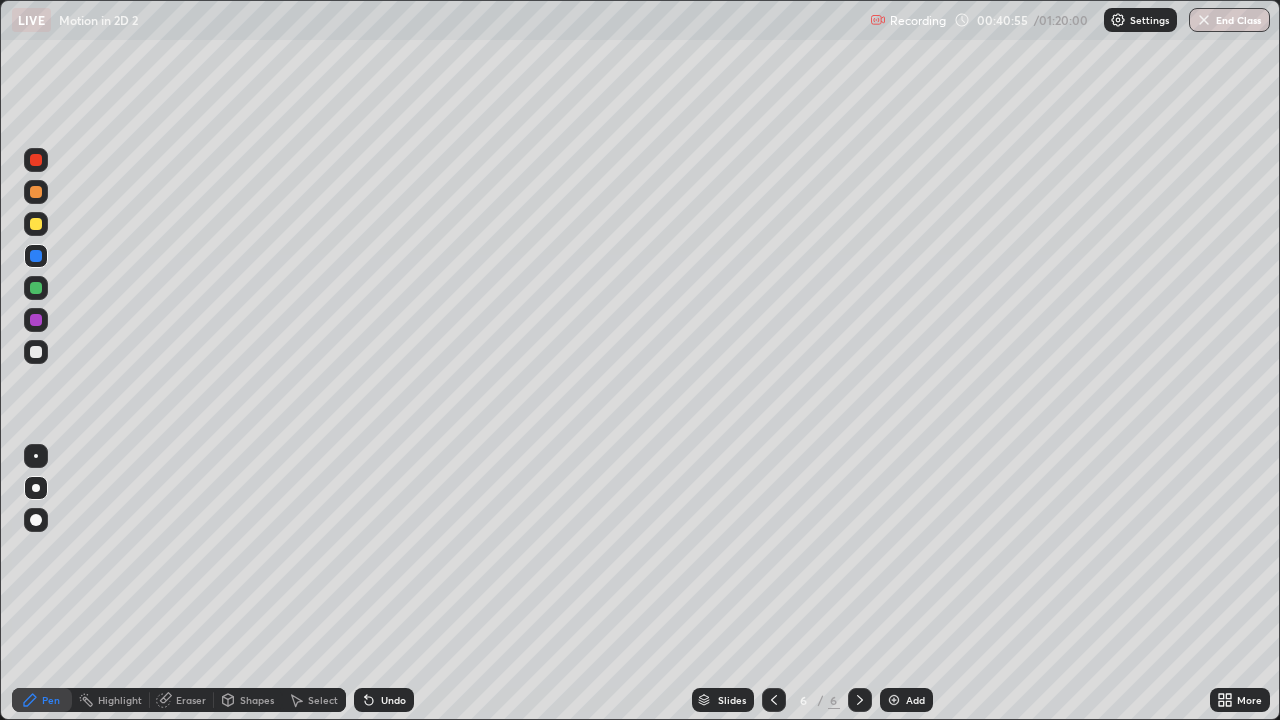 click at bounding box center (36, 192) 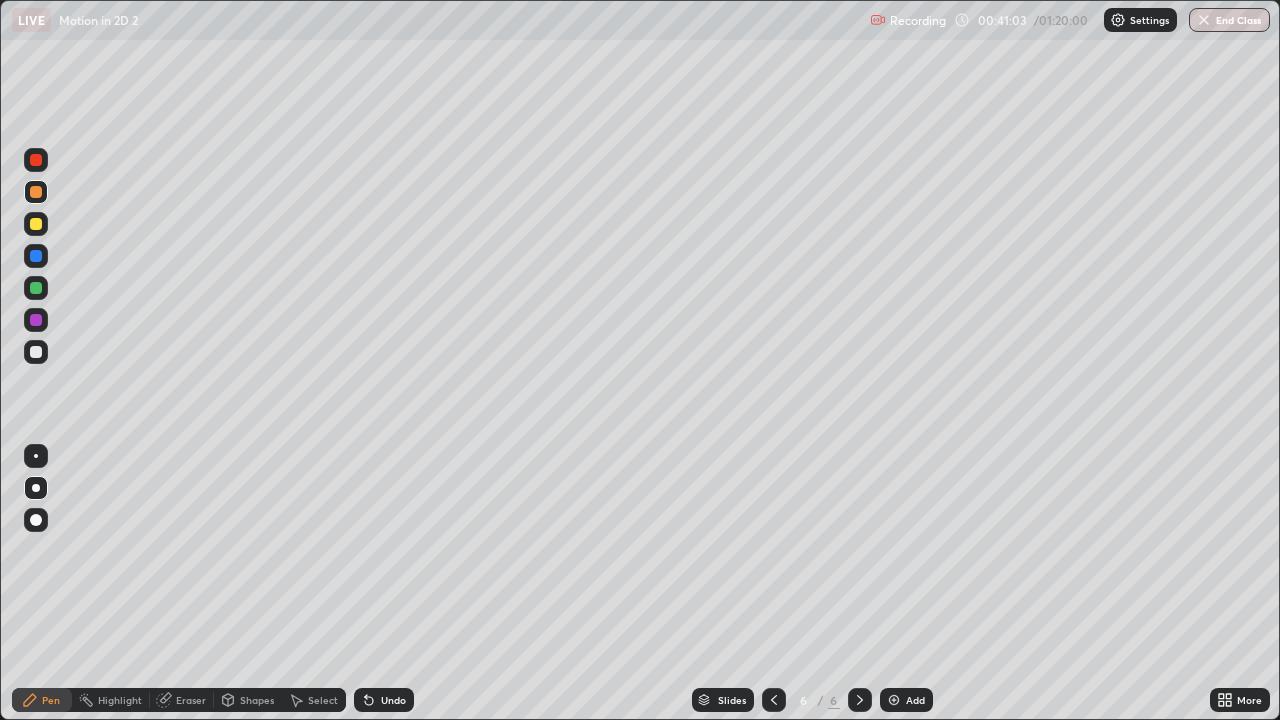 click at bounding box center [36, 352] 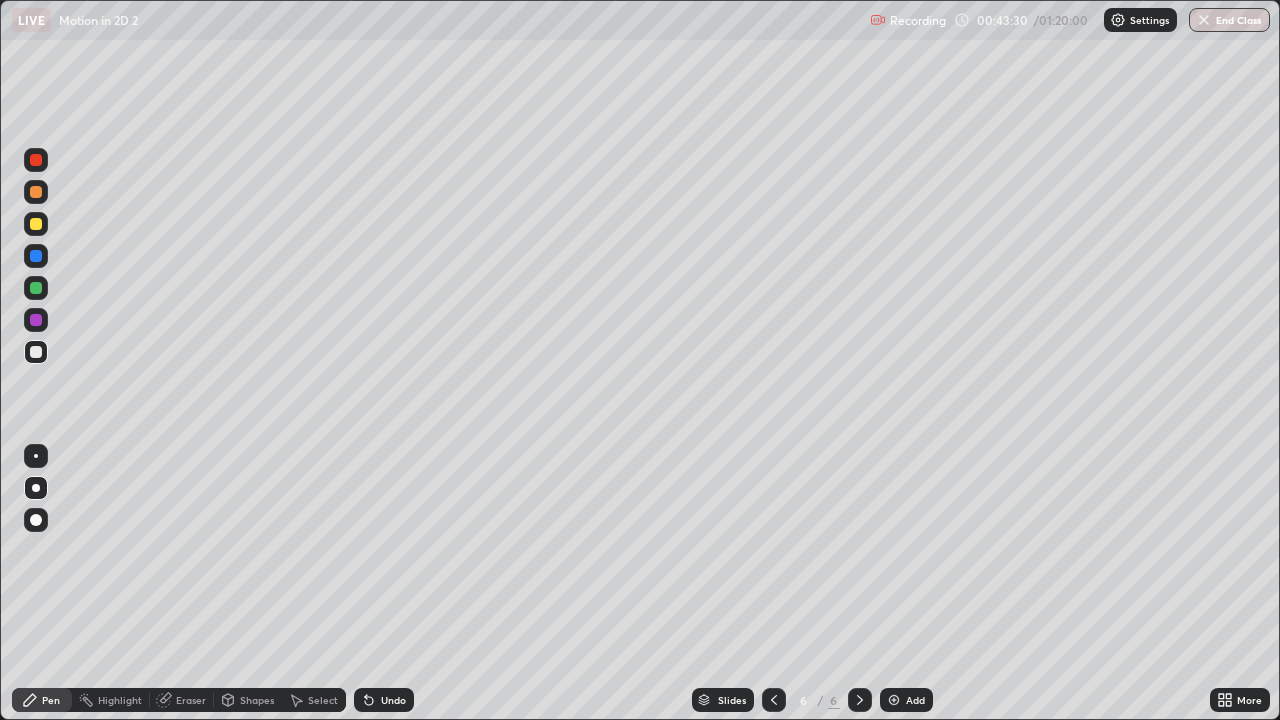 click on "Undo" at bounding box center [393, 700] 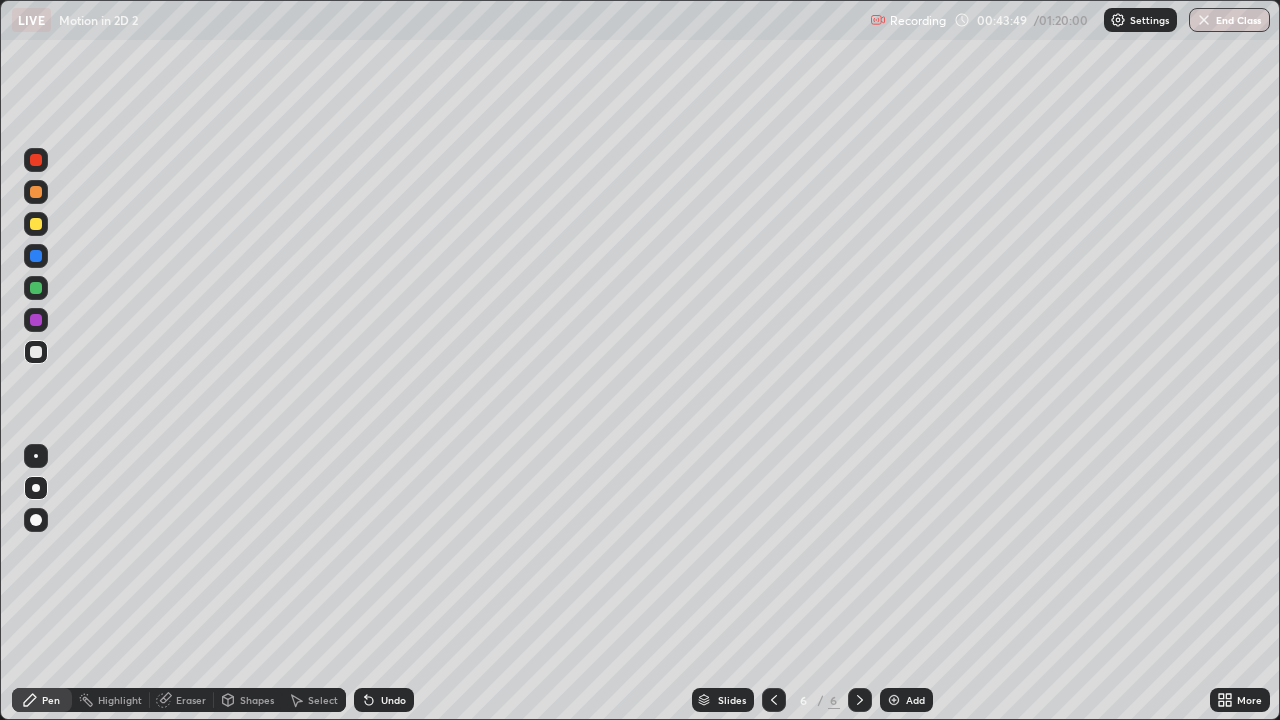 click on "Undo" at bounding box center [393, 700] 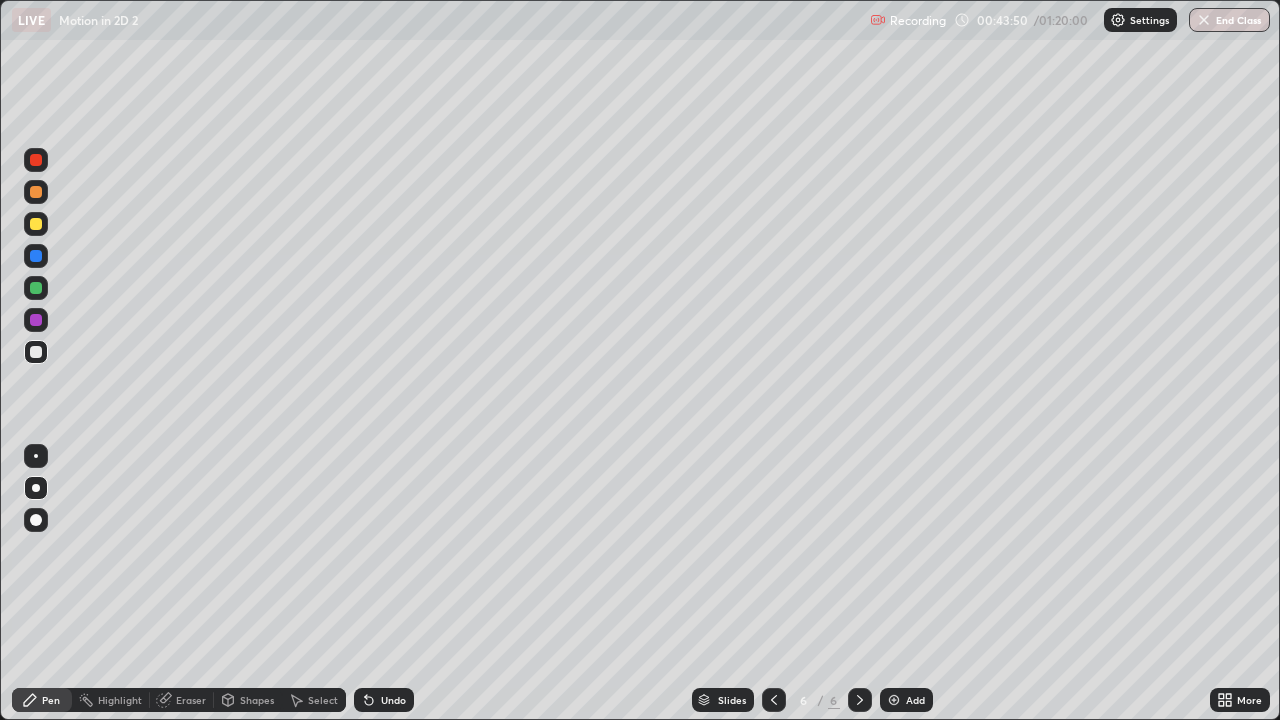 click on "Undo" at bounding box center [393, 700] 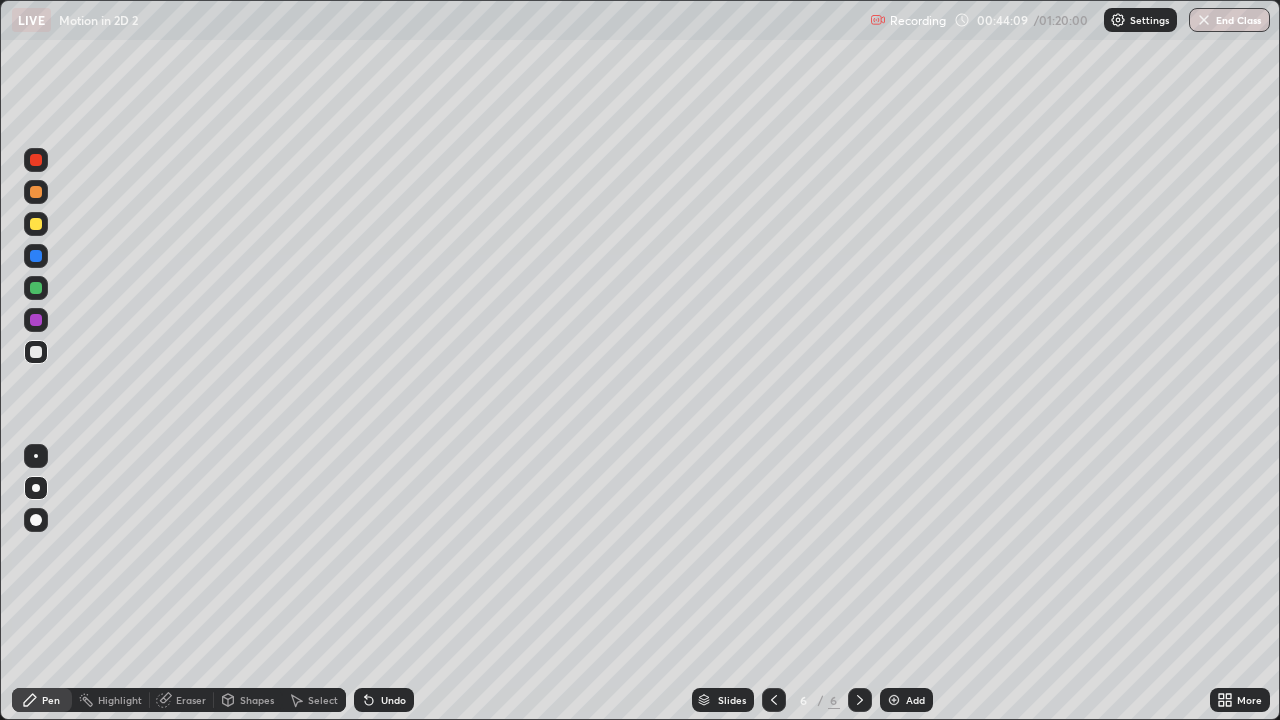 click at bounding box center [36, 288] 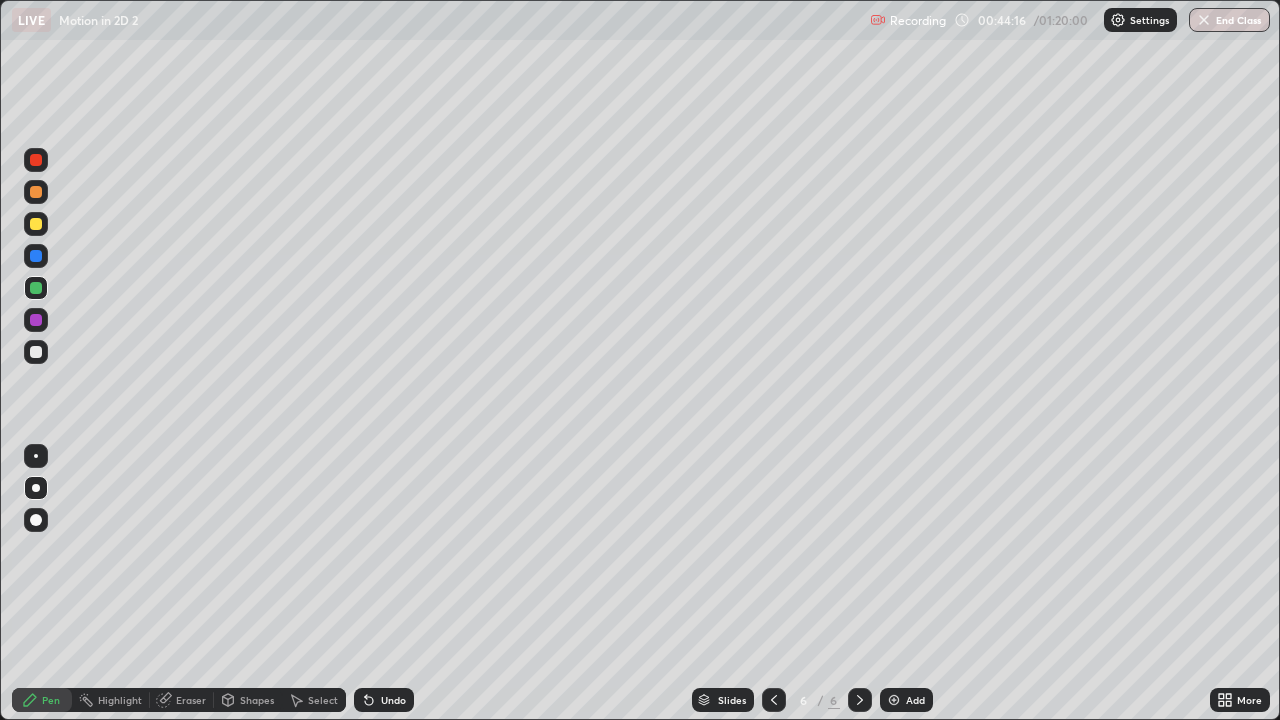 click at bounding box center (36, 352) 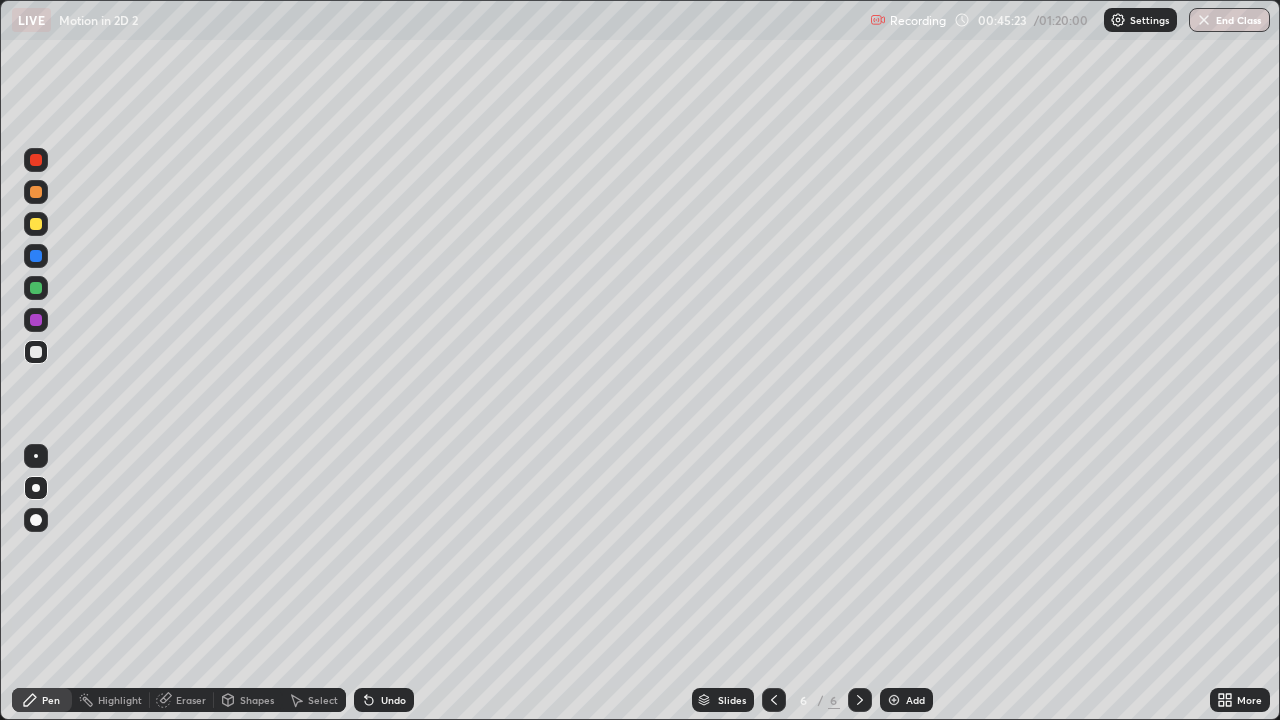 click on "Eraser" at bounding box center (182, 700) 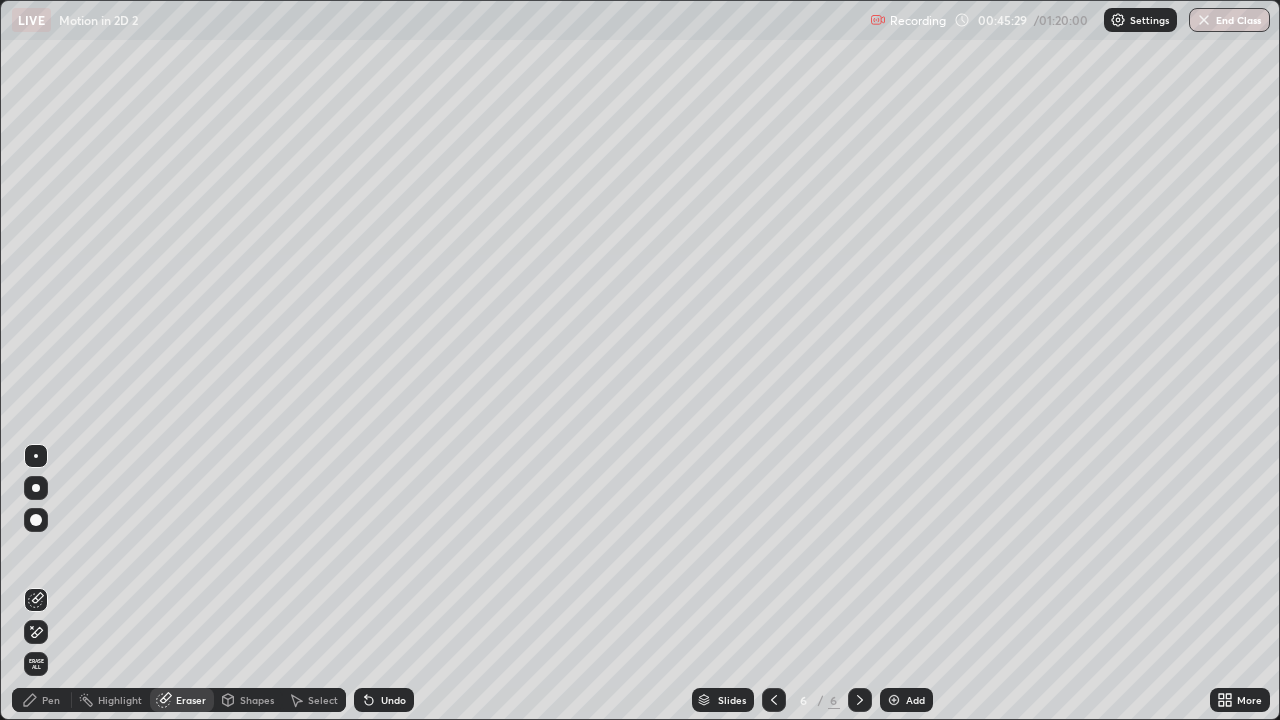click on "Pen" at bounding box center [42, 700] 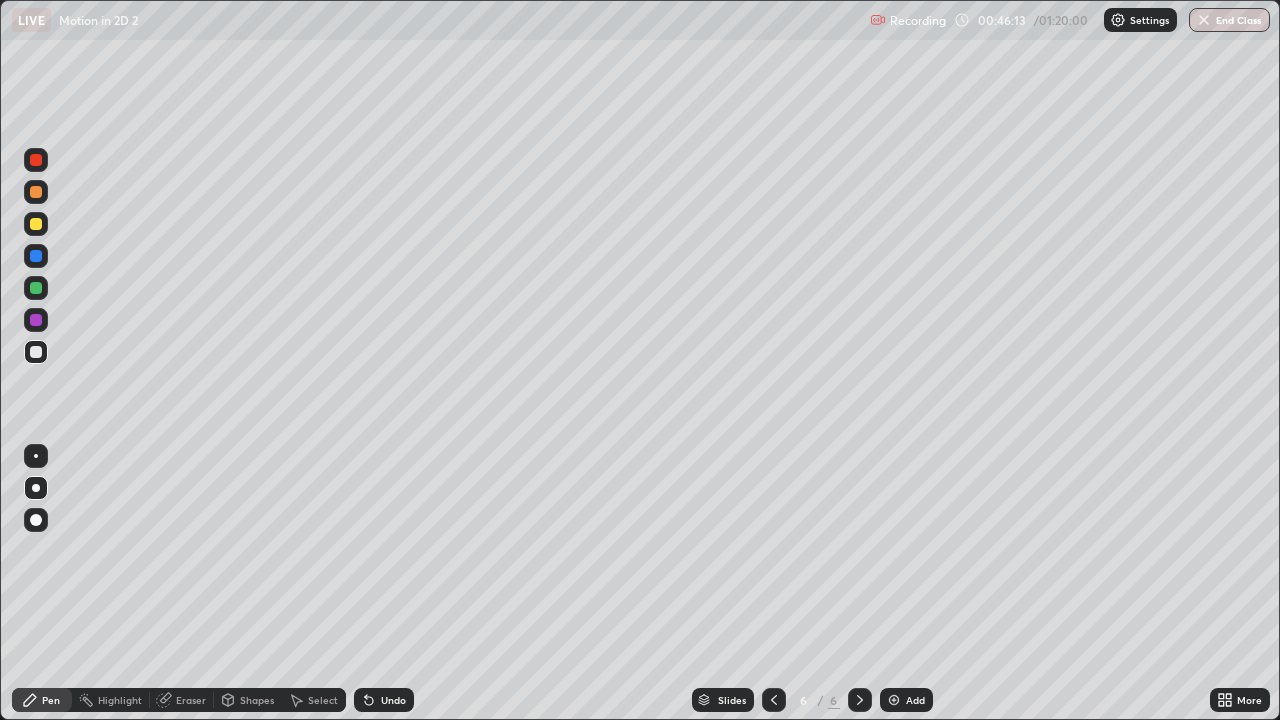 click 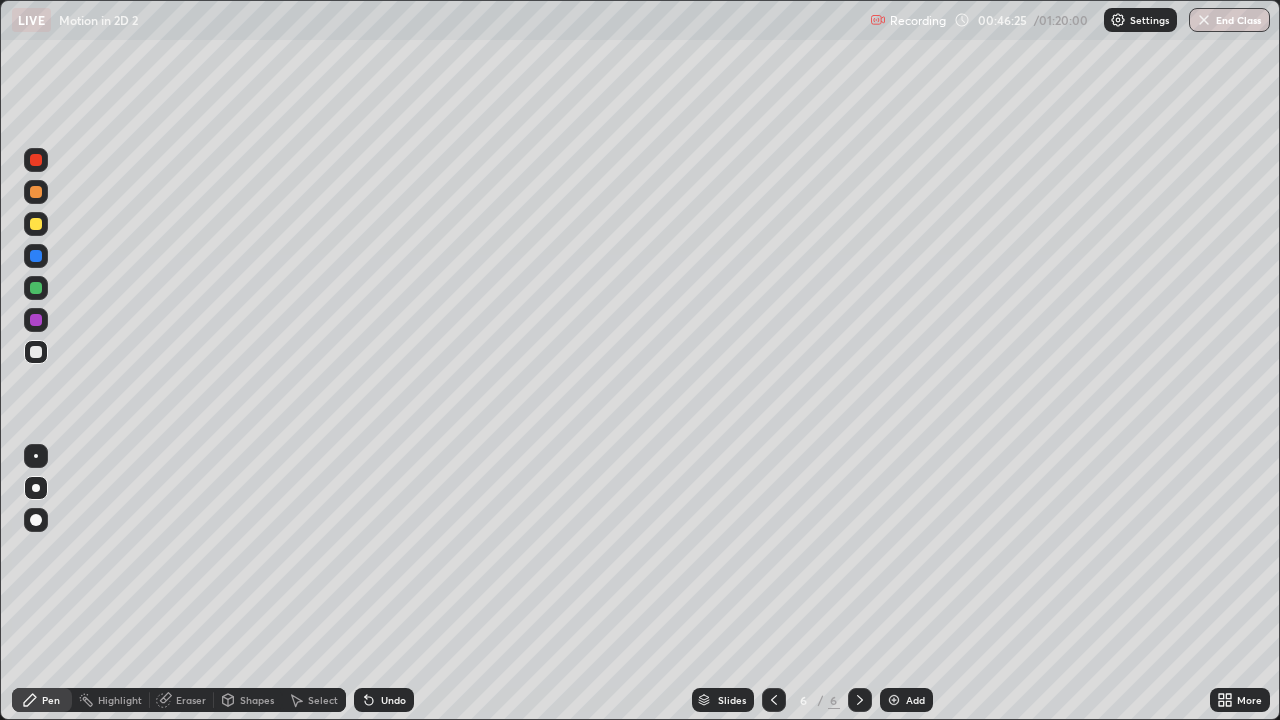 click at bounding box center (774, 700) 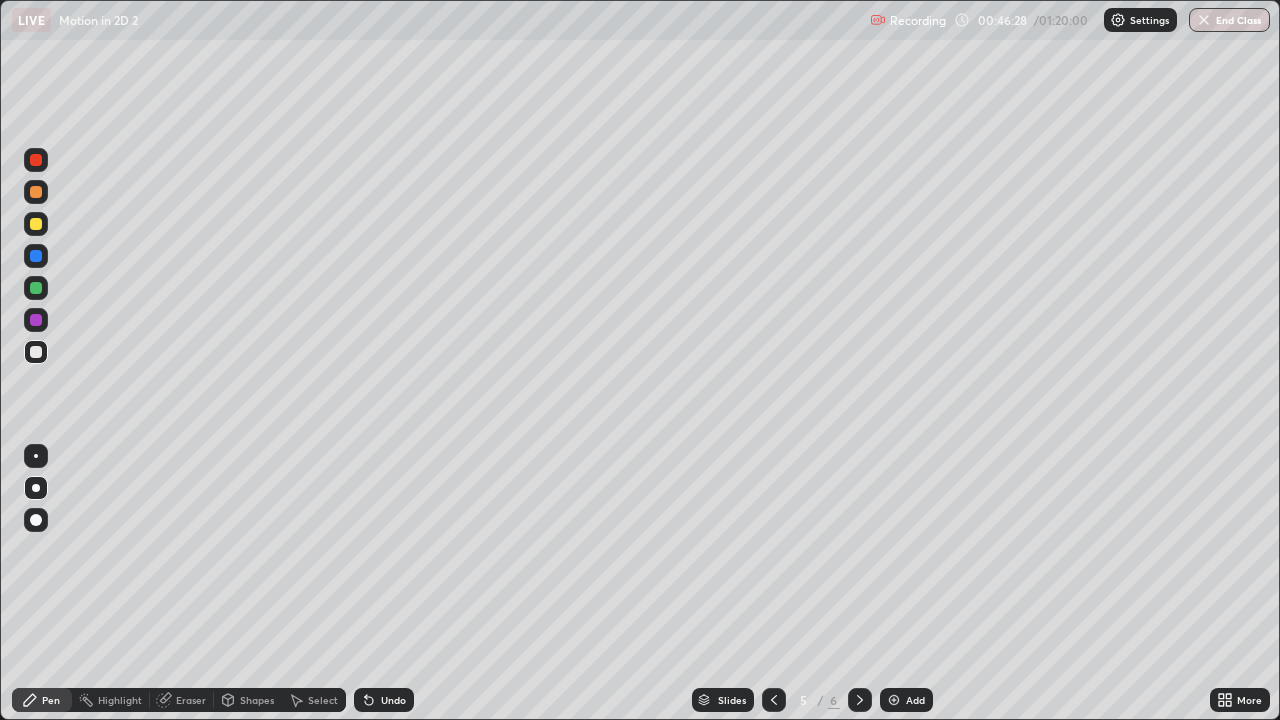 click 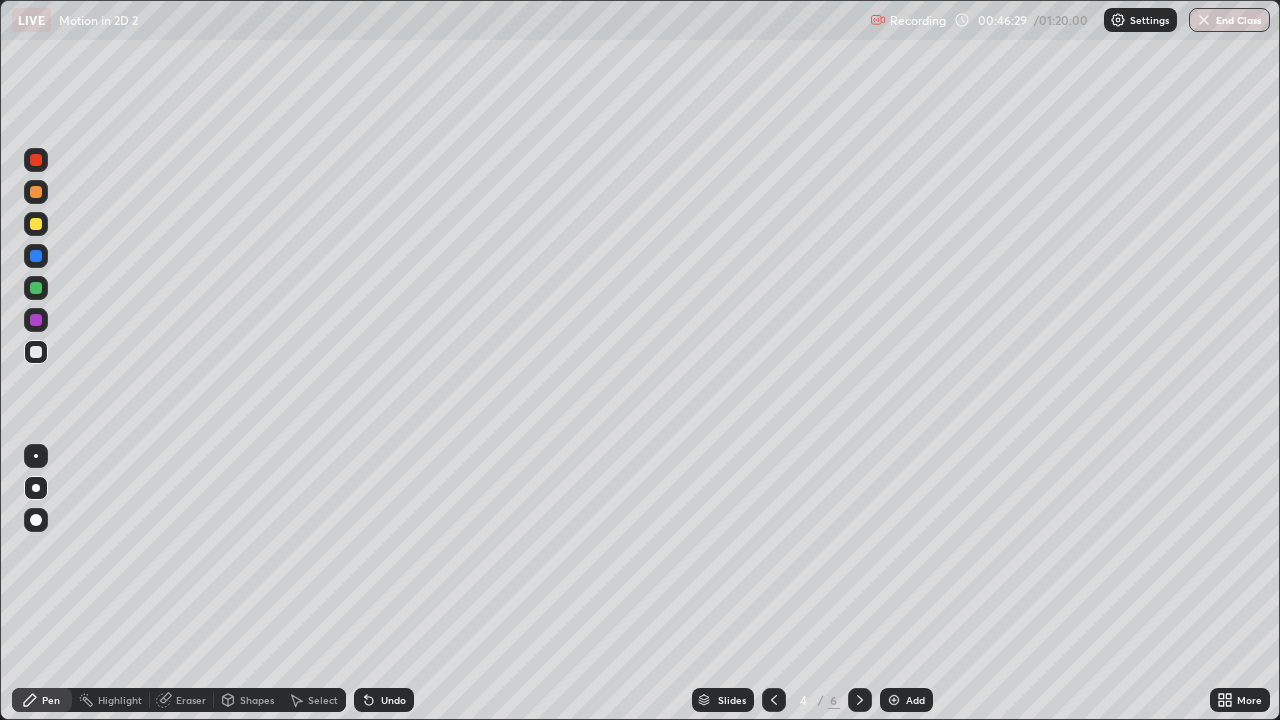 click 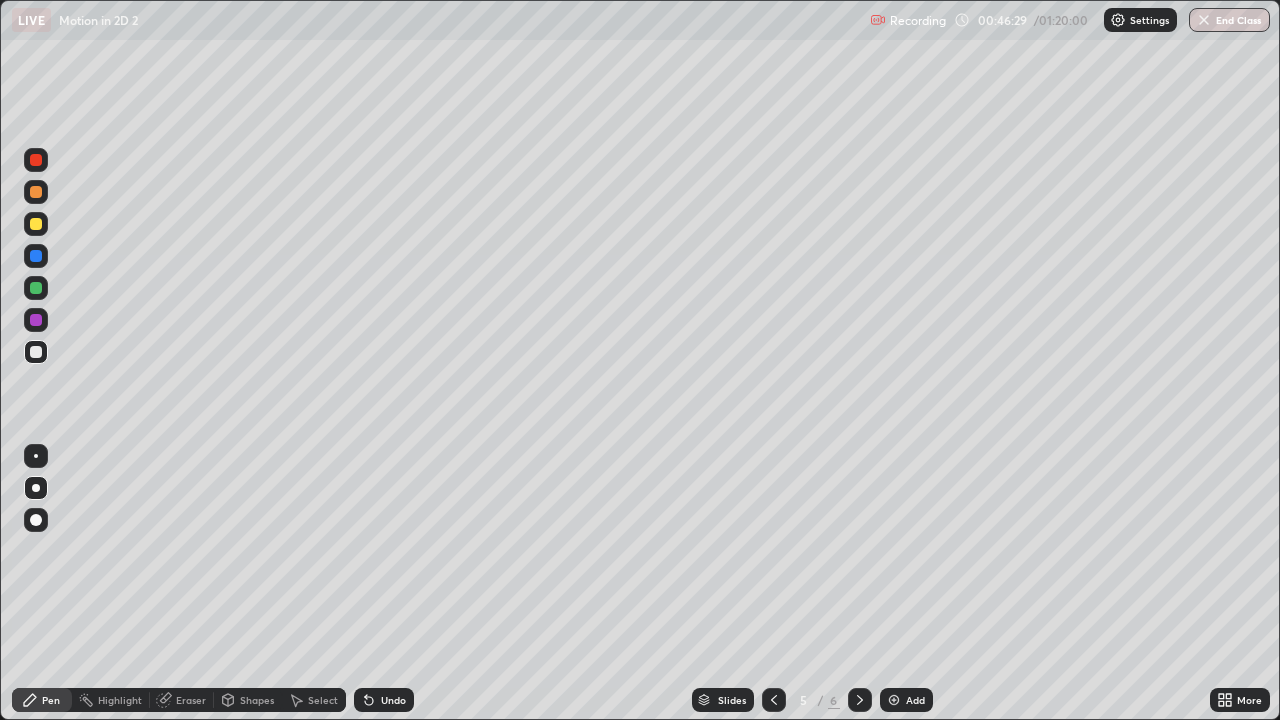 click 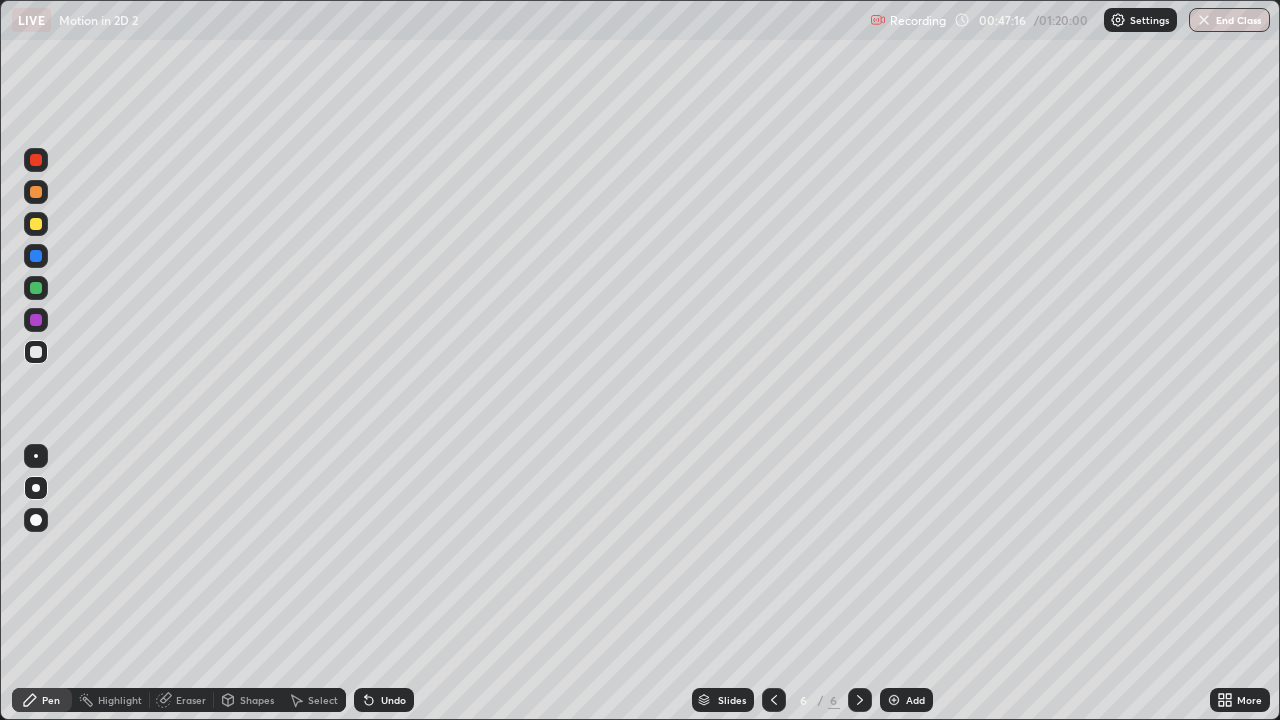 click at bounding box center (36, 288) 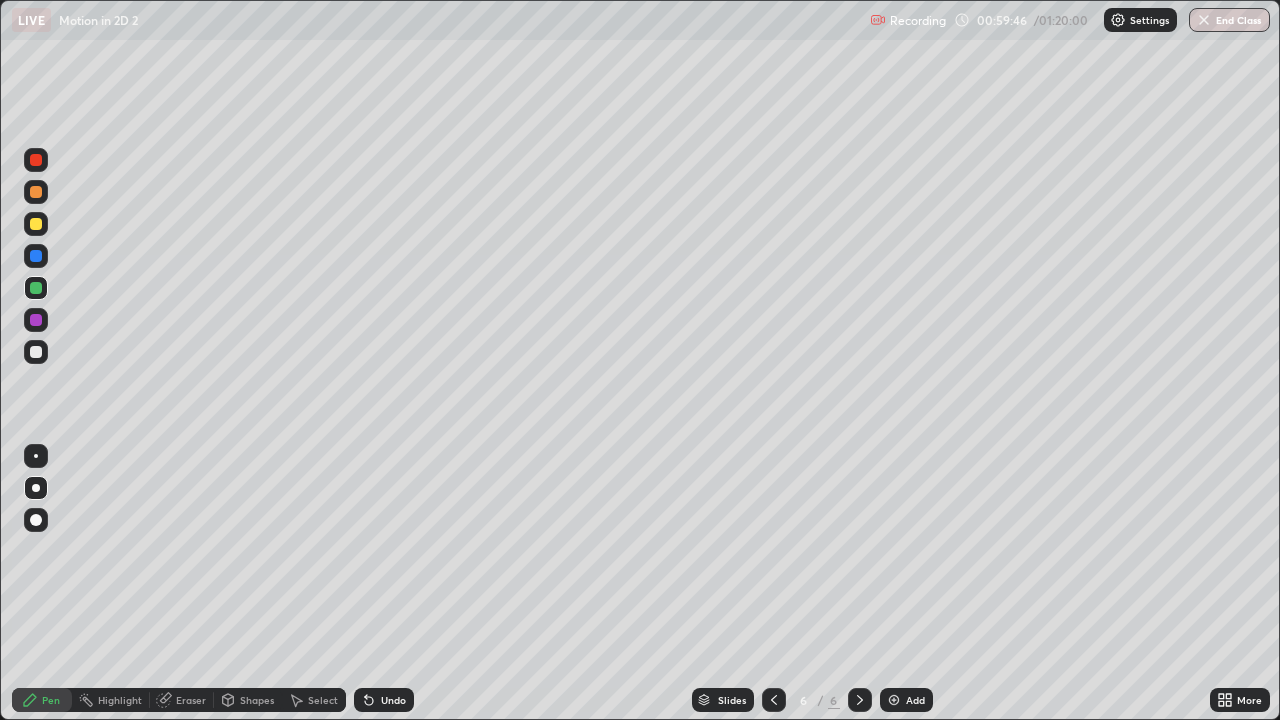 click on "Add" at bounding box center [906, 700] 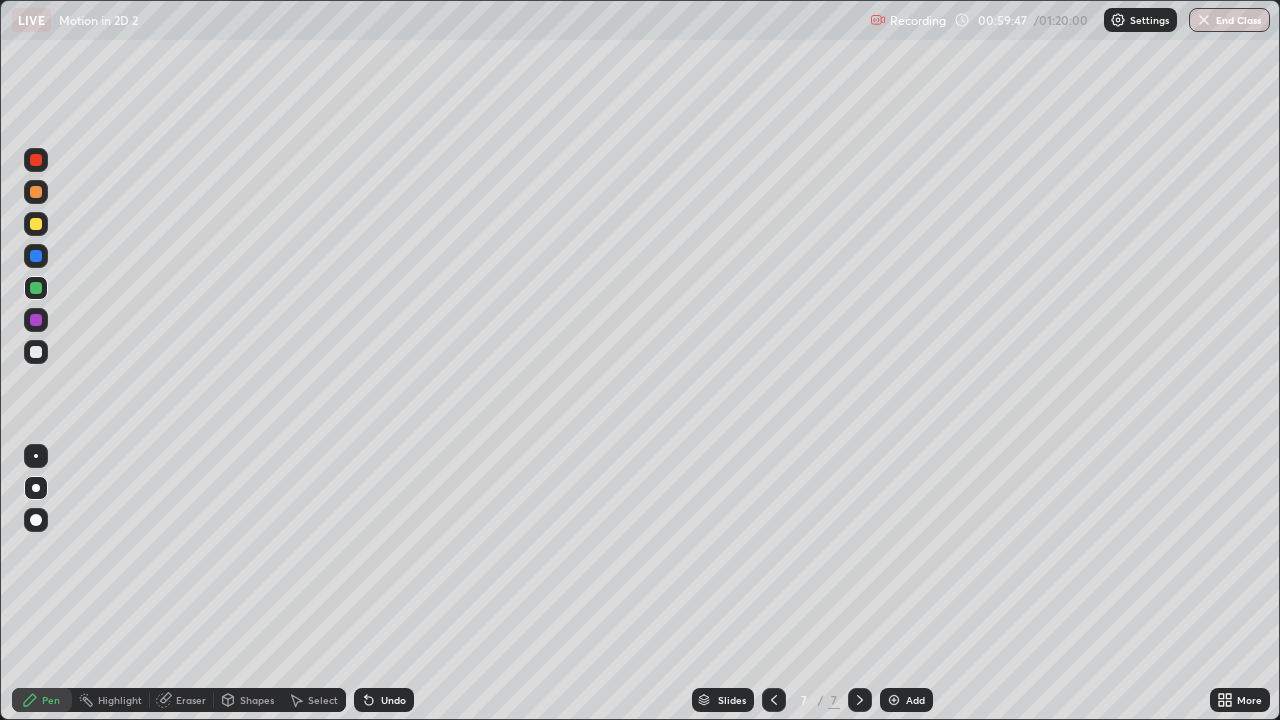 click at bounding box center (36, 352) 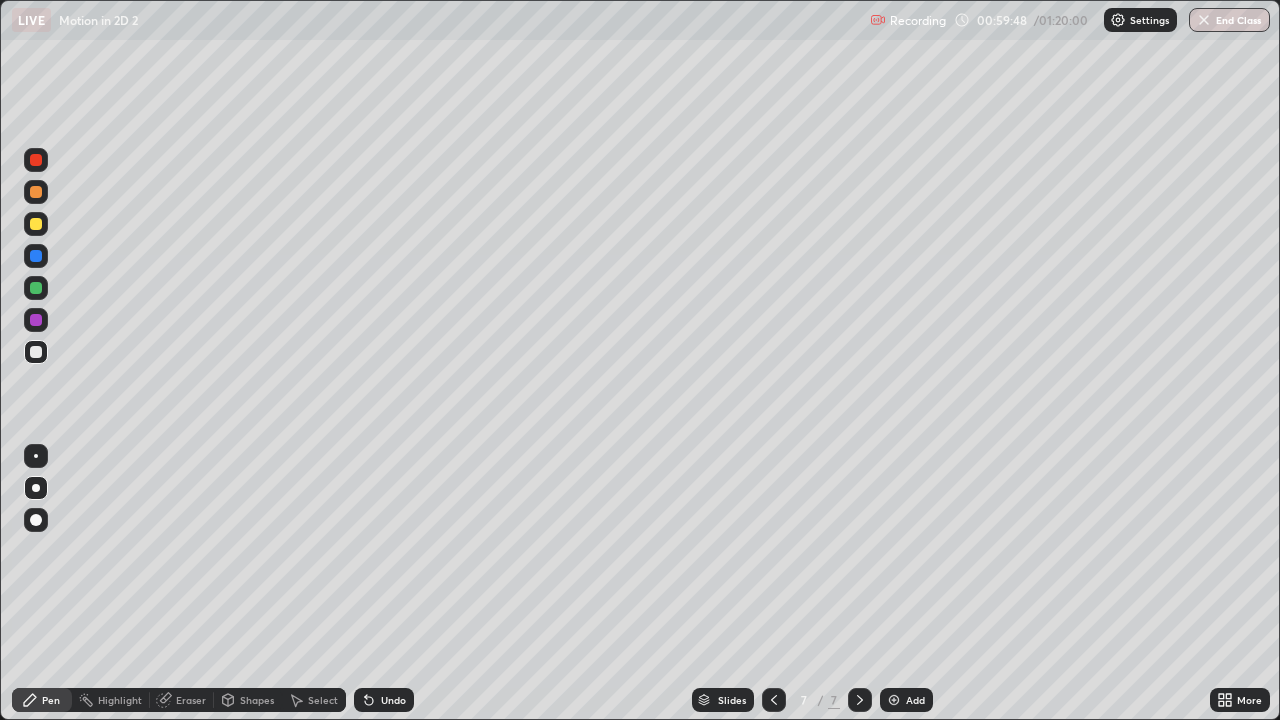 click at bounding box center [36, 488] 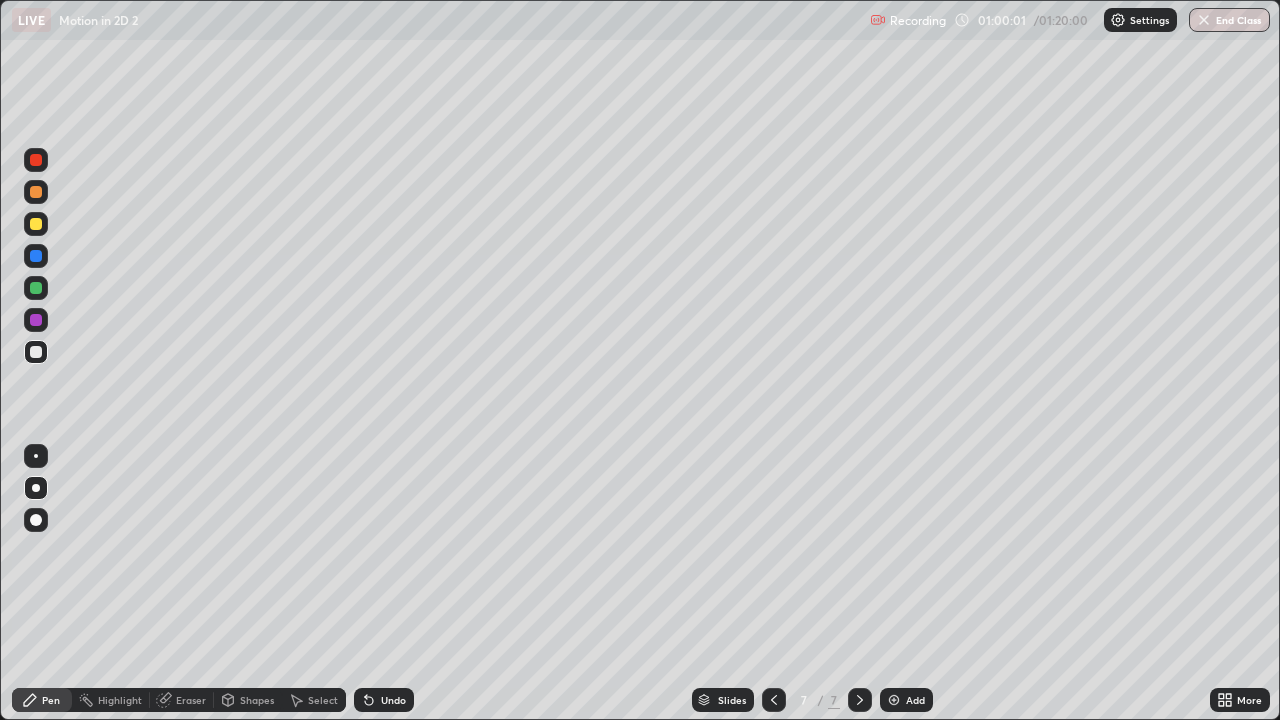 click at bounding box center (36, 224) 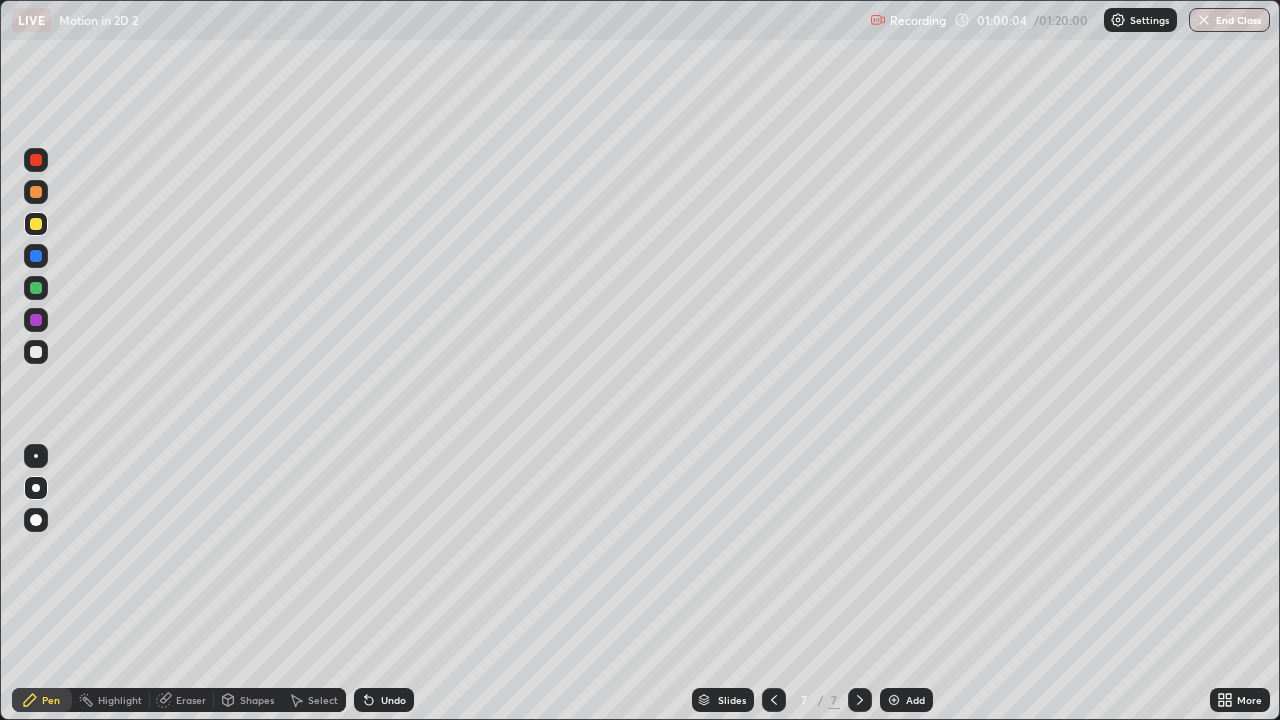 click at bounding box center (36, 352) 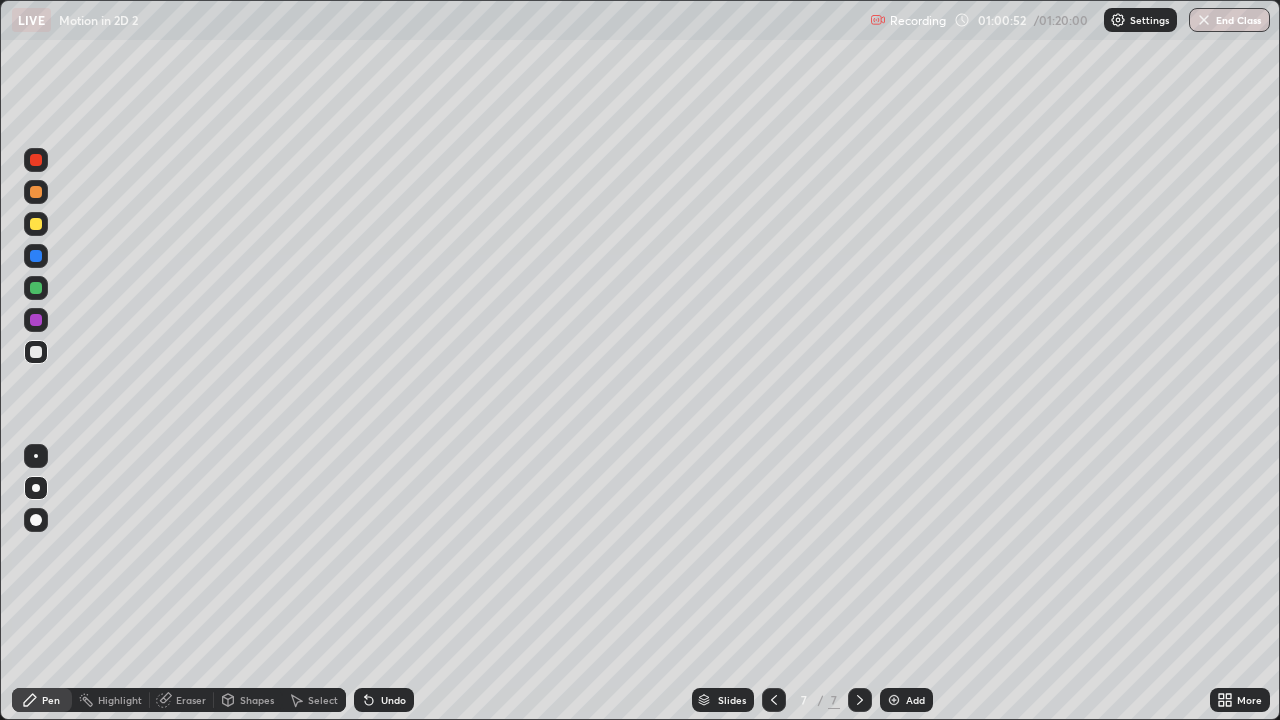click on "Undo" at bounding box center (393, 700) 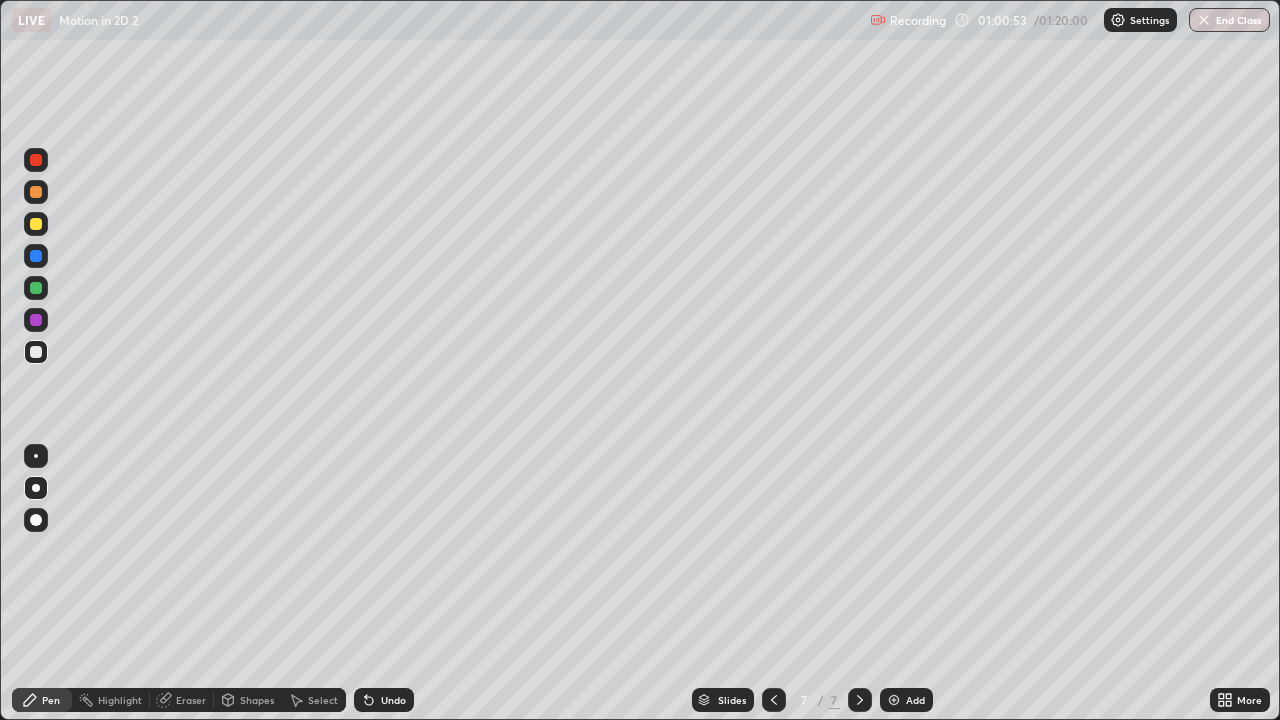 click on "Undo" at bounding box center [393, 700] 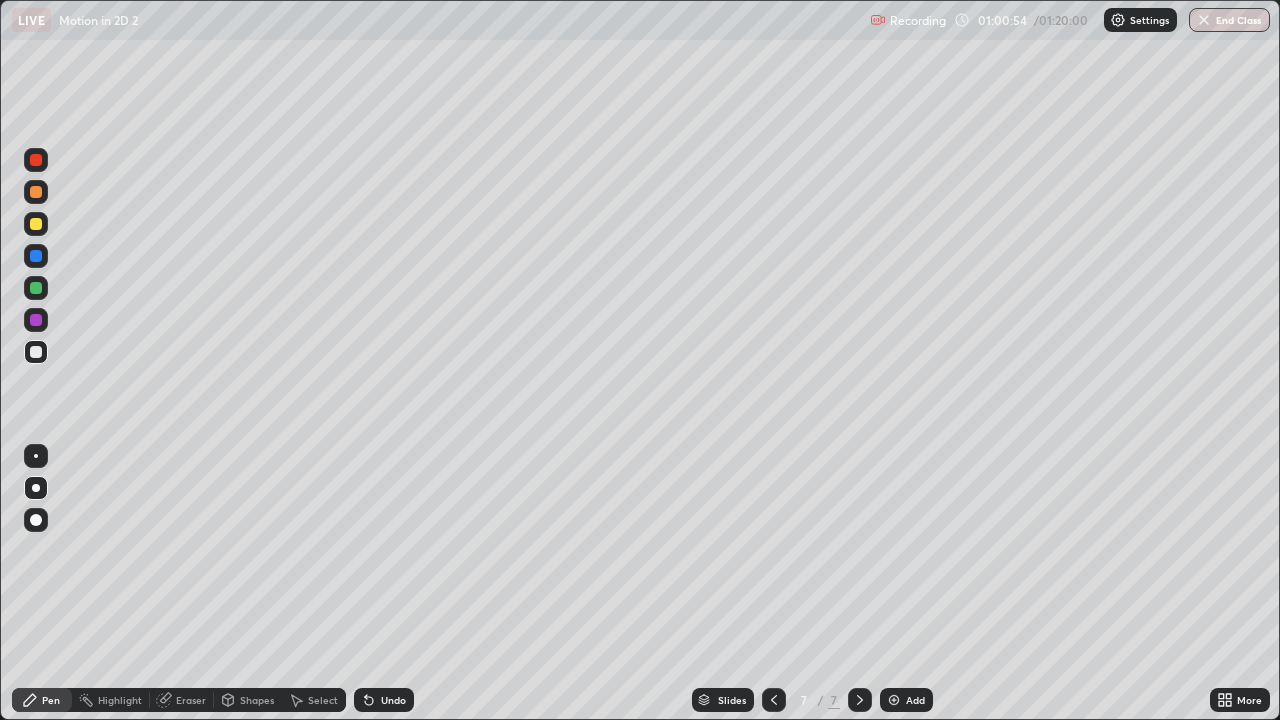 click at bounding box center [36, 256] 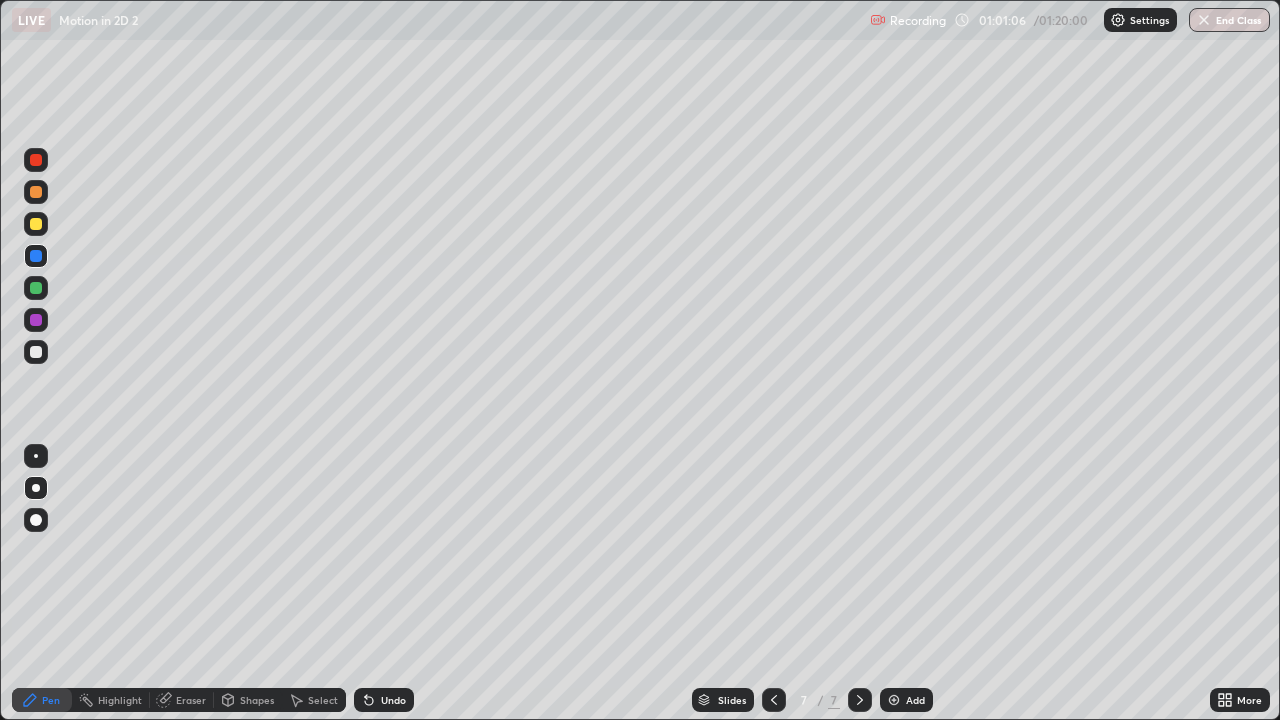 click on "Undo" at bounding box center (393, 700) 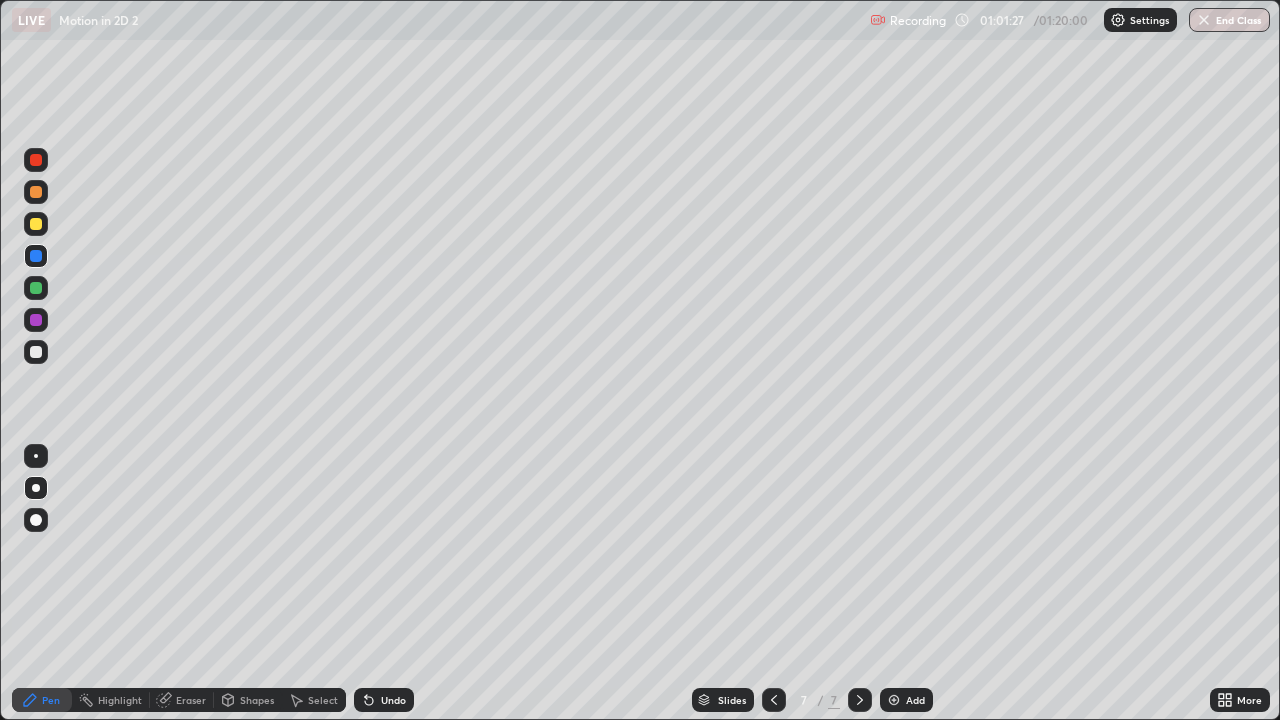 click at bounding box center [36, 352] 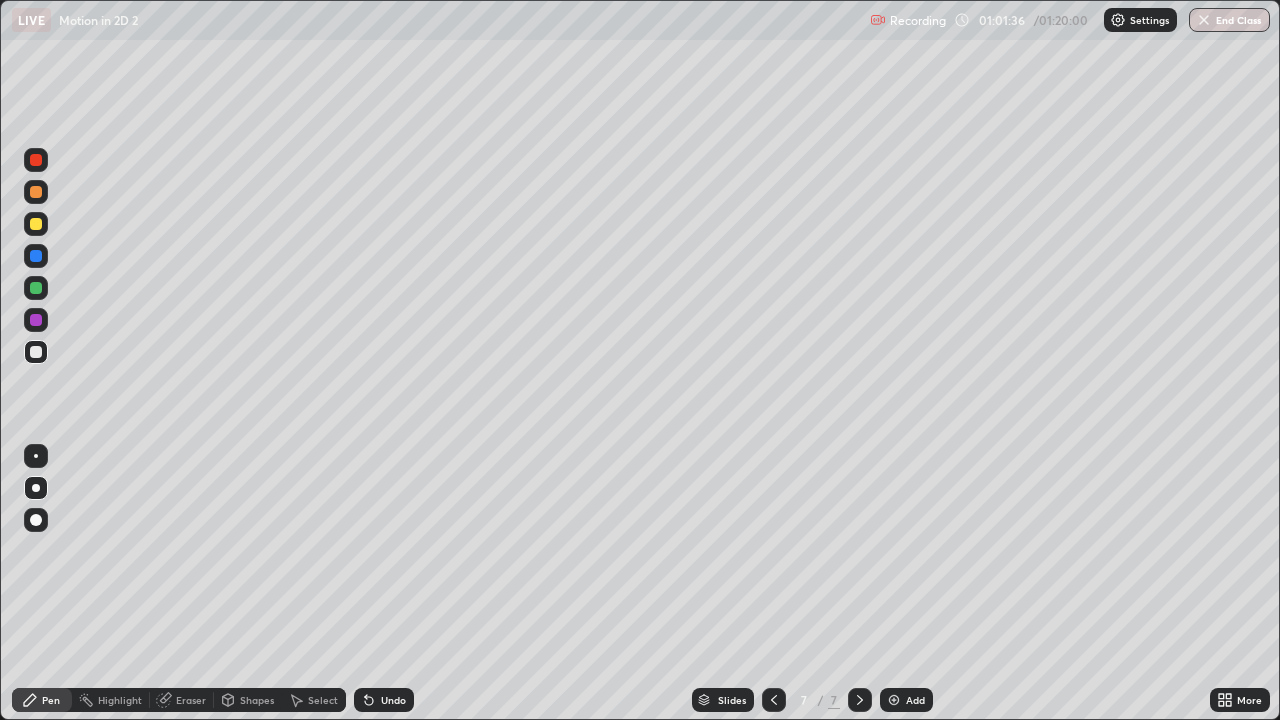 click on "Undo" at bounding box center (393, 700) 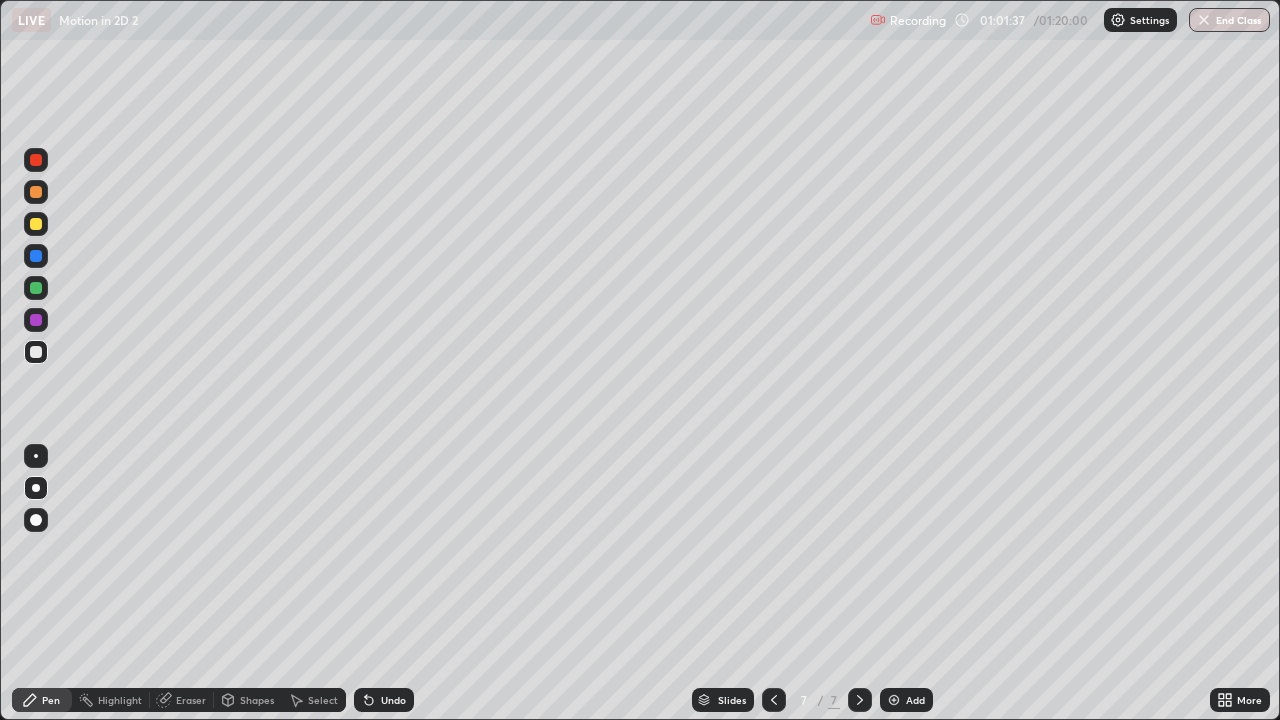 click on "Undo" at bounding box center [384, 700] 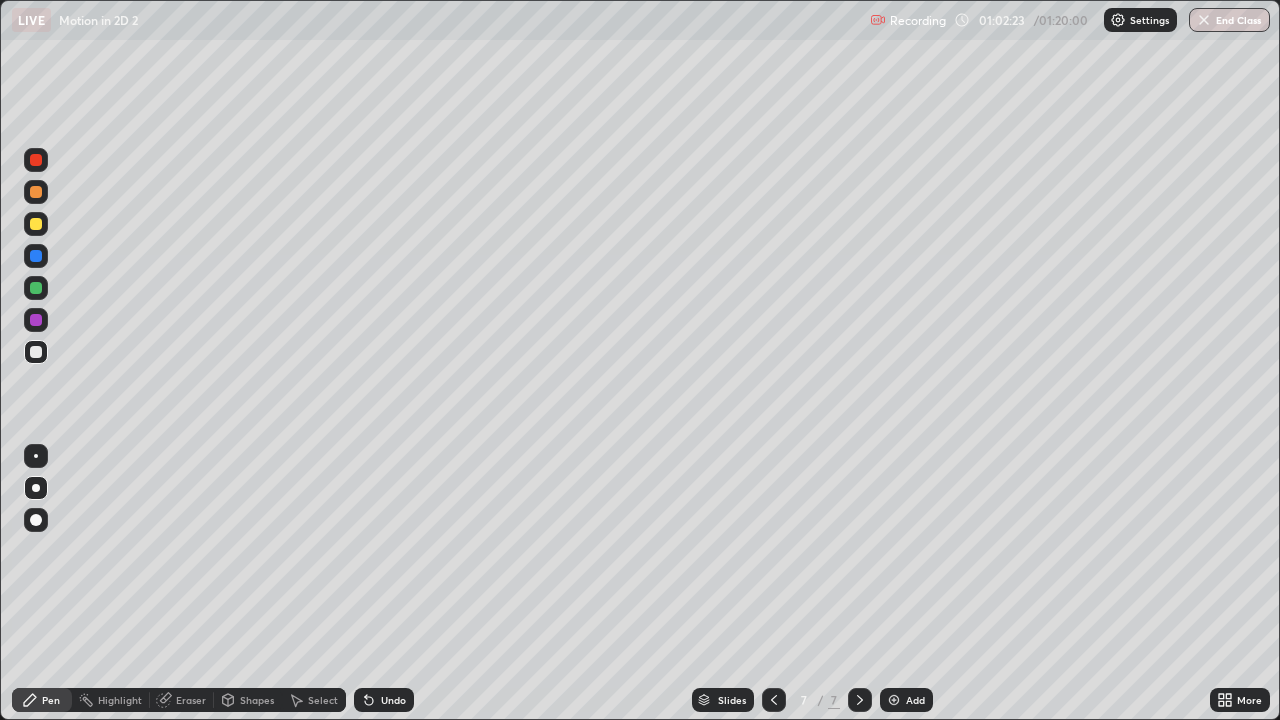 click on "Shapes" at bounding box center [248, 700] 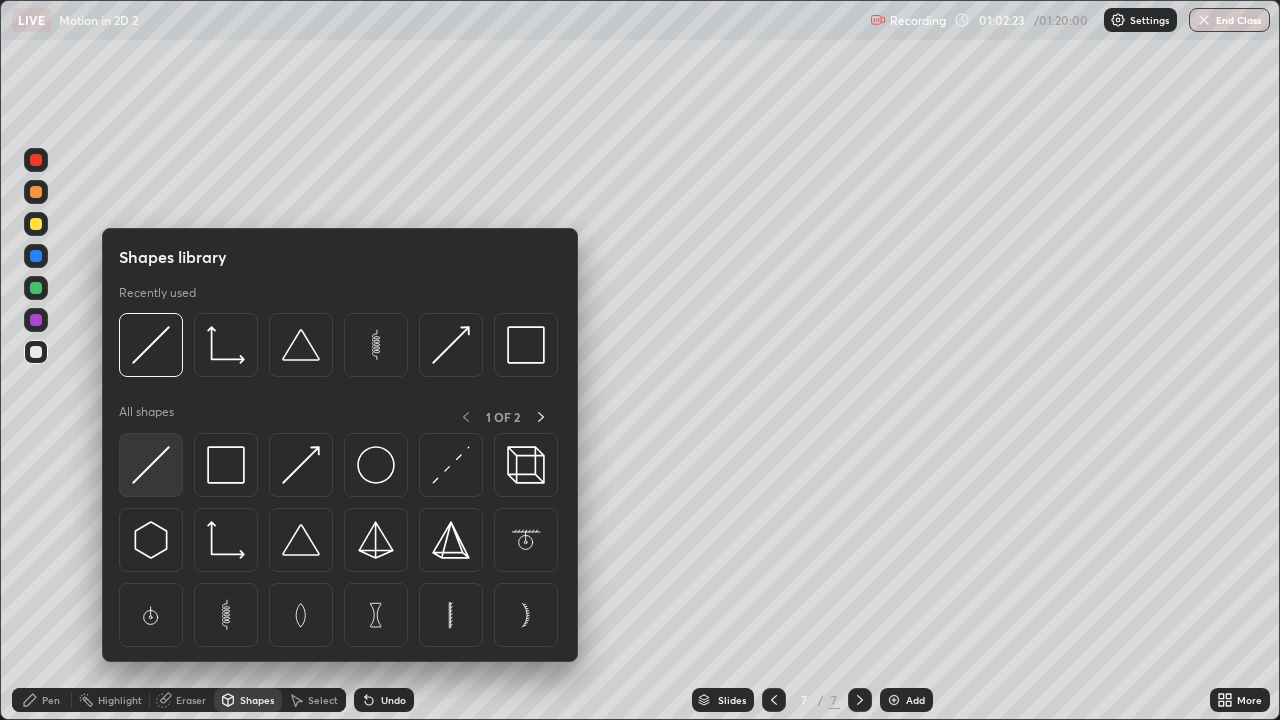 click at bounding box center [151, 465] 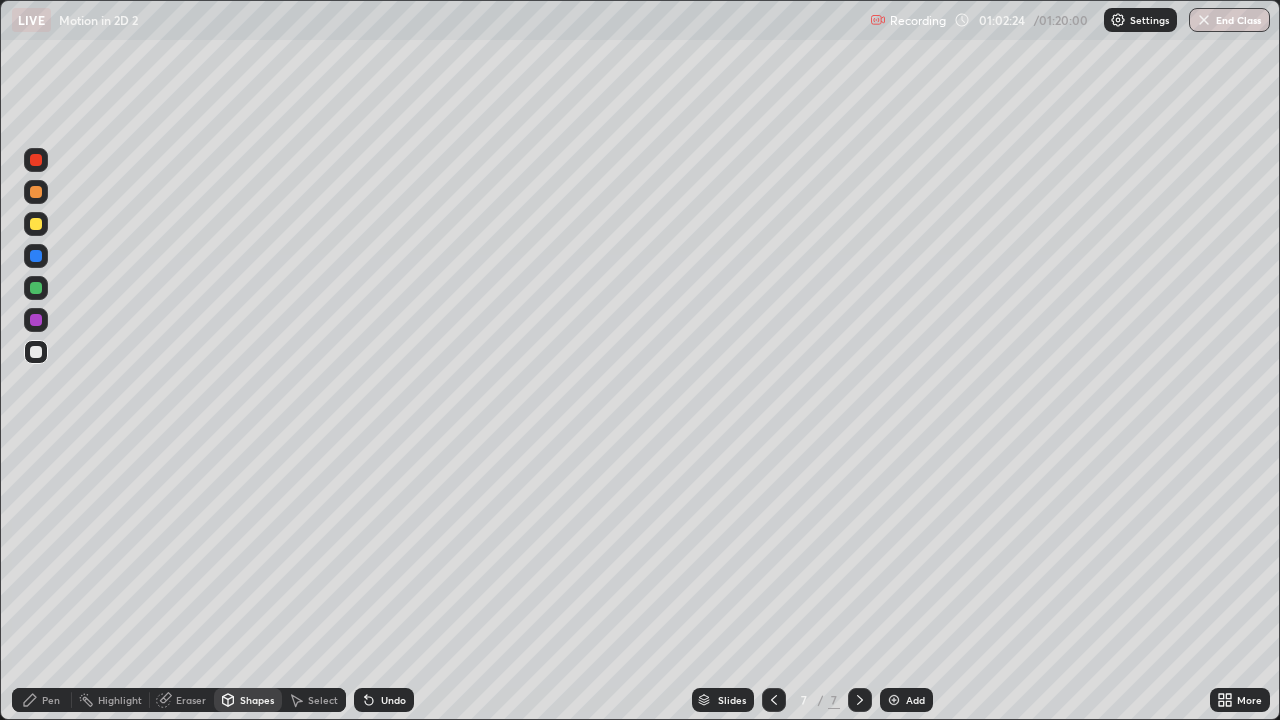 click on "Shapes" at bounding box center [248, 700] 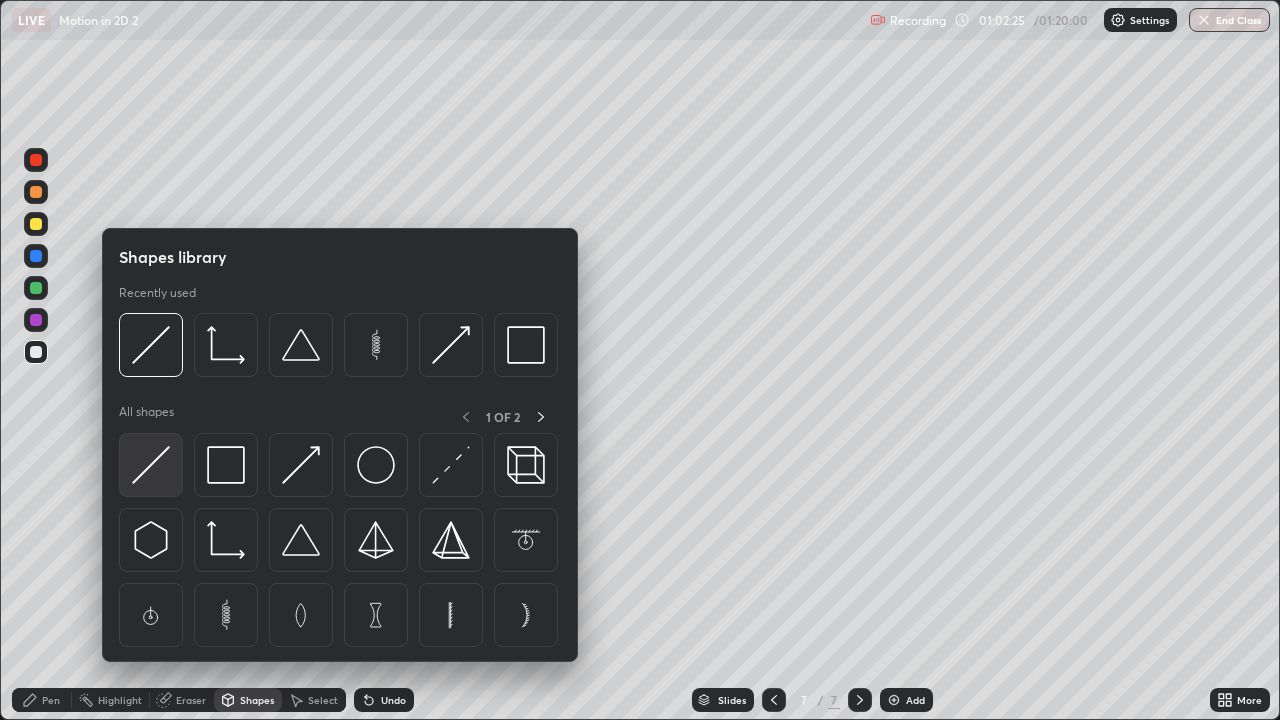 click at bounding box center [151, 465] 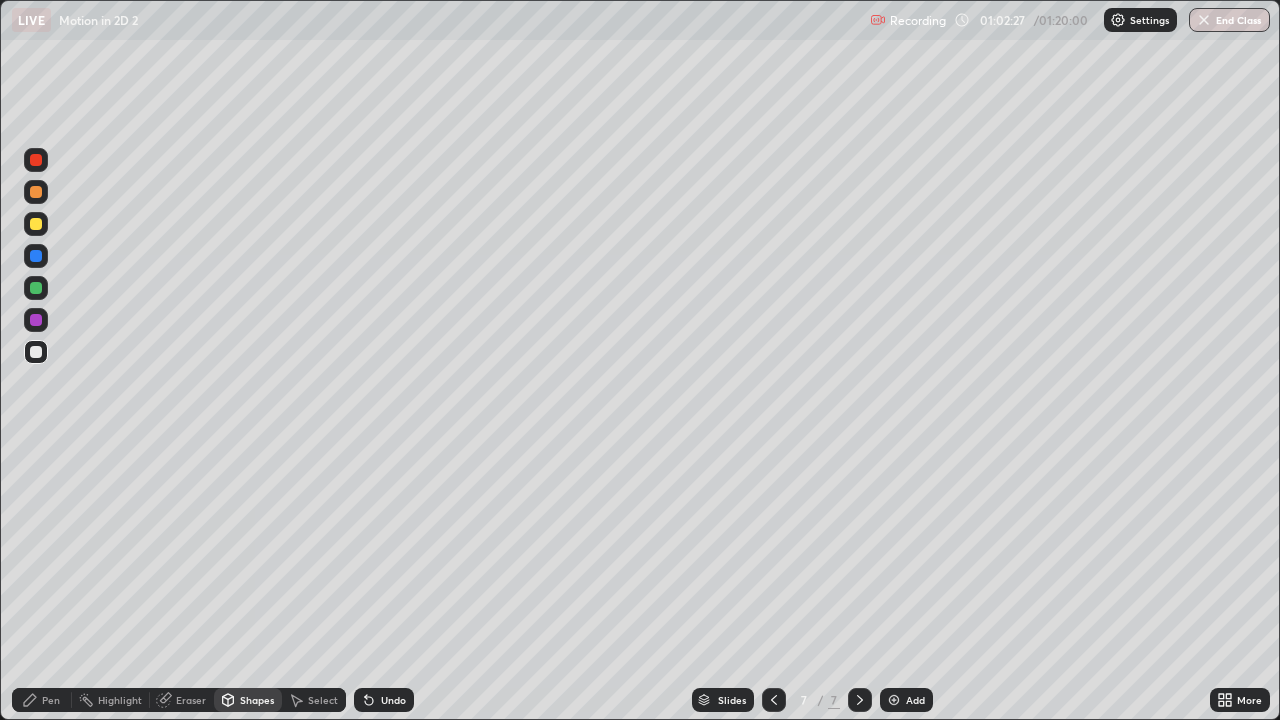 click at bounding box center [36, 224] 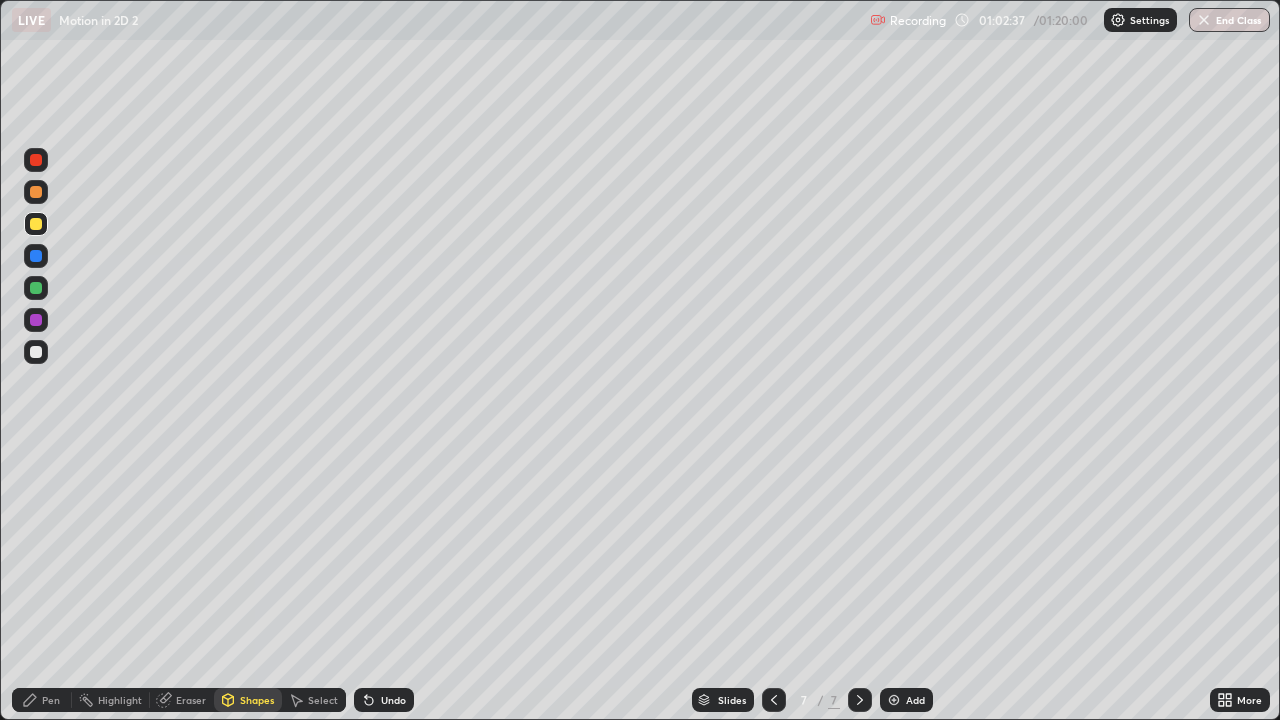 click on "Eraser" at bounding box center [191, 700] 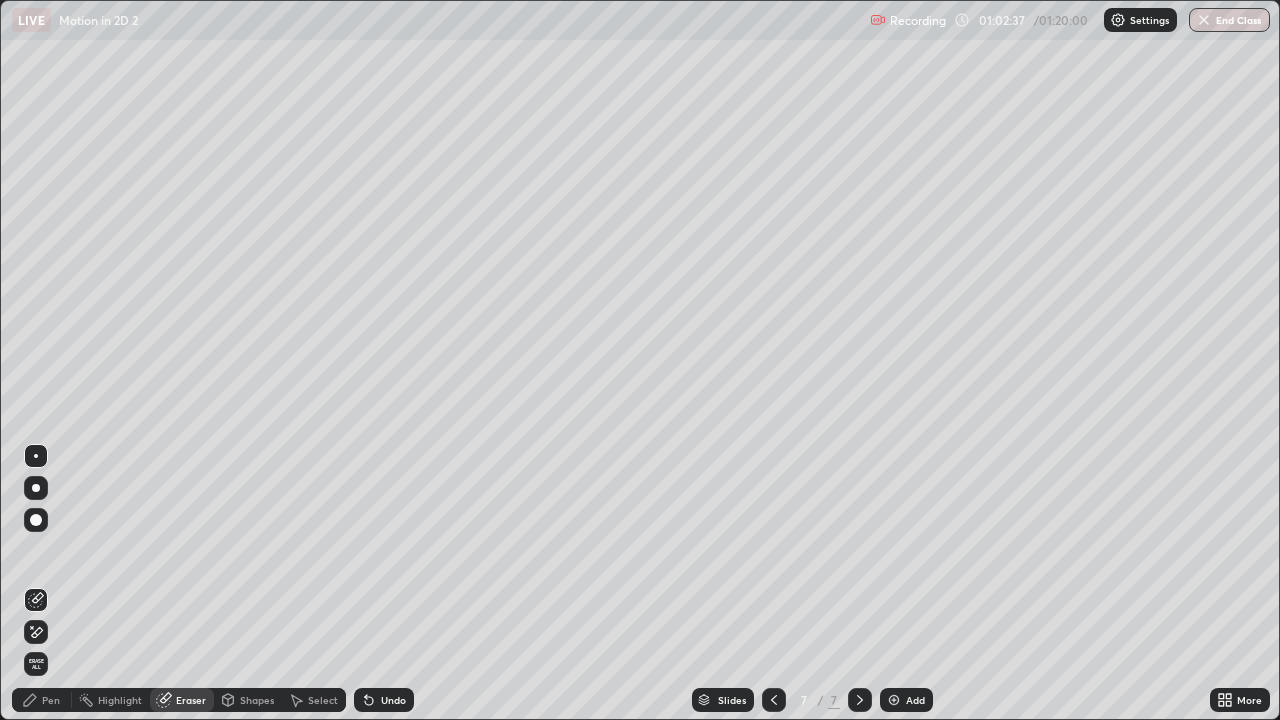 click on "Pen" at bounding box center (51, 700) 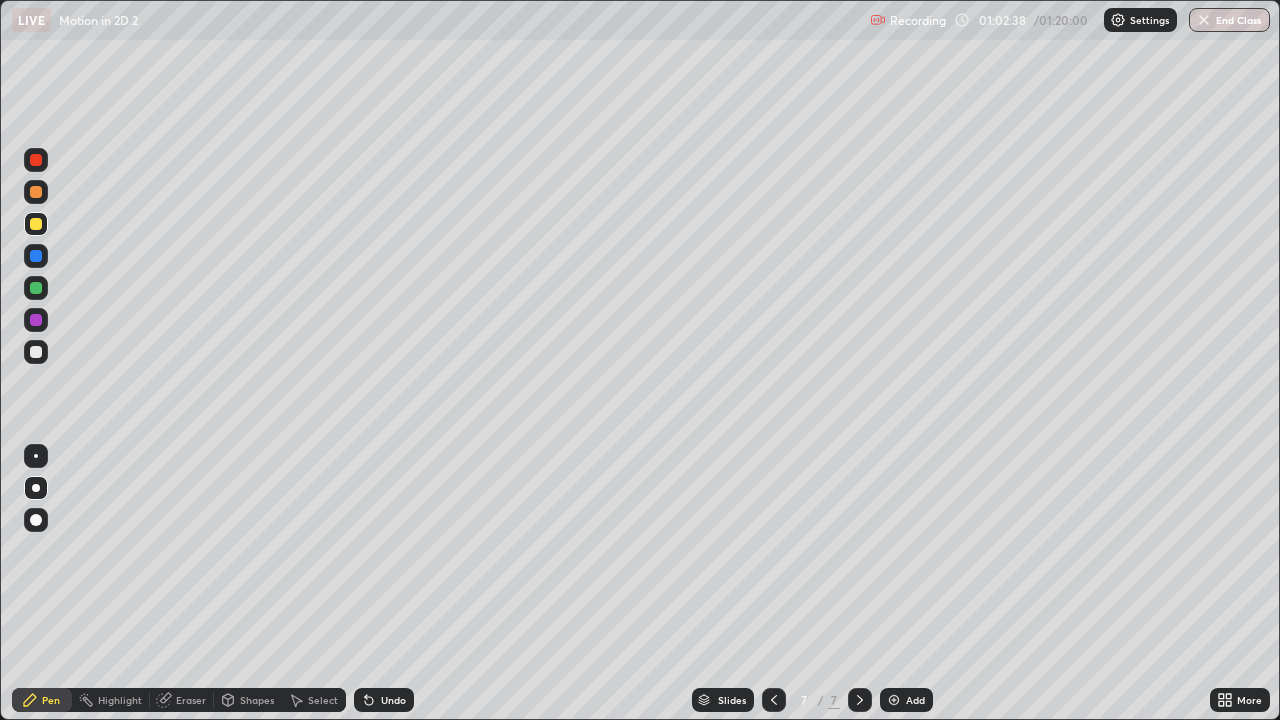 click at bounding box center [36, 352] 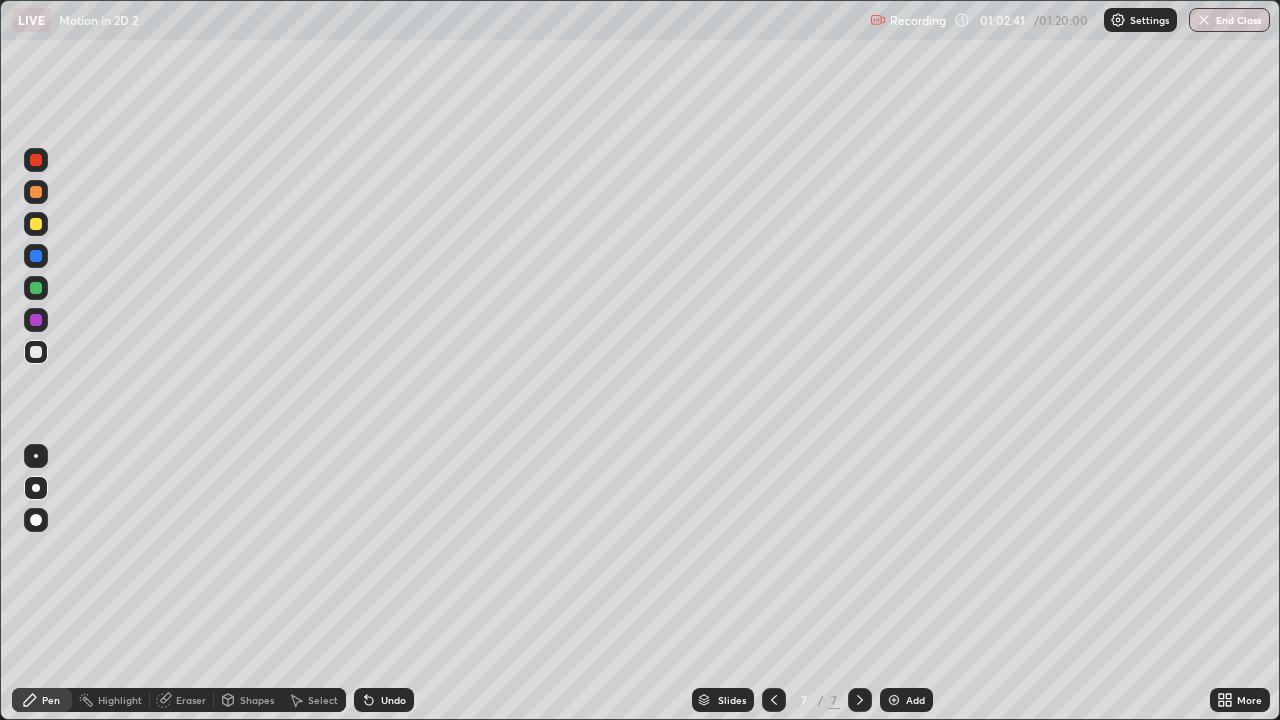 click at bounding box center [36, 160] 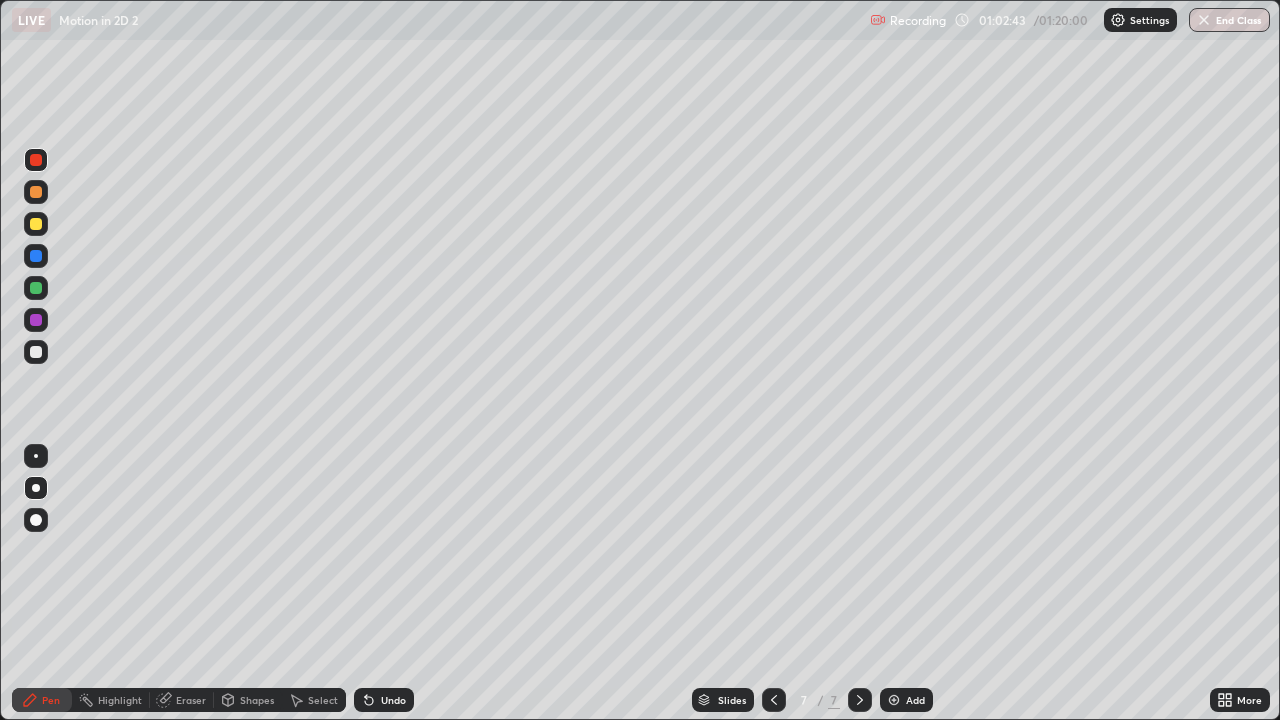 click on "Shapes" at bounding box center [257, 700] 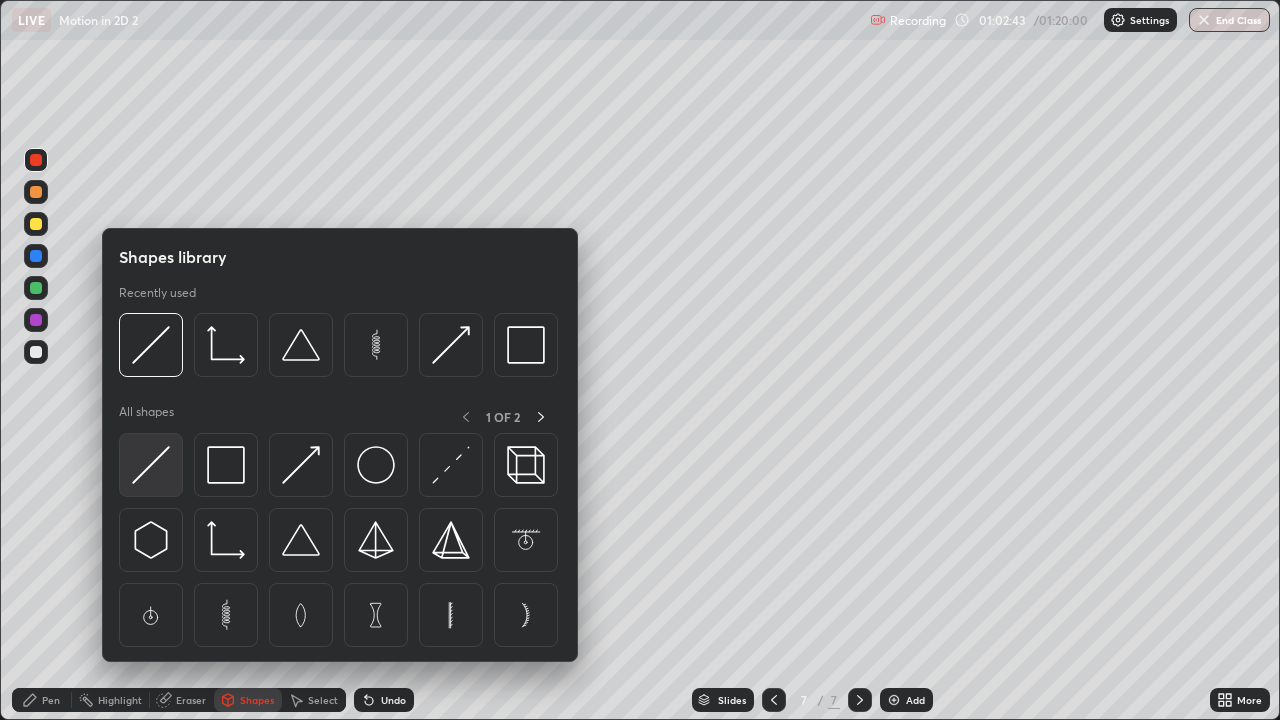 click at bounding box center (151, 465) 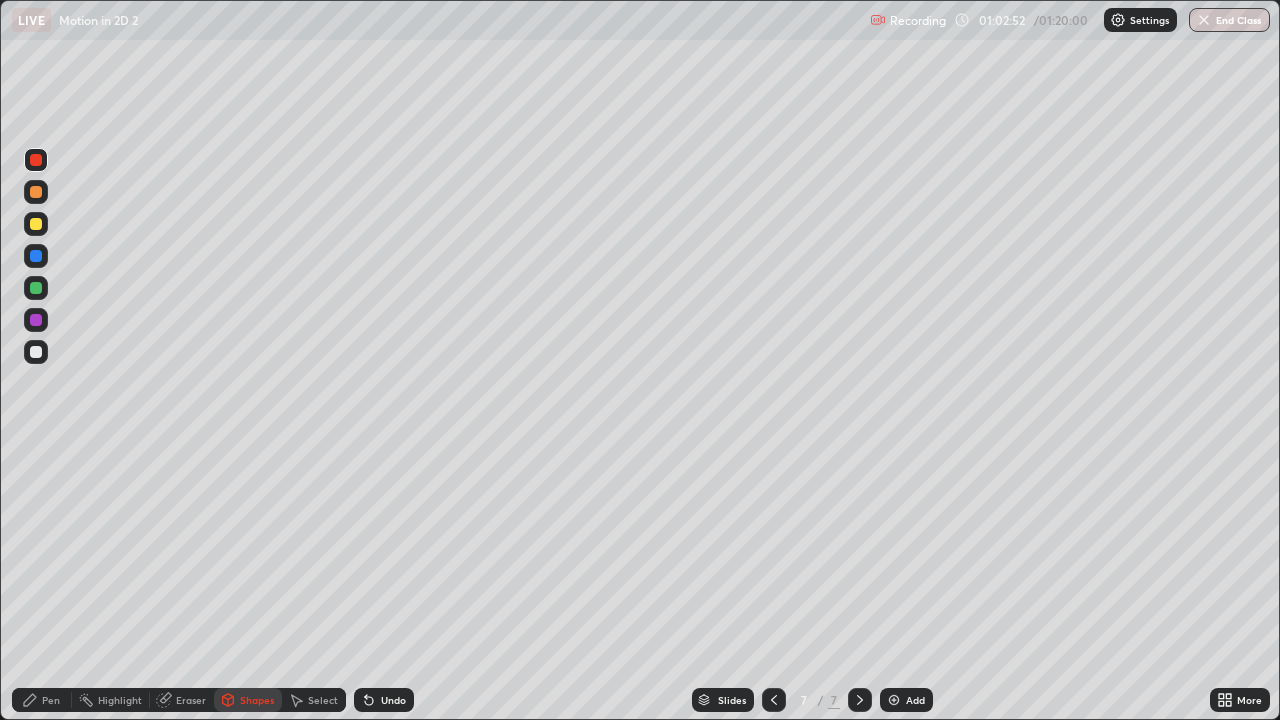click on "Pen" at bounding box center (42, 700) 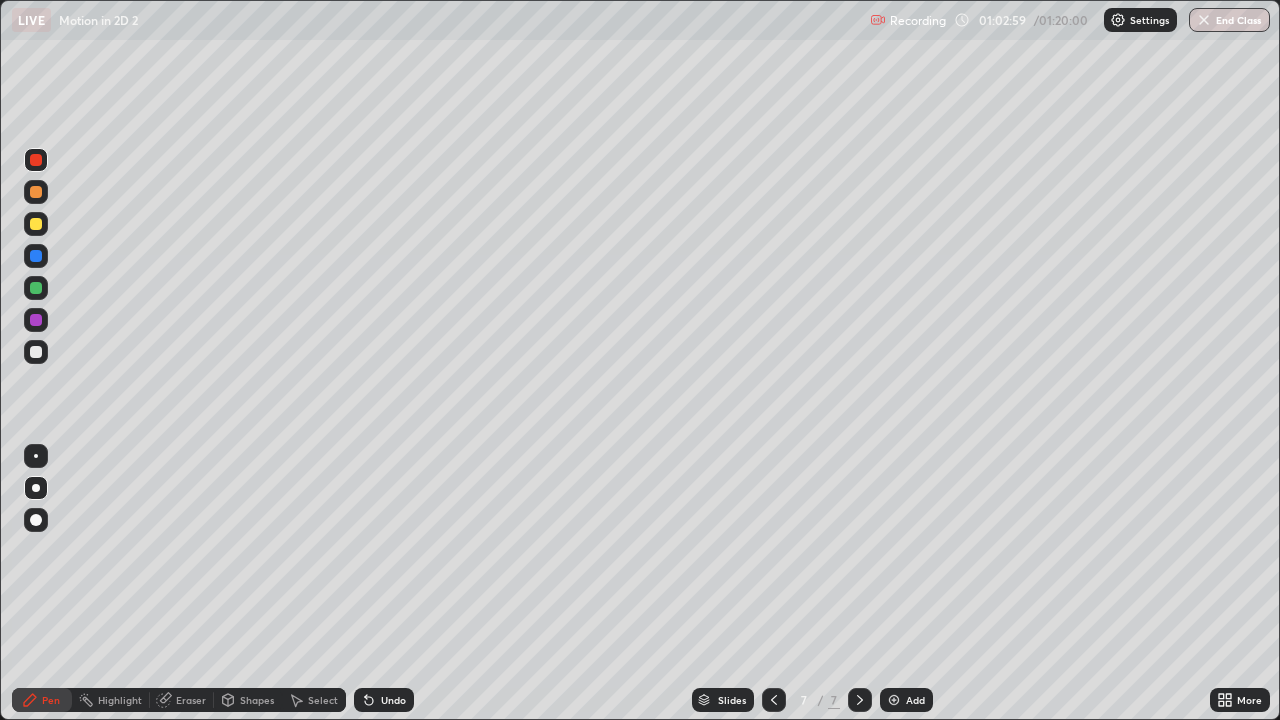 click at bounding box center (36, 352) 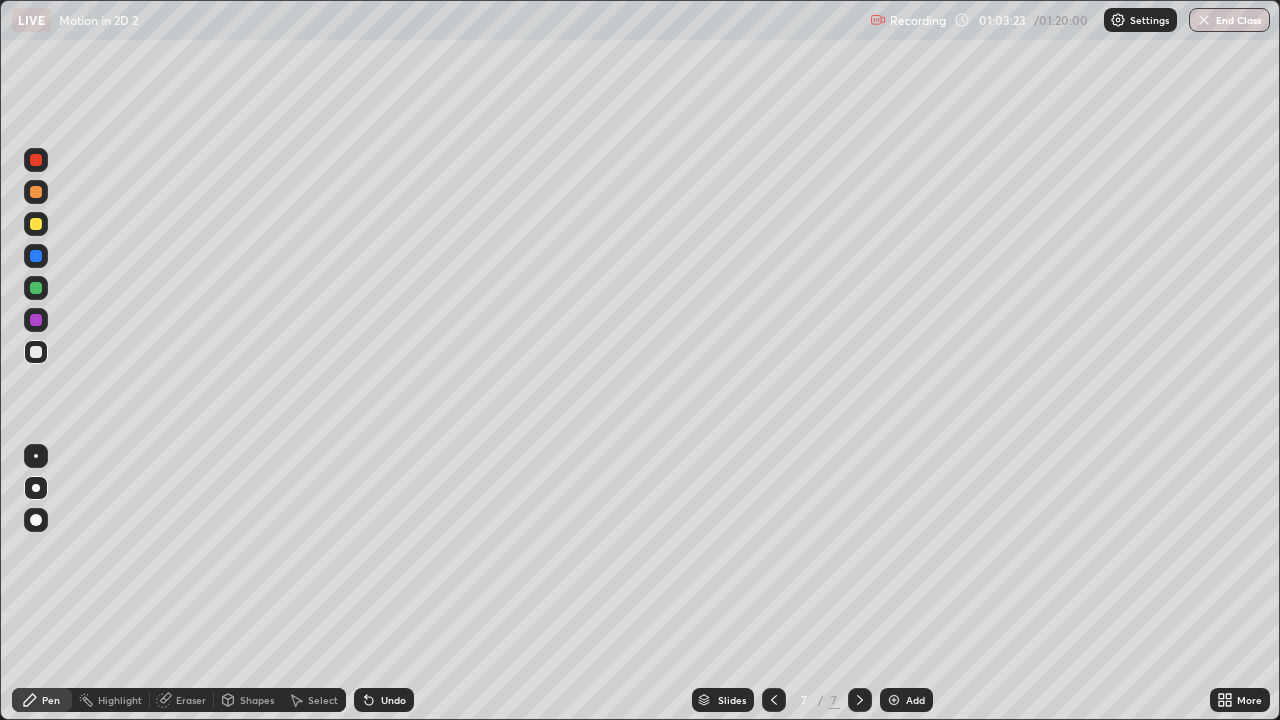 click at bounding box center [36, 288] 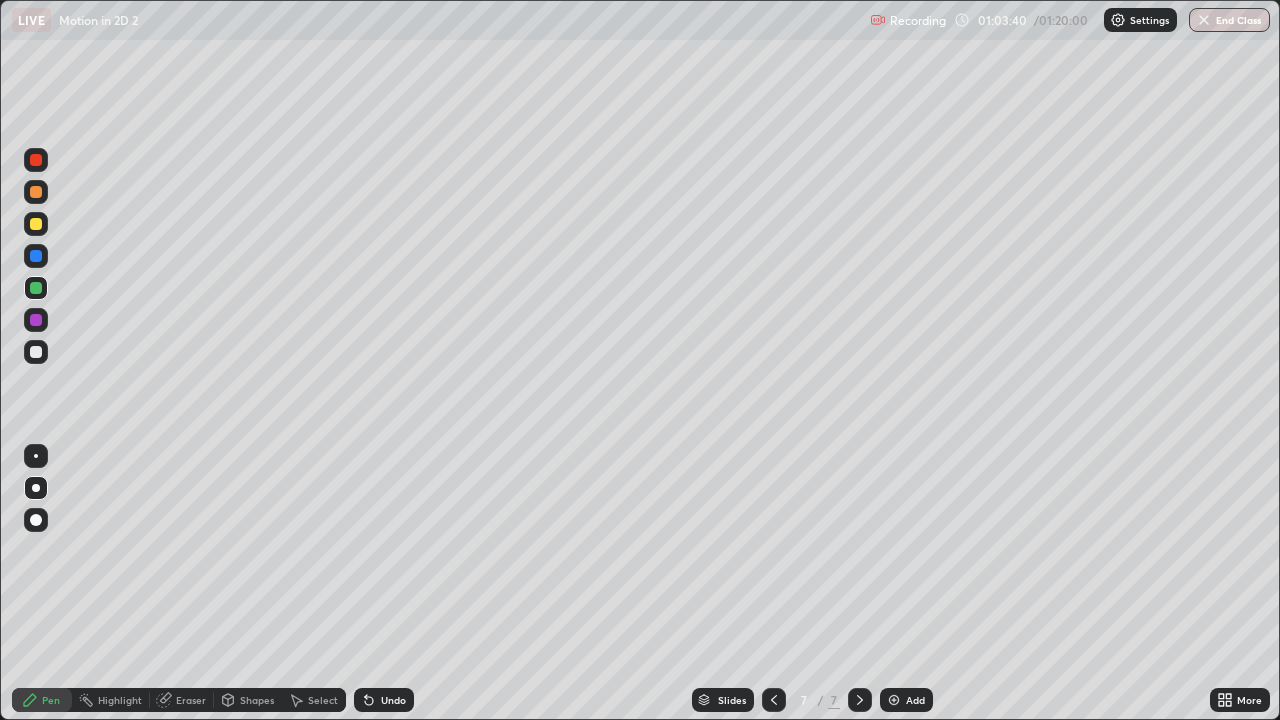 click at bounding box center (36, 352) 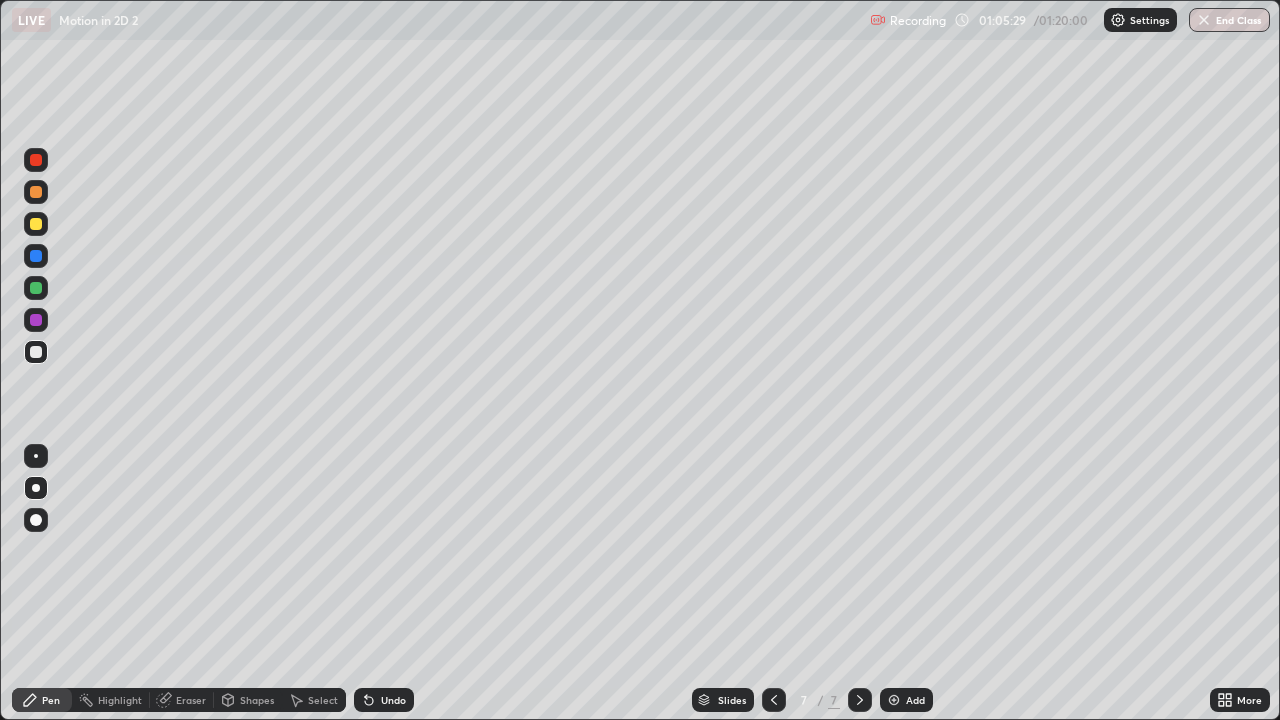 click on "Undo" at bounding box center (384, 700) 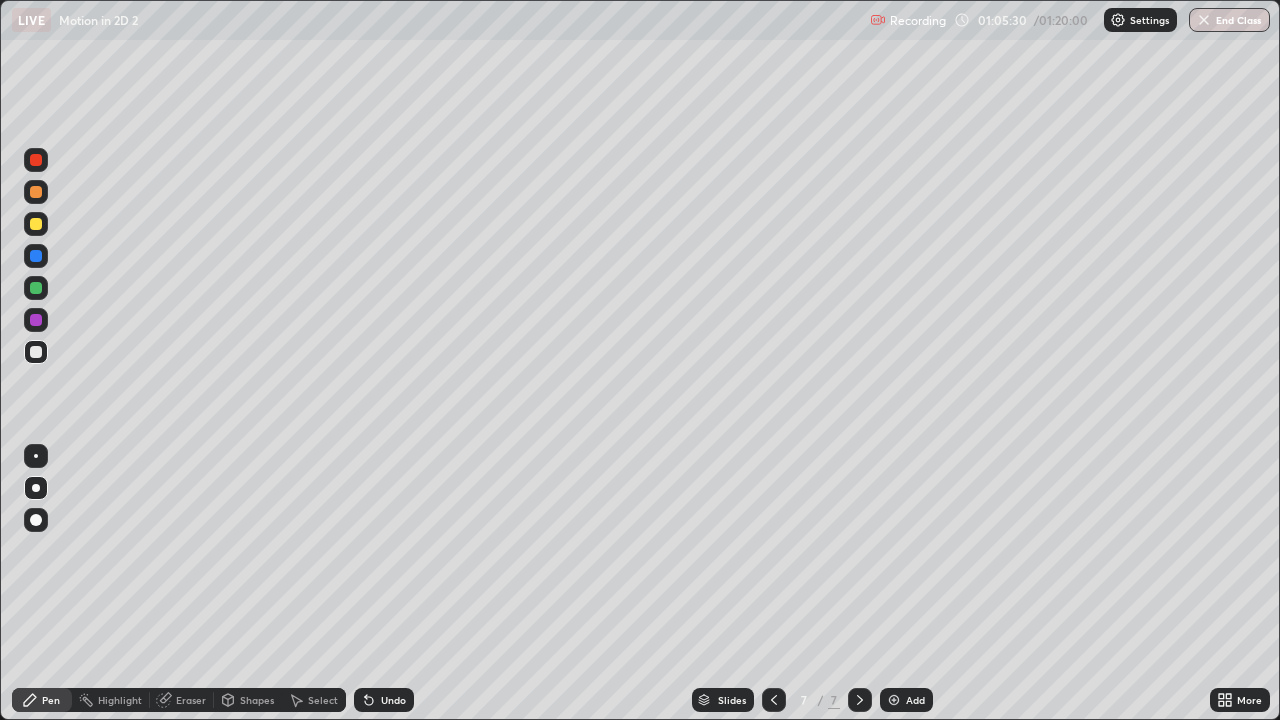 click on "Undo" at bounding box center [384, 700] 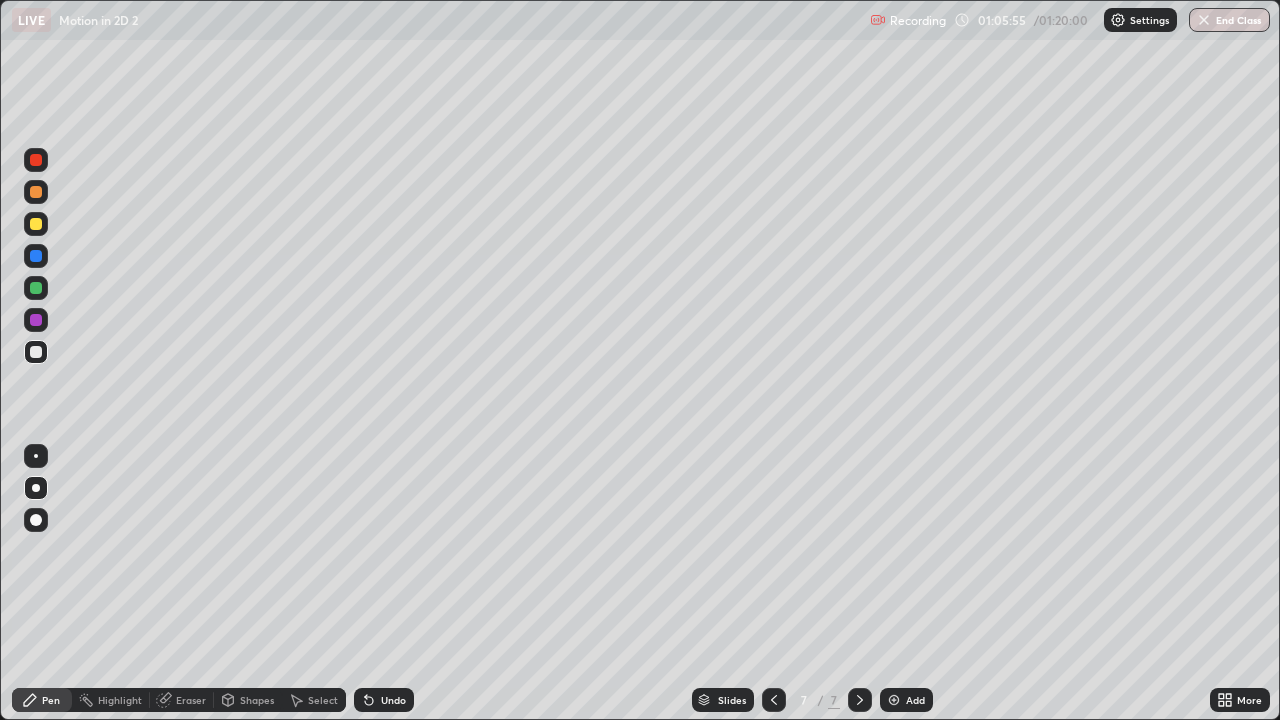 click at bounding box center (36, 224) 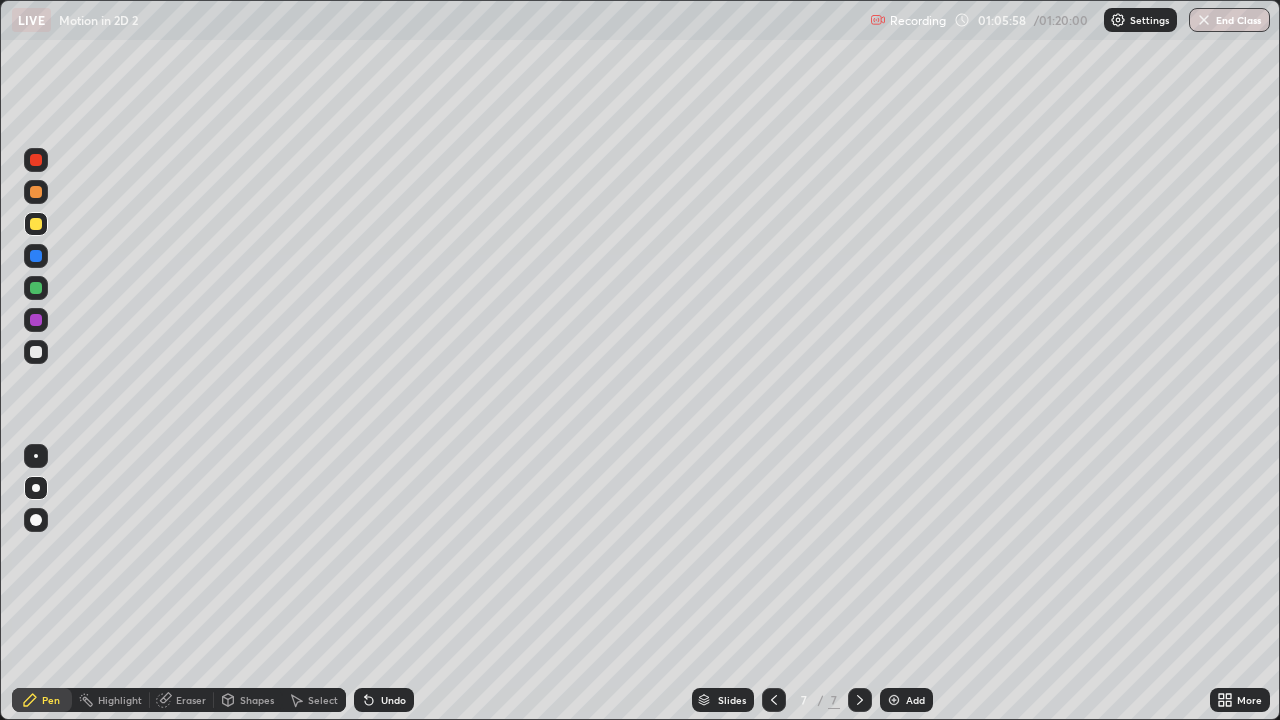 click at bounding box center (36, 192) 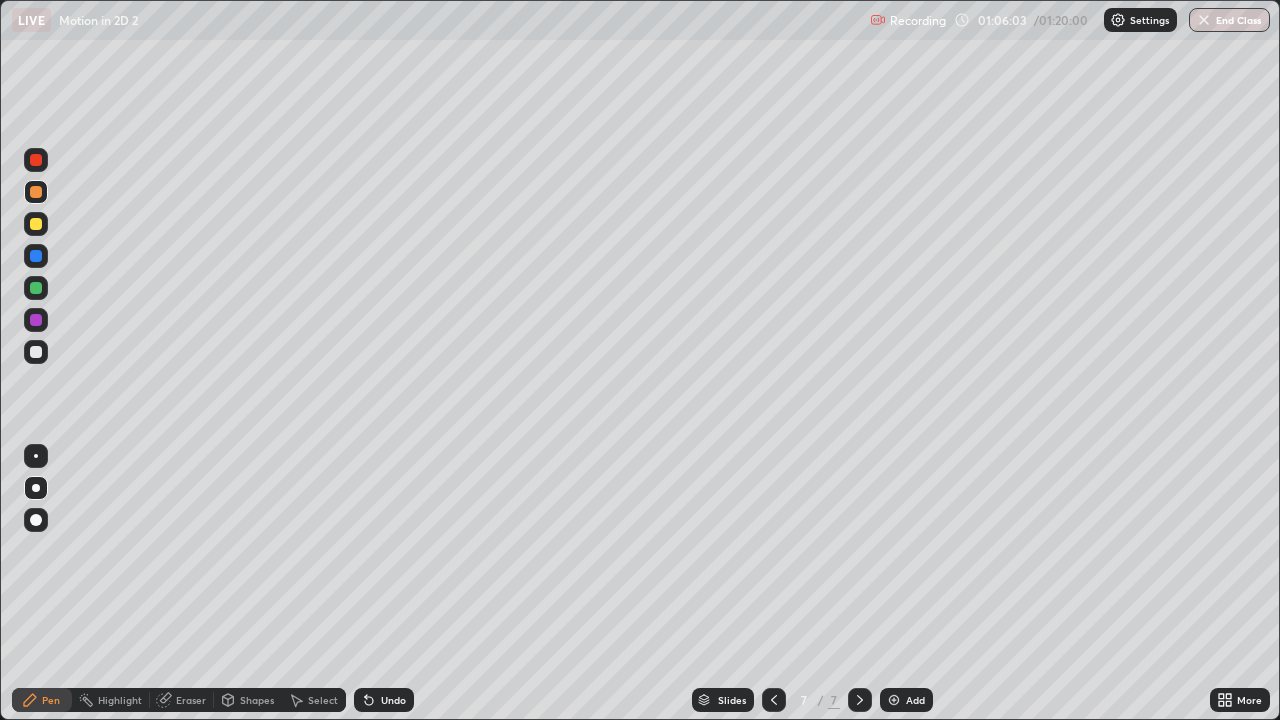 click at bounding box center [36, 520] 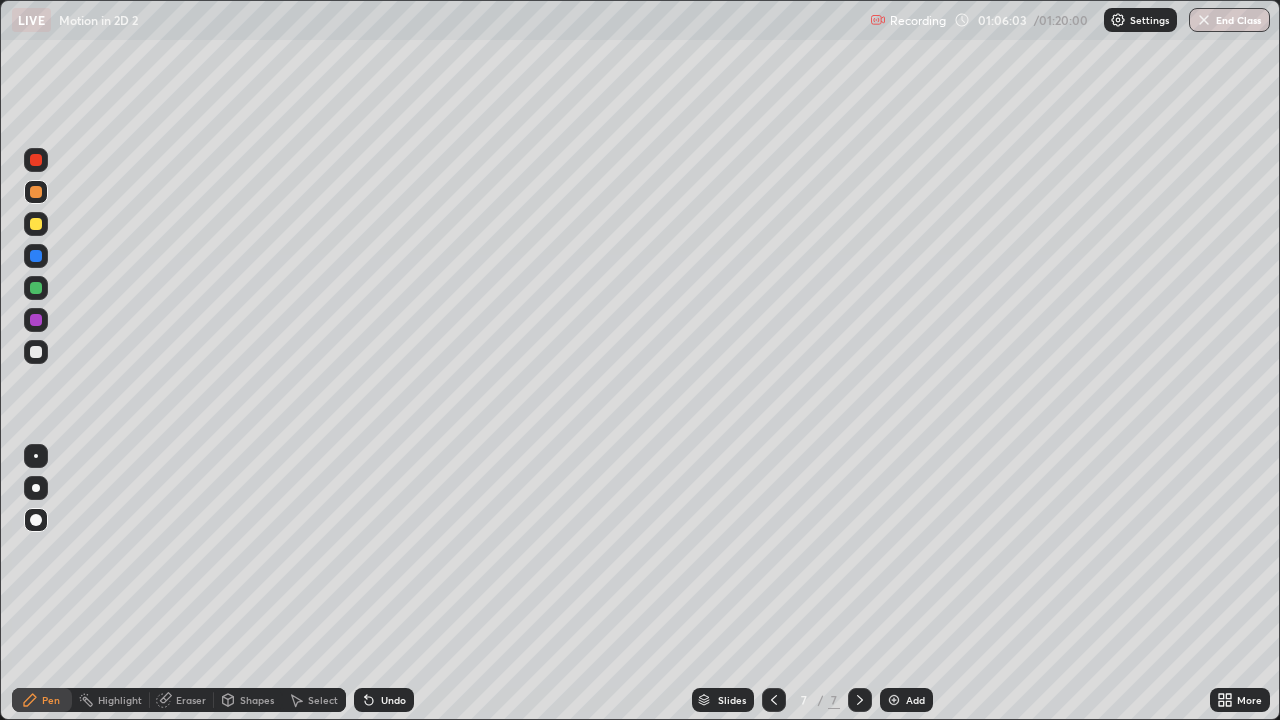 click at bounding box center [36, 456] 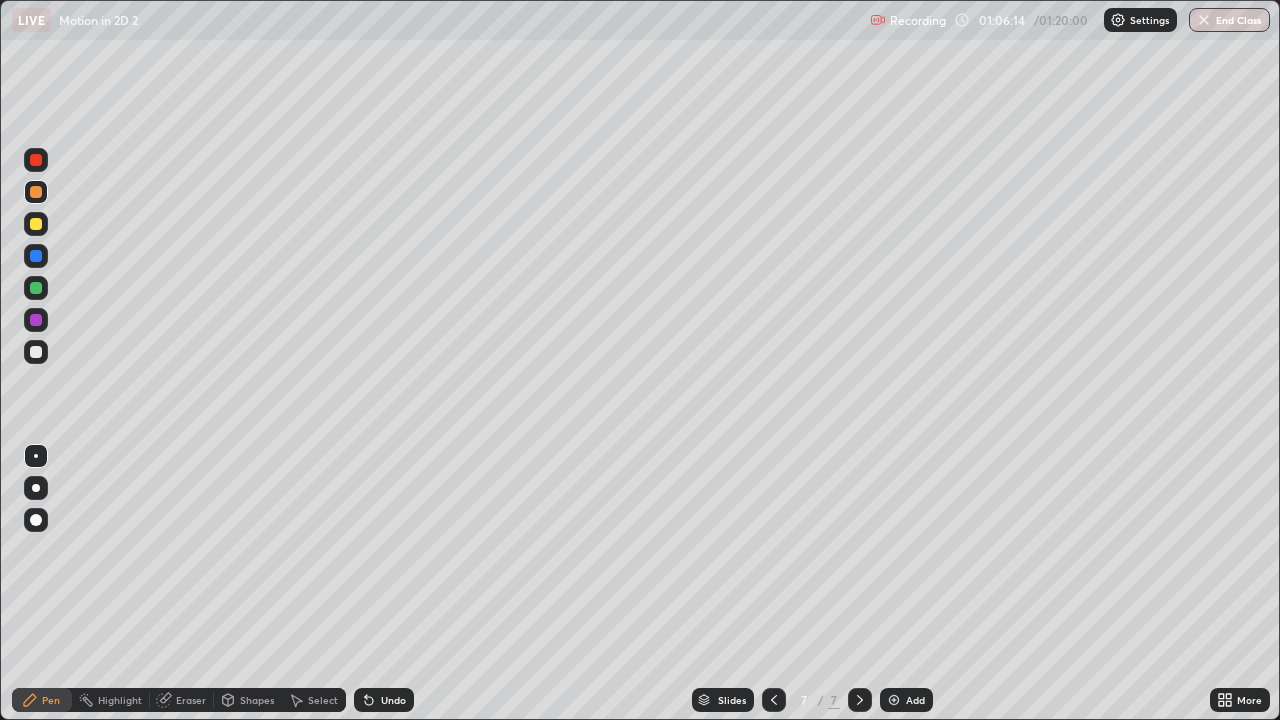 click on "Undo" at bounding box center (393, 700) 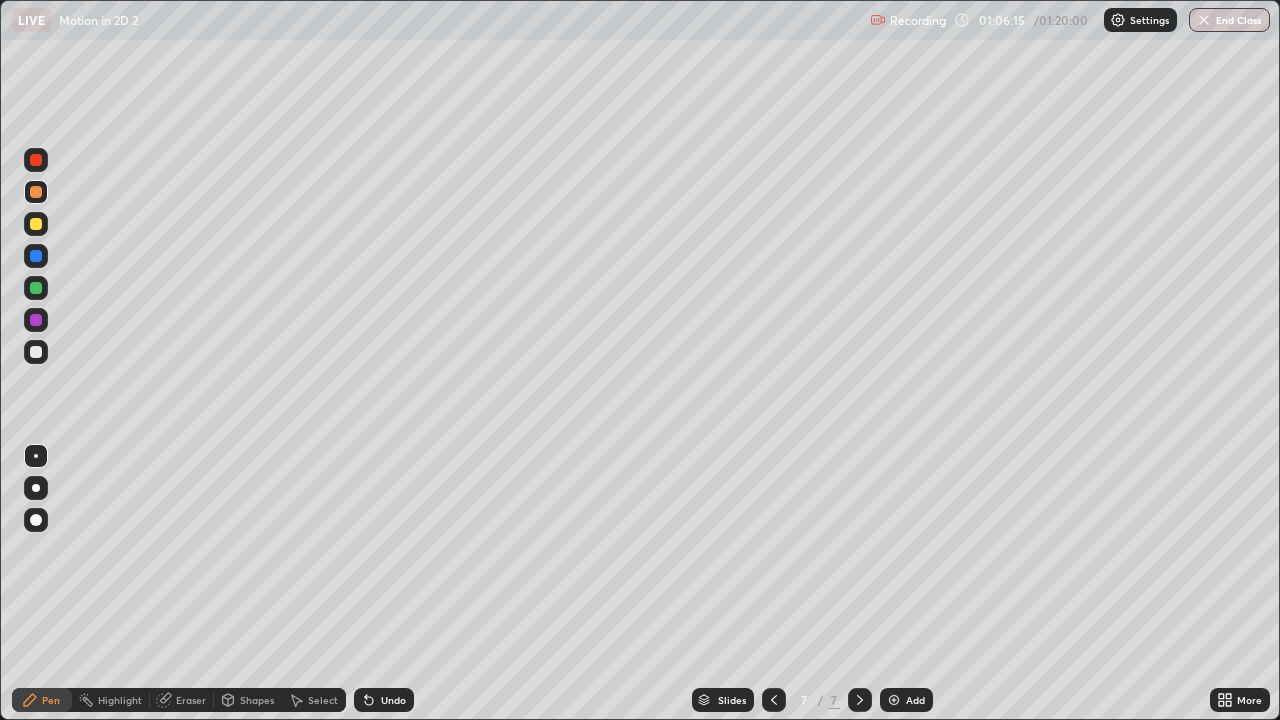 click on "Undo" at bounding box center [393, 700] 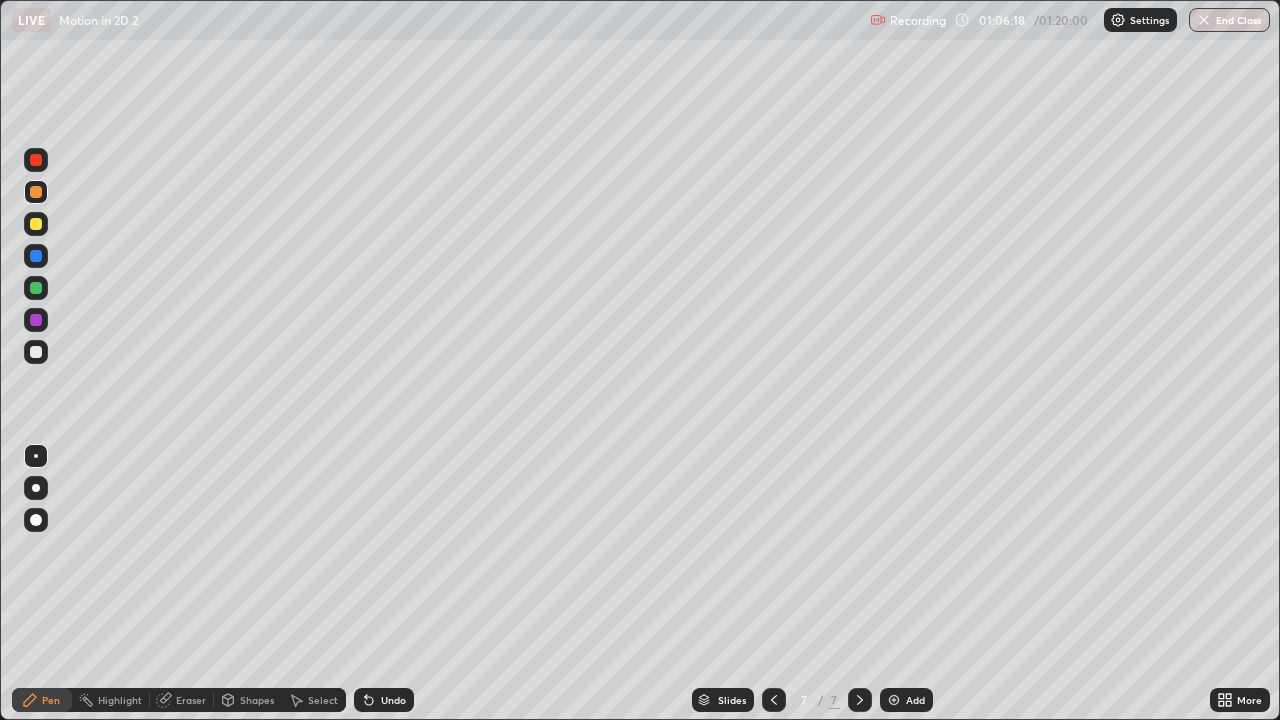 click on "Undo" at bounding box center [393, 700] 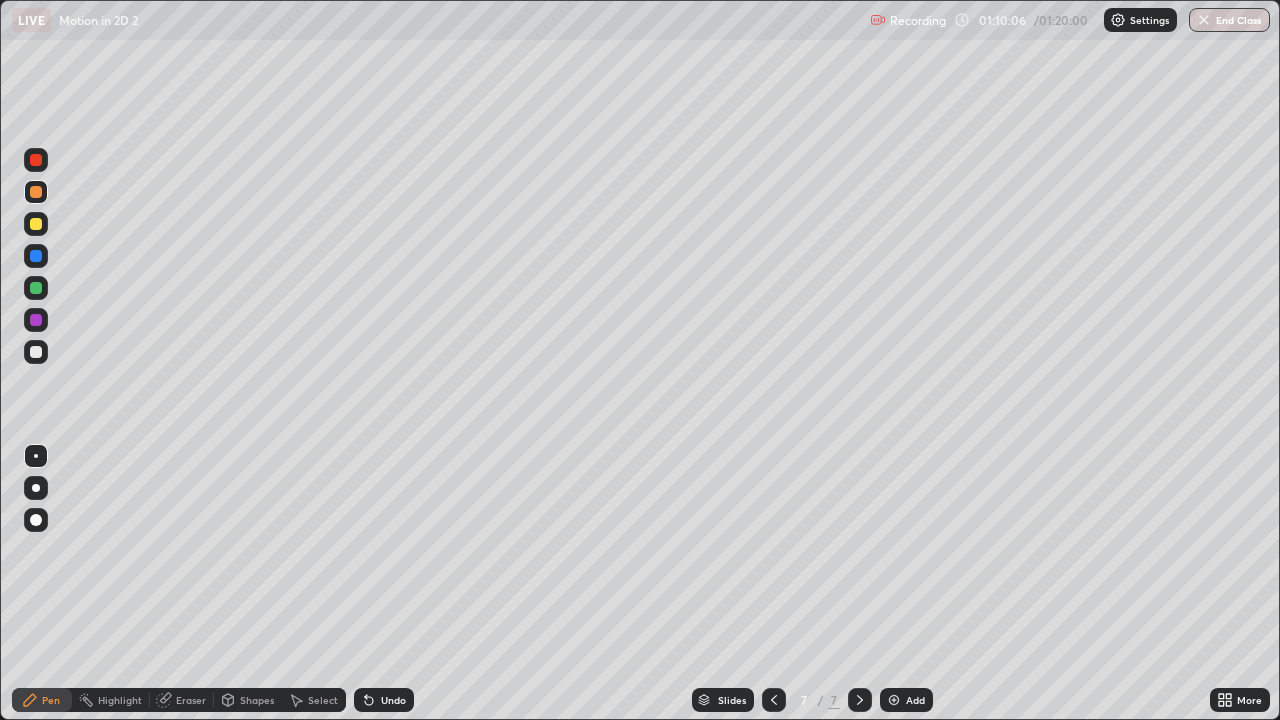click at bounding box center (36, 488) 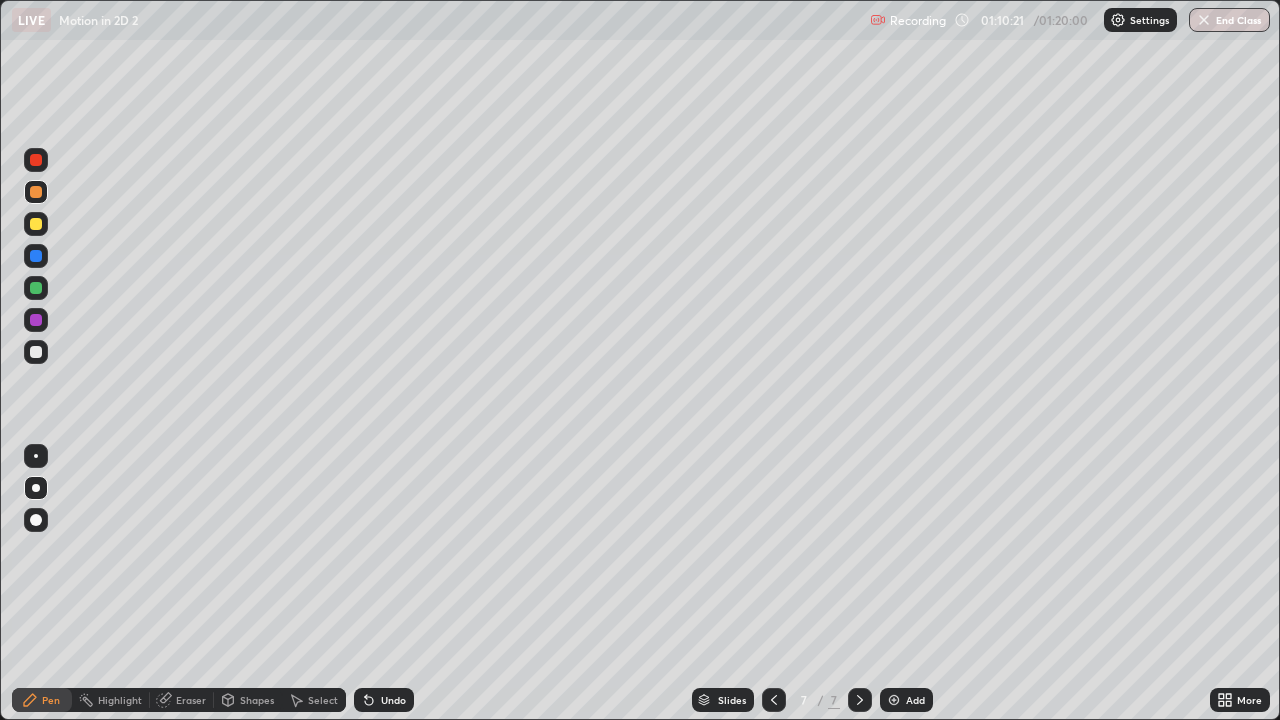 click on "Slides 7 / 7 Add" at bounding box center (812, 700) 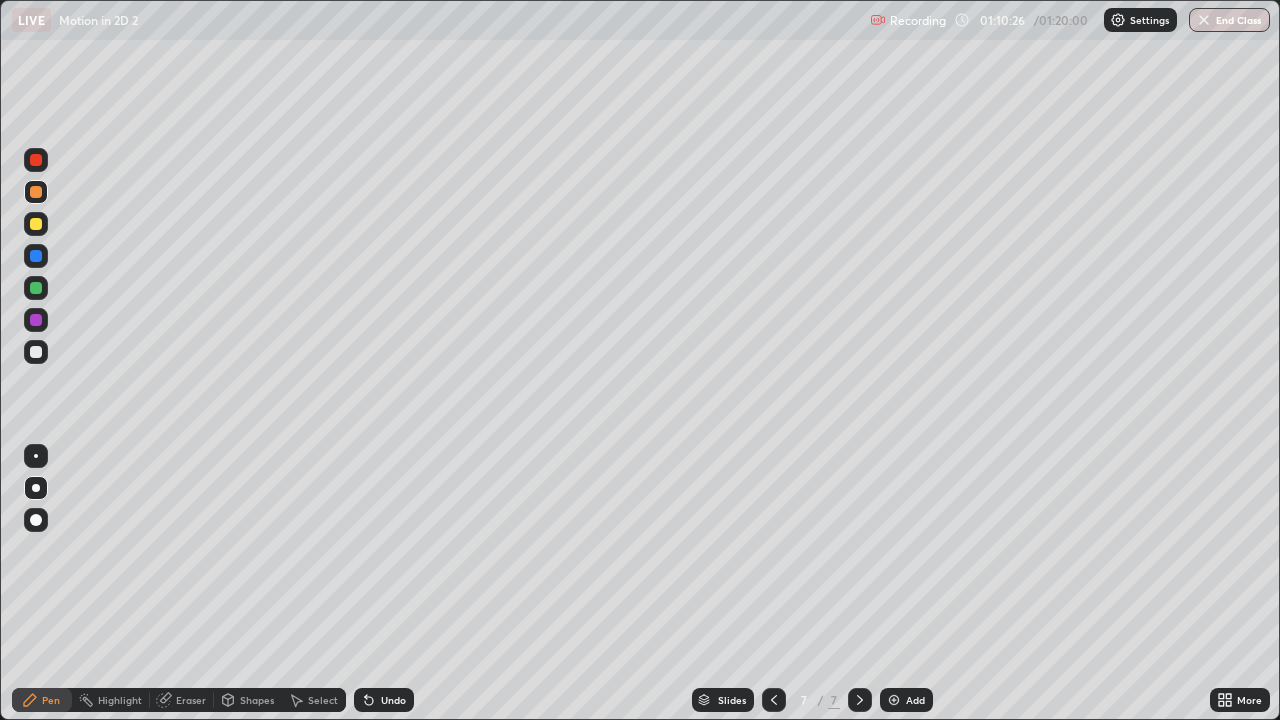 click on "Undo" at bounding box center (393, 700) 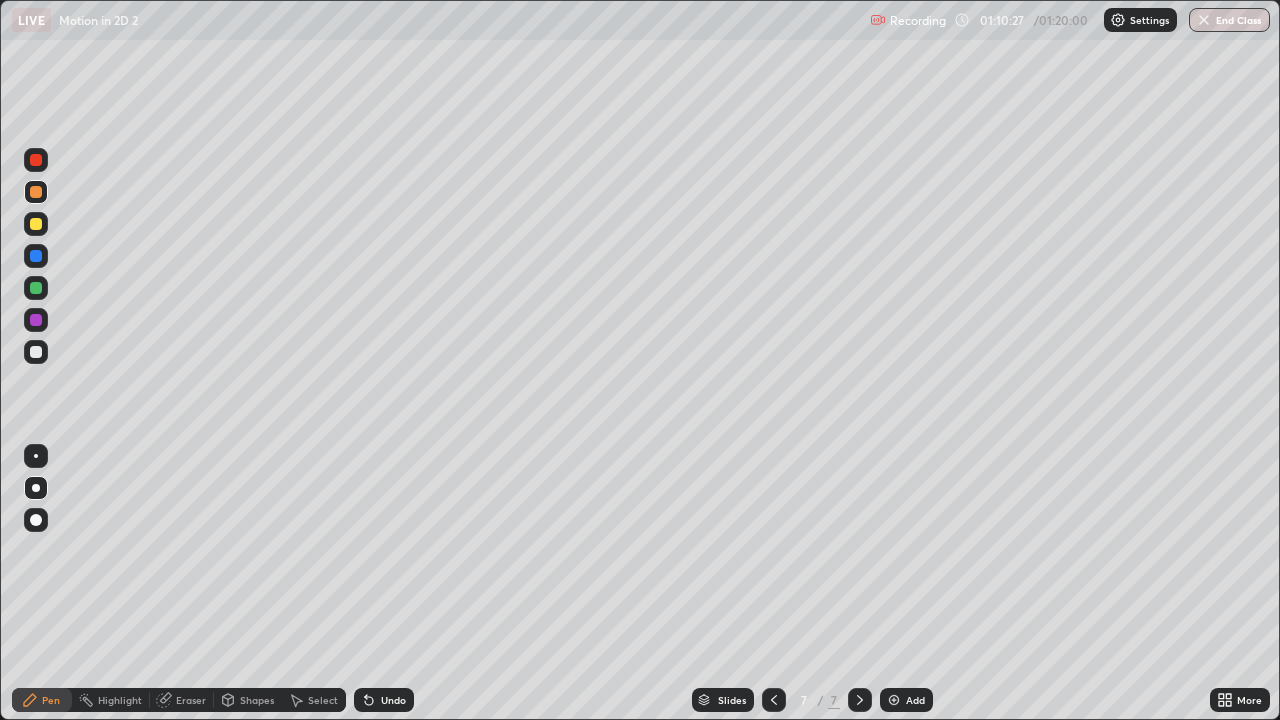 click on "Undo" at bounding box center (393, 700) 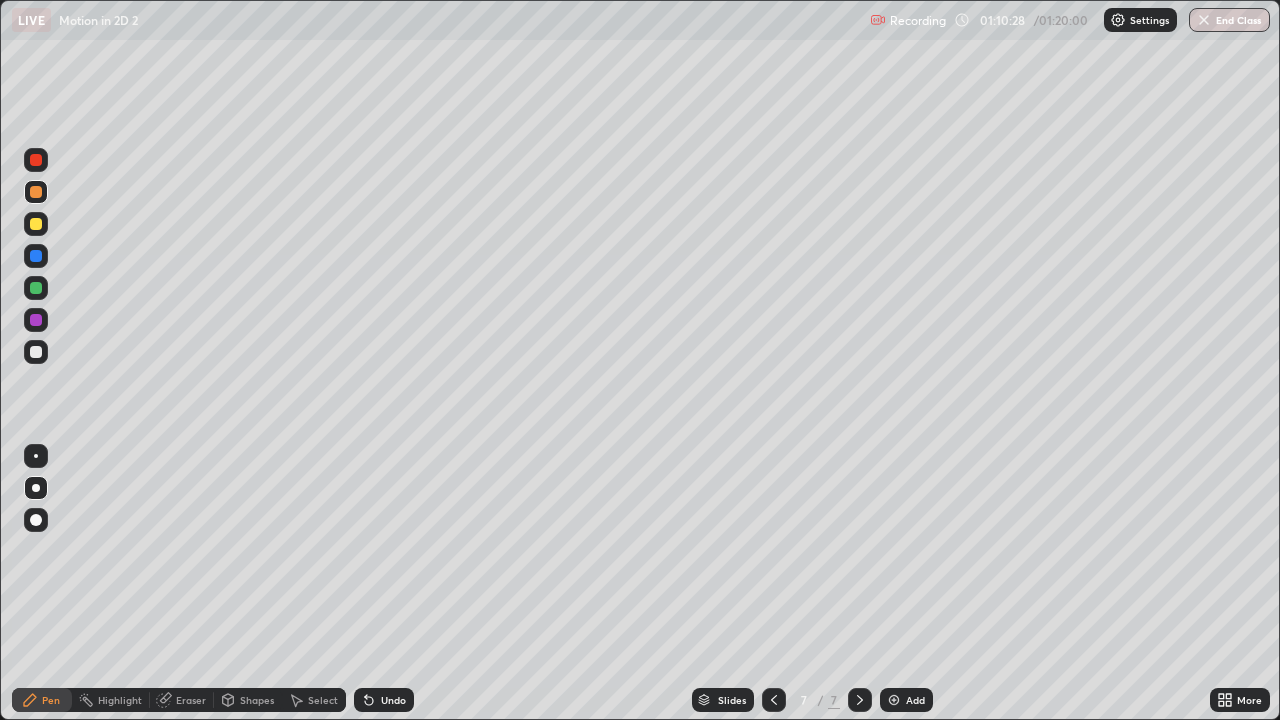 click 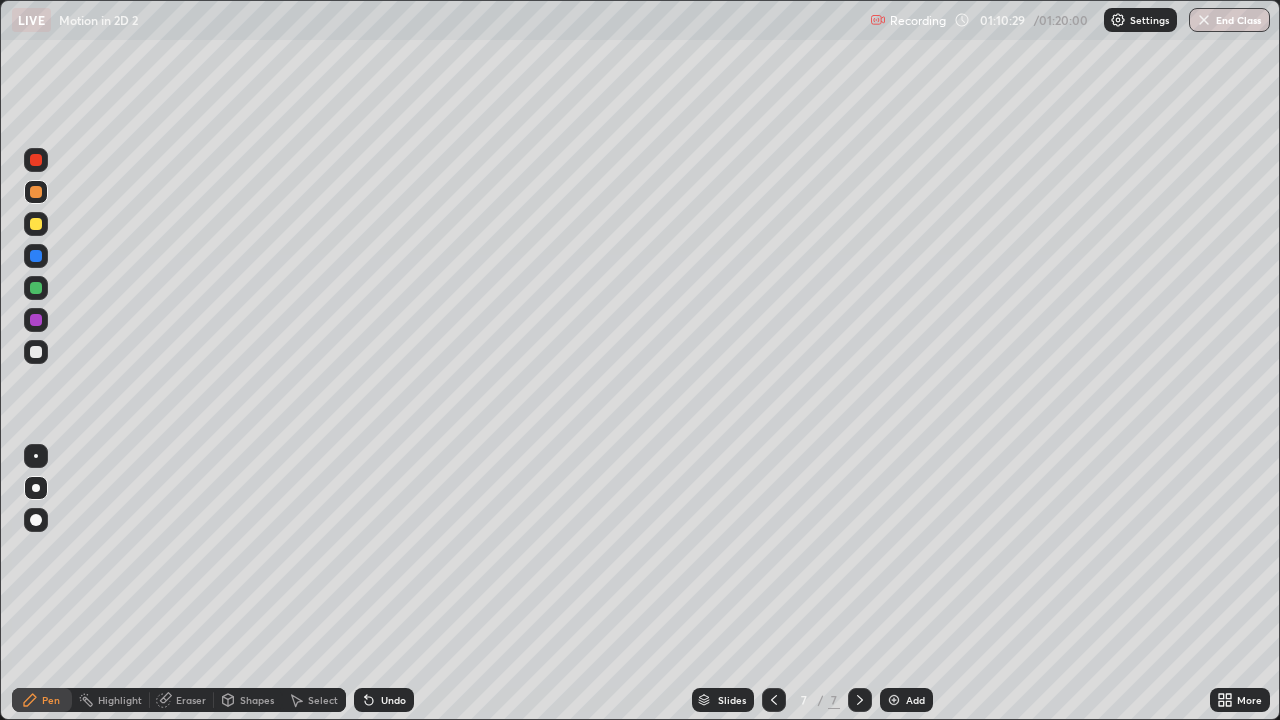 click 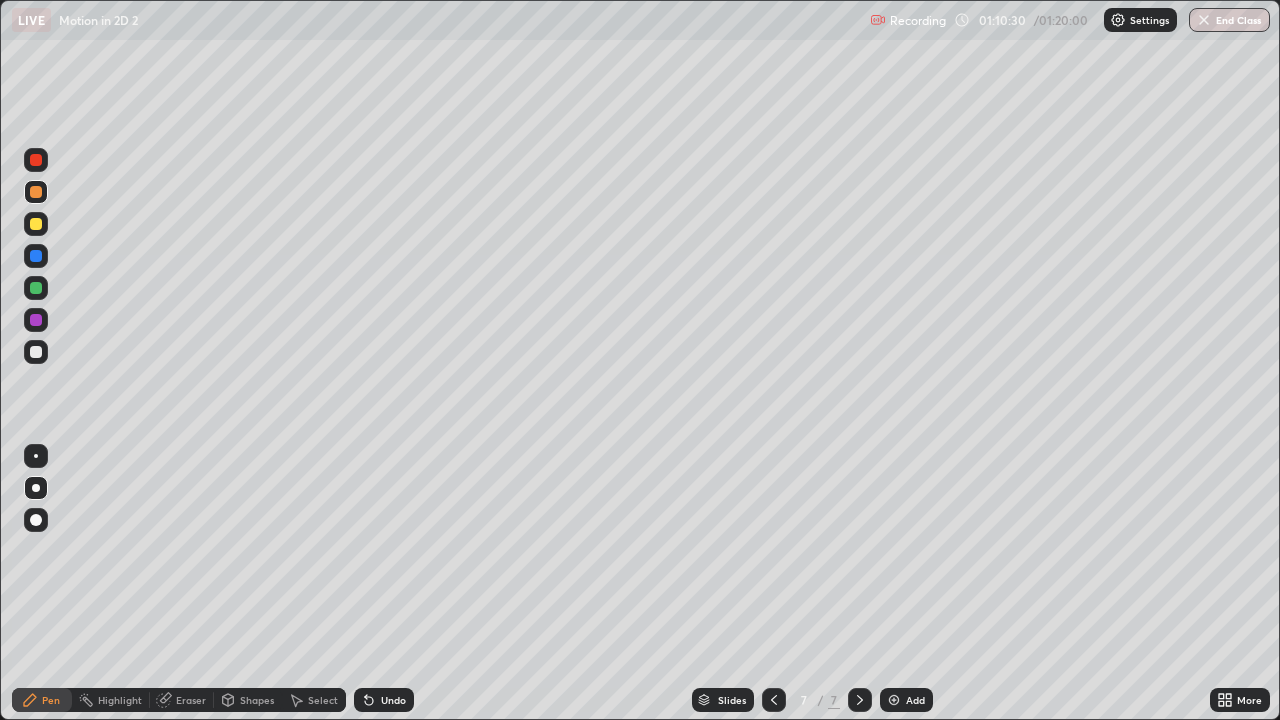 click on "Undo" at bounding box center [384, 700] 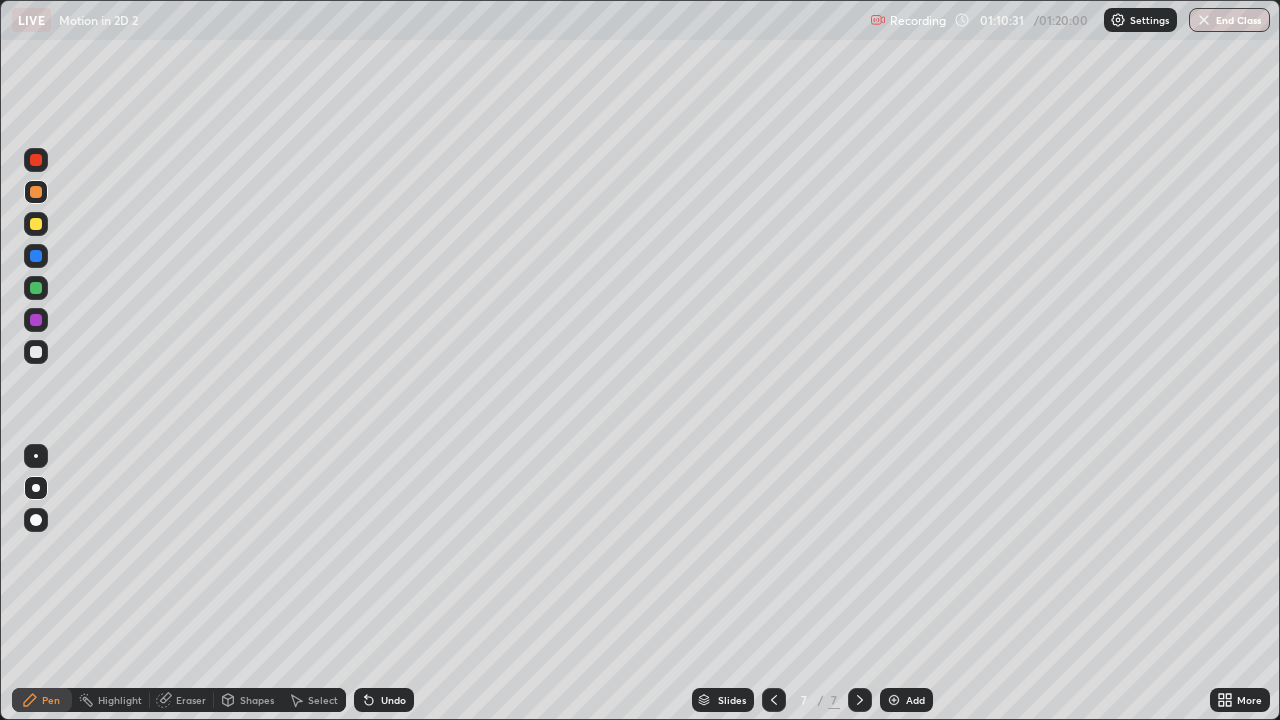 click on "Undo" at bounding box center [393, 700] 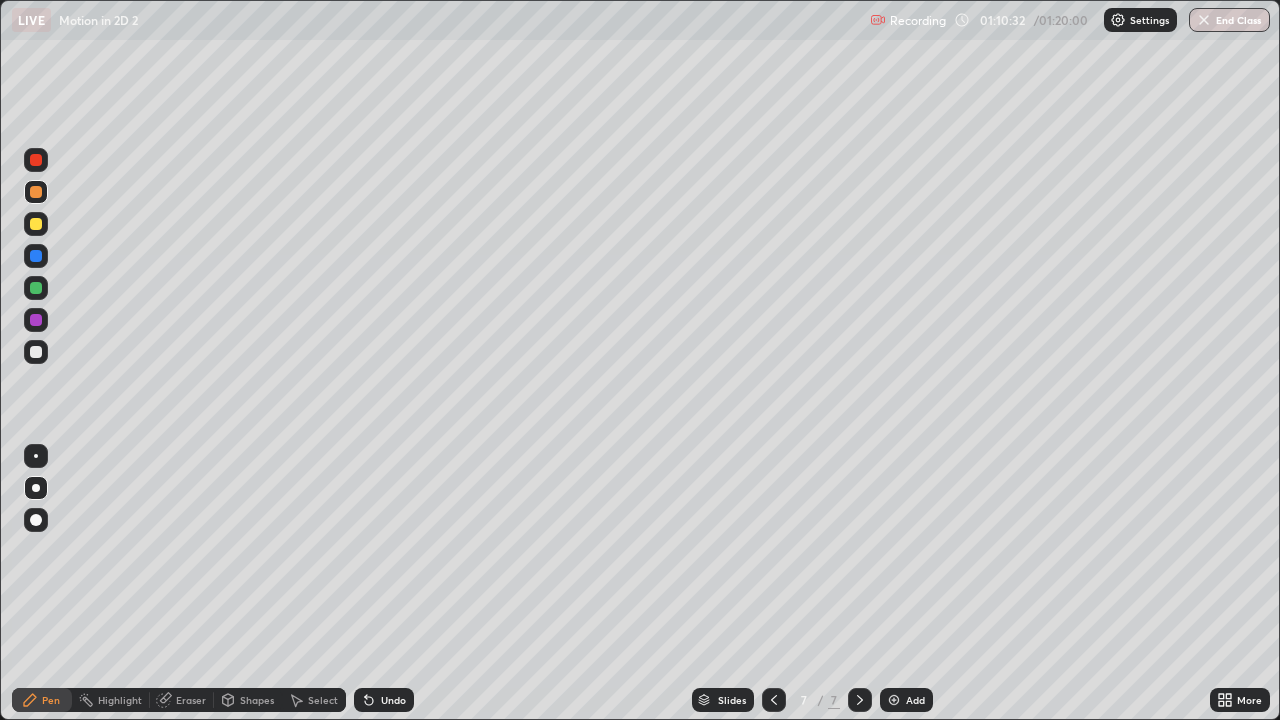 click on "Undo" at bounding box center [393, 700] 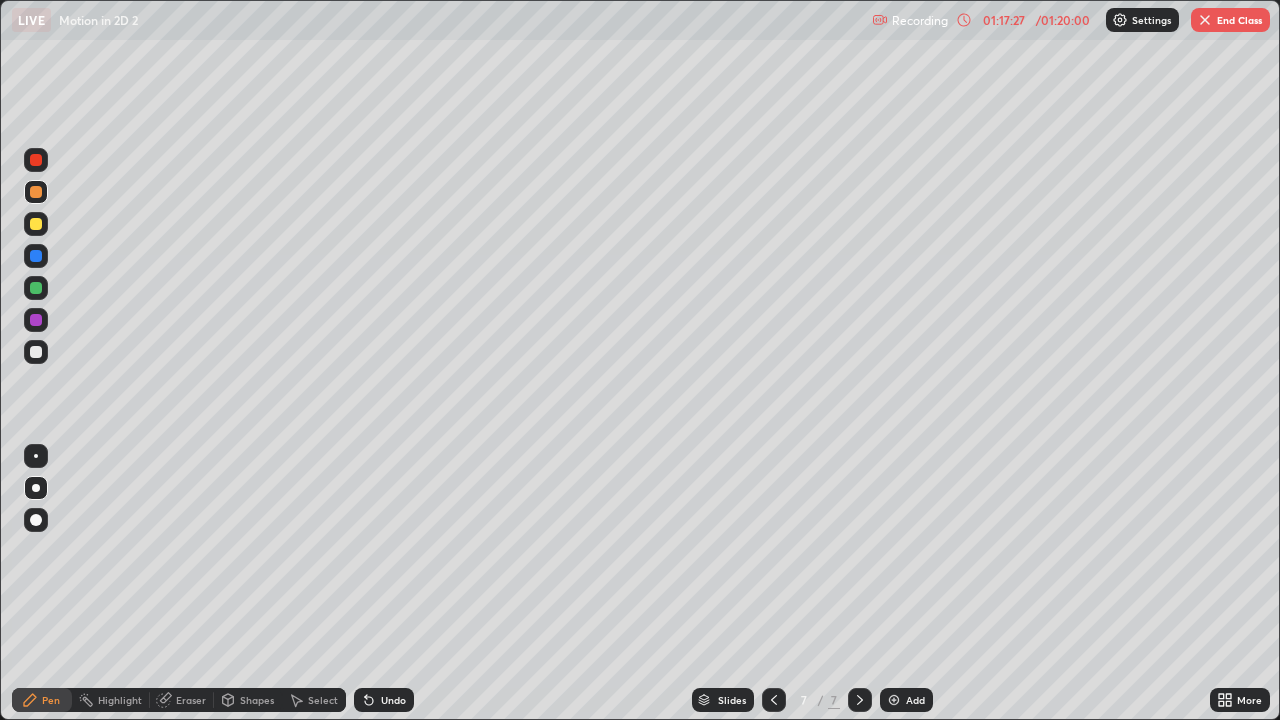 click on "Undo" at bounding box center (393, 700) 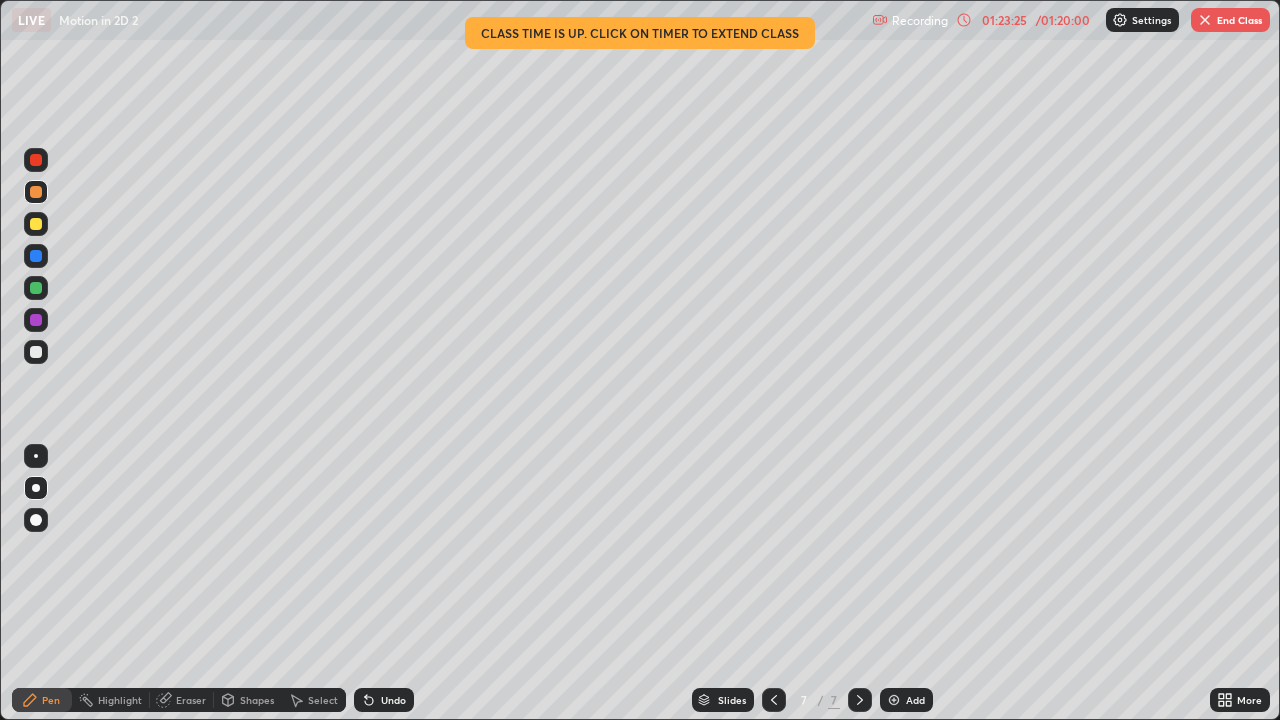 click on "End Class" at bounding box center (1230, 20) 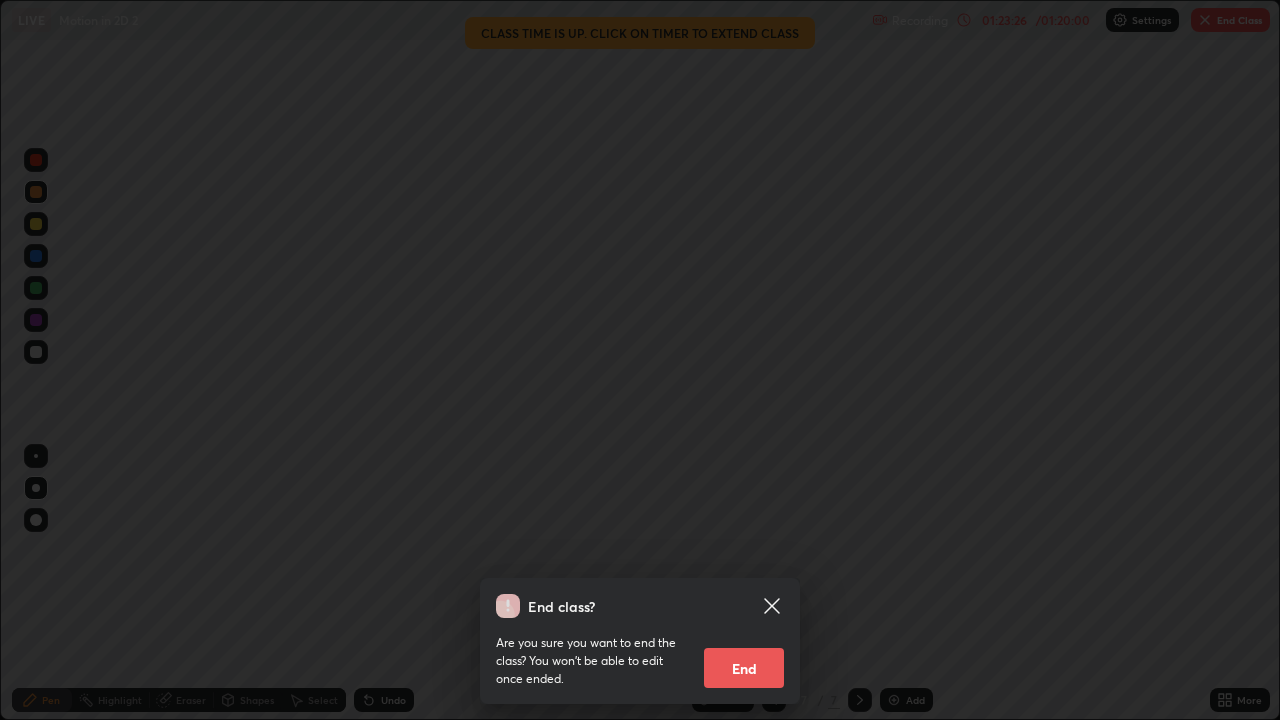 click 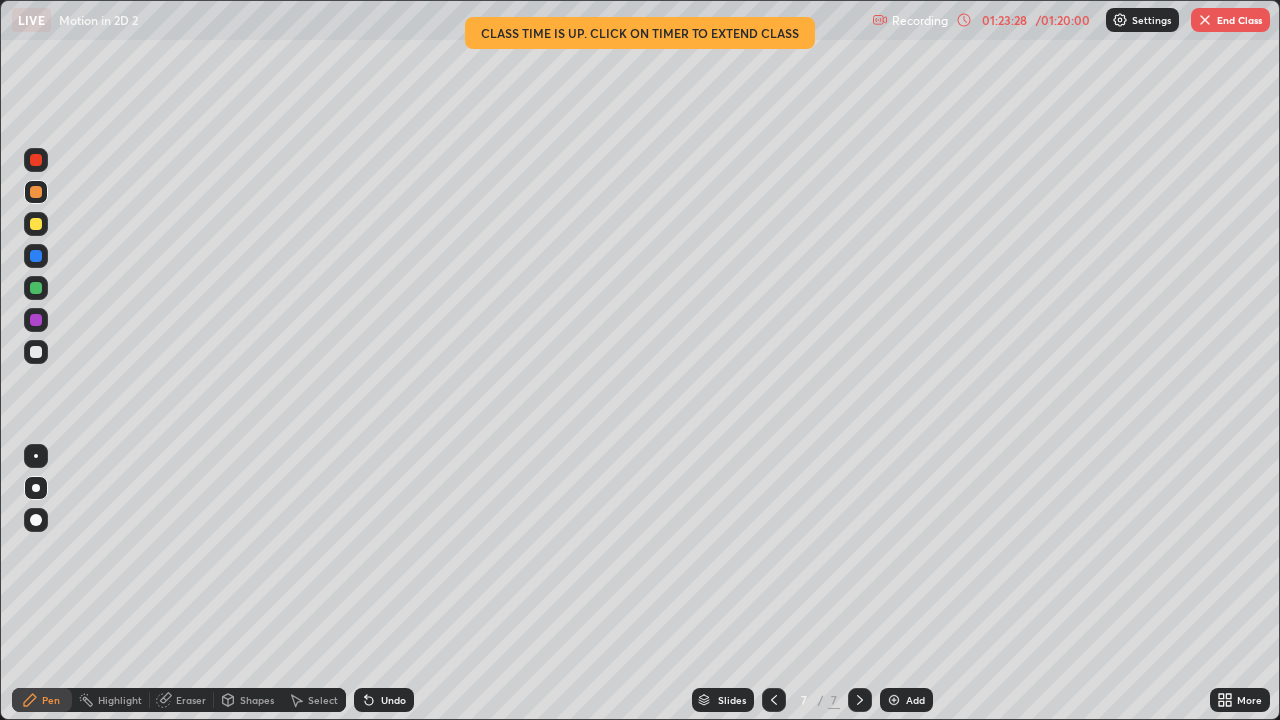 click on "Settings" at bounding box center [1142, 20] 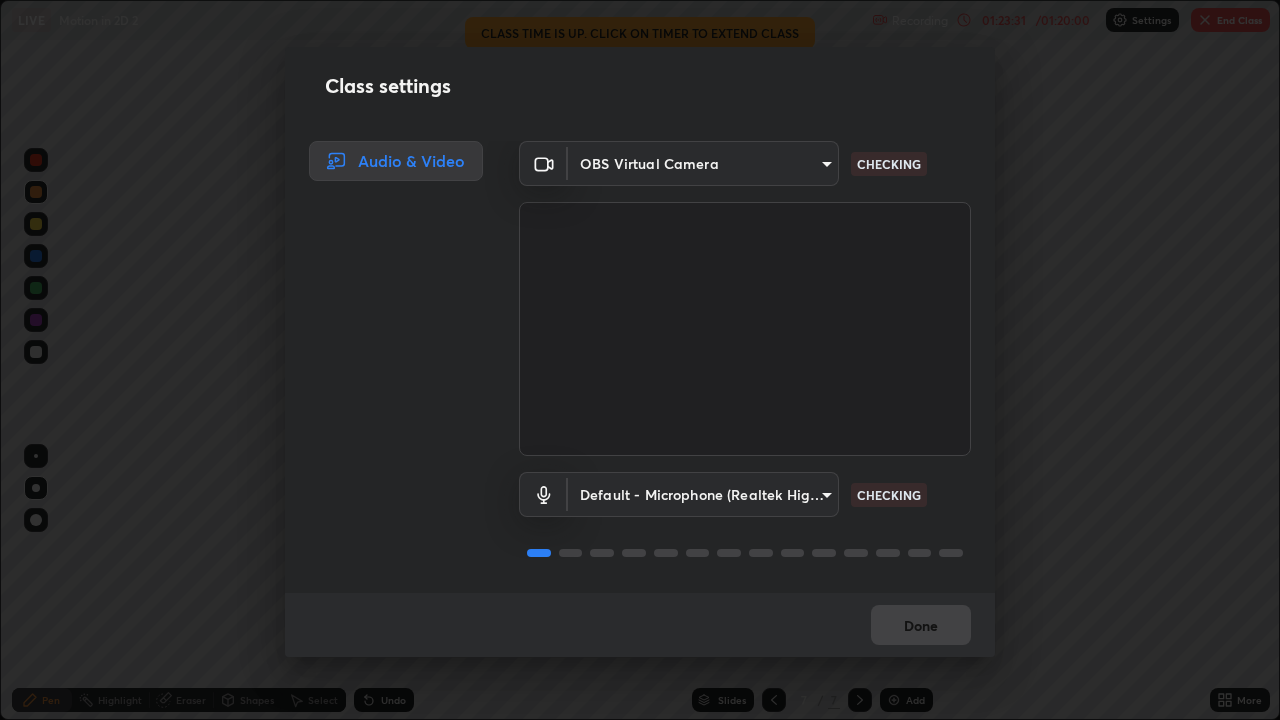 click on "Class settings Audio ​& Video OBS Virtual Camera [HASH] CHECKING Default - Microphone (Realtek High Definition Audio) default CHECKING Done" at bounding box center (640, 360) 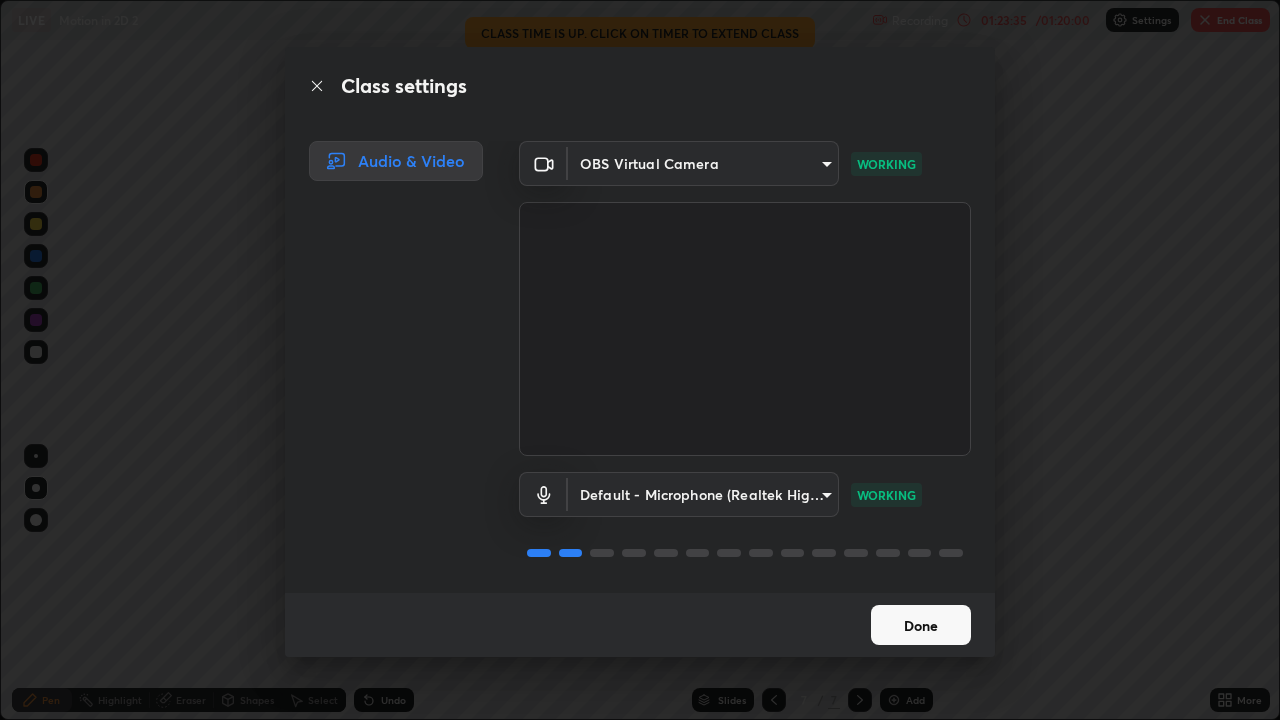 click on "Done" at bounding box center (921, 625) 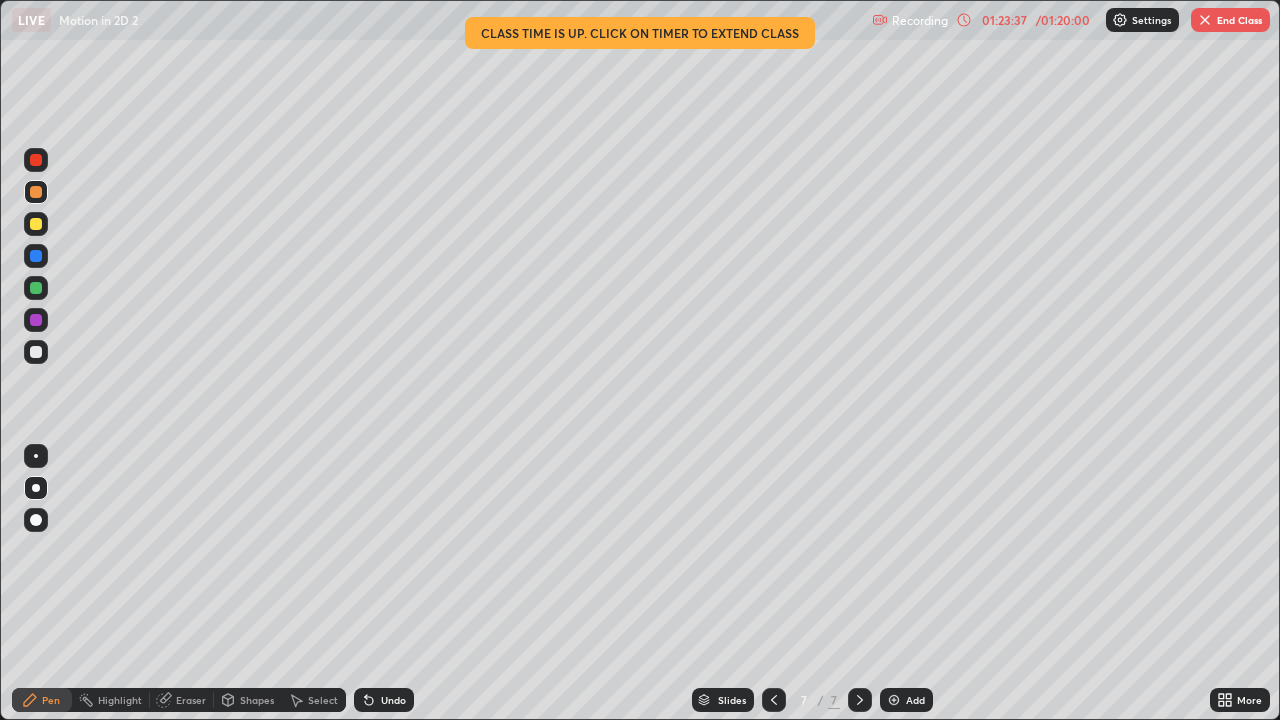 click at bounding box center (1205, 20) 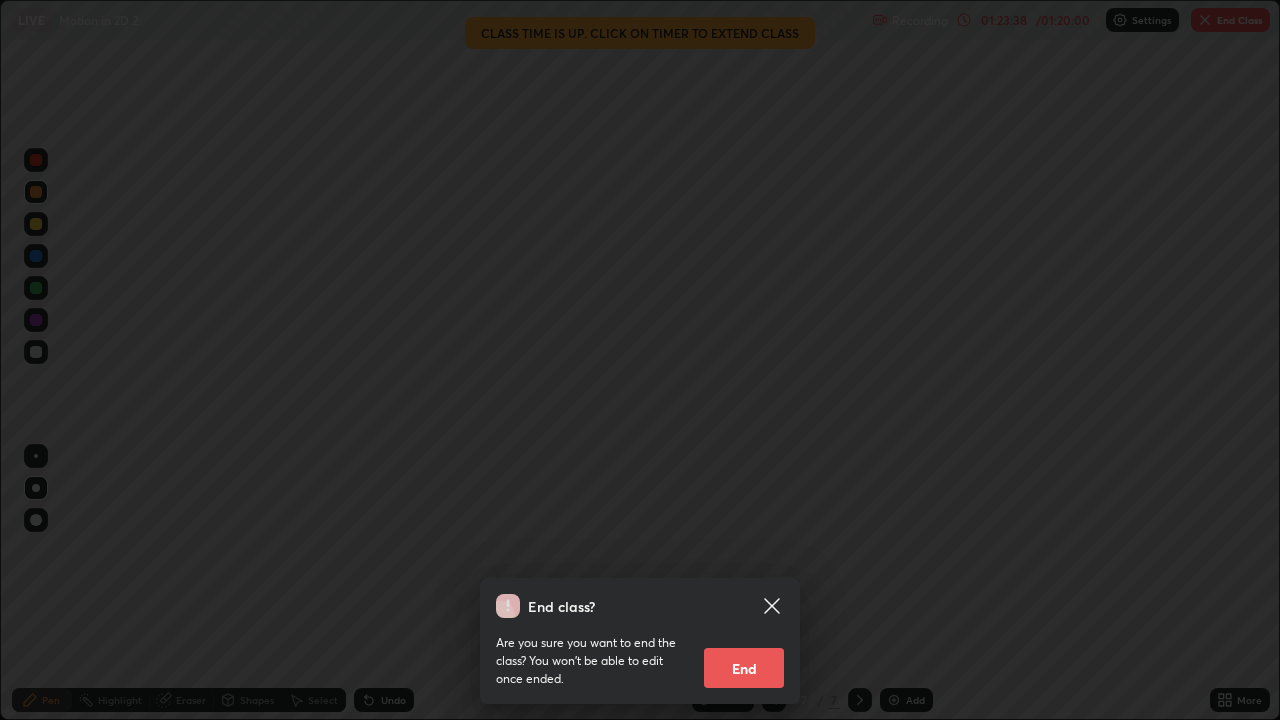 click on "End" at bounding box center [744, 668] 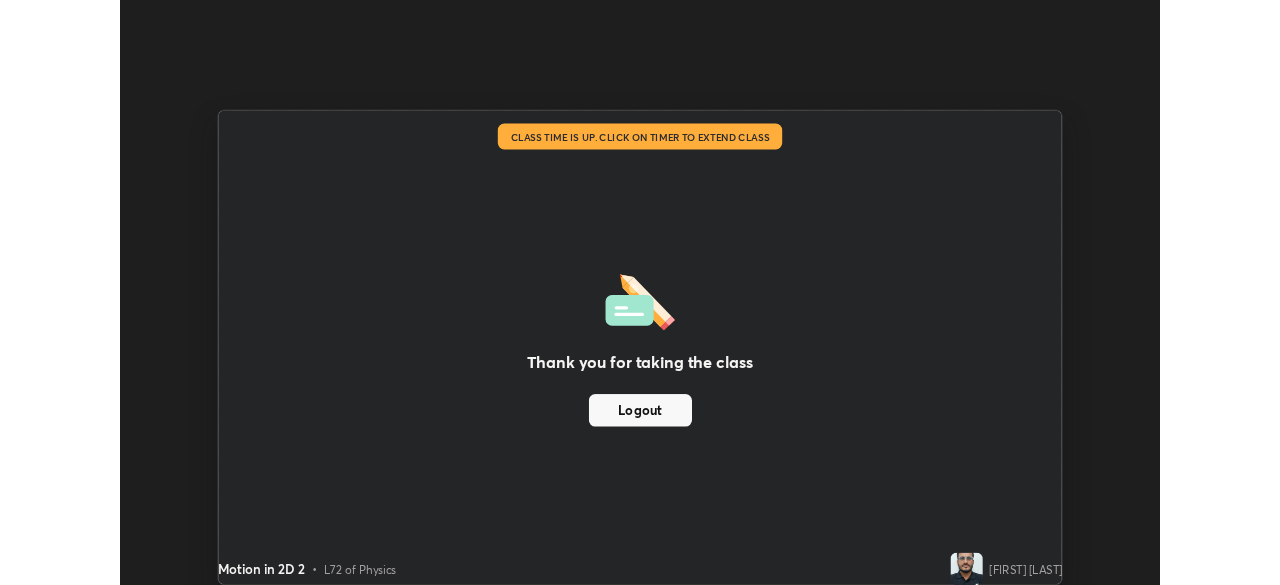 scroll, scrollTop: 585, scrollLeft: 1280, axis: both 